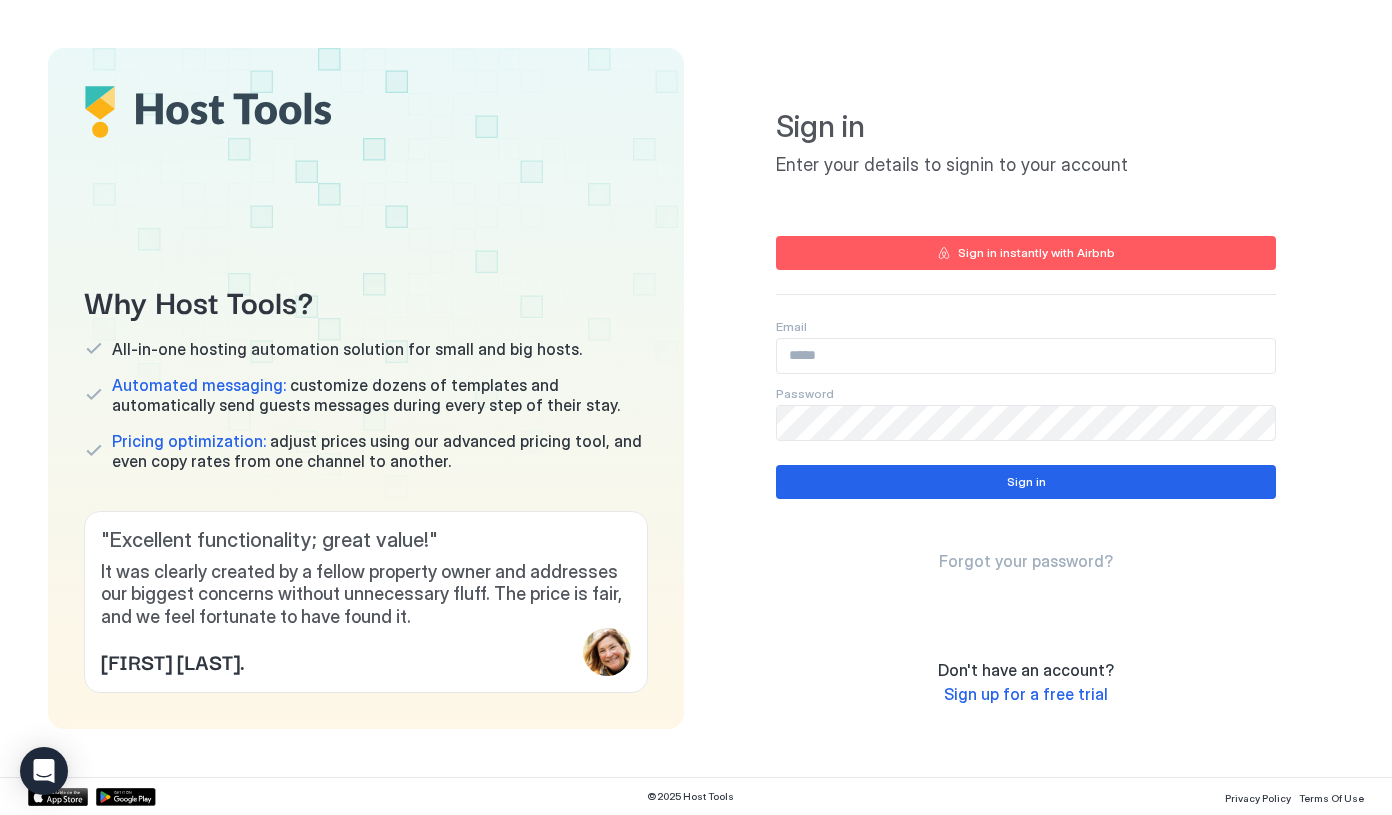scroll, scrollTop: 0, scrollLeft: 0, axis: both 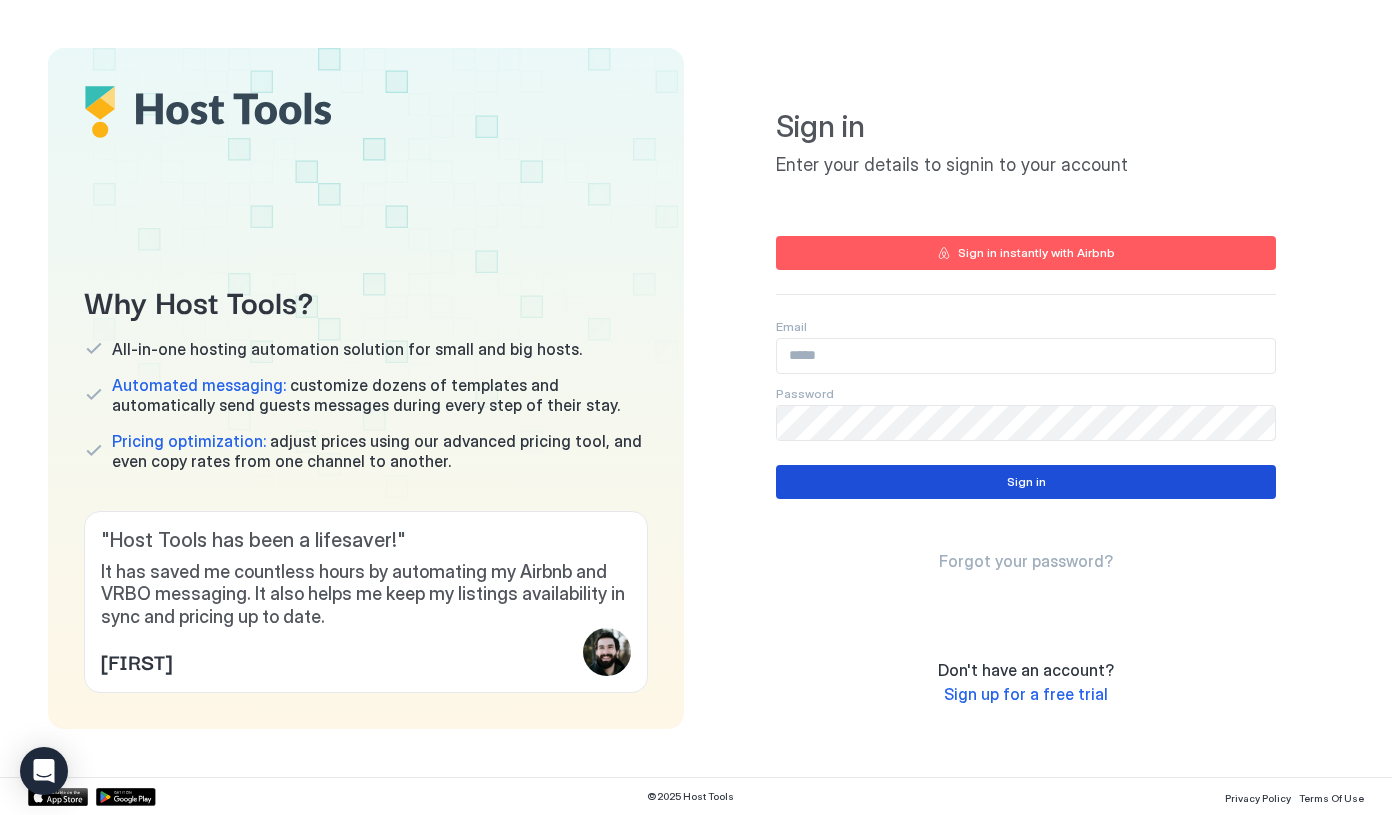 type on "**********" 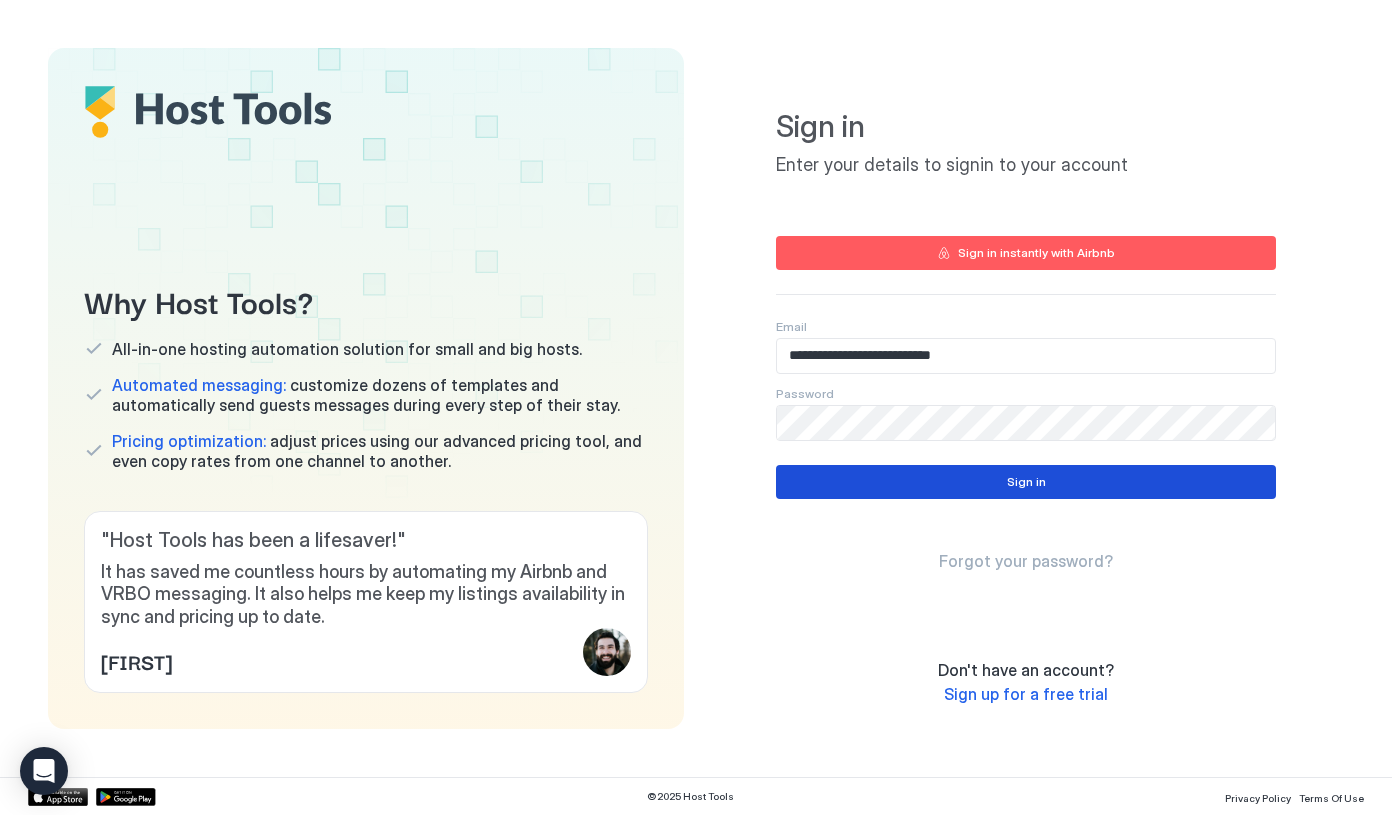 click on "Sign in" at bounding box center (1026, 482) 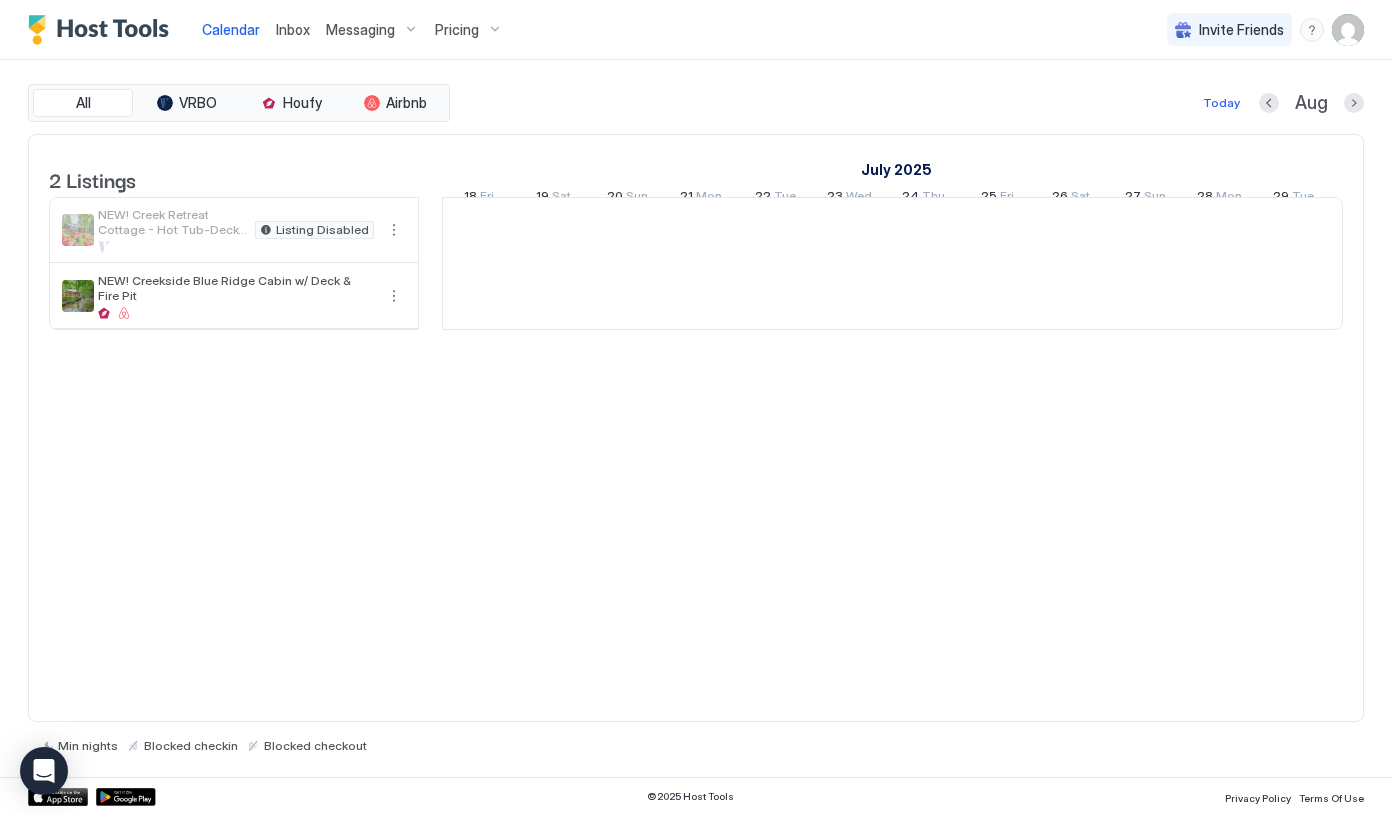scroll, scrollTop: 0, scrollLeft: 1111, axis: horizontal 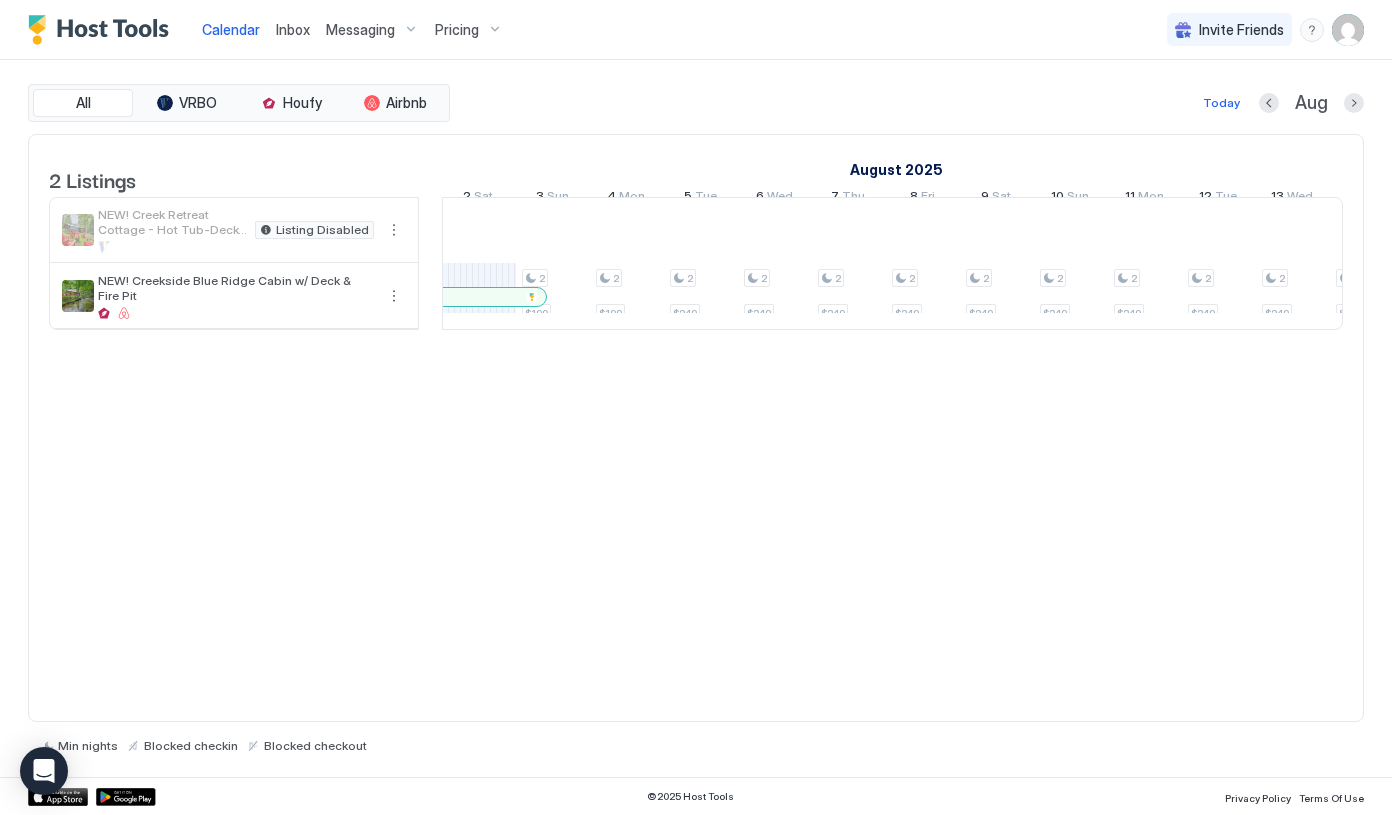 click on "Messaging" at bounding box center (360, 30) 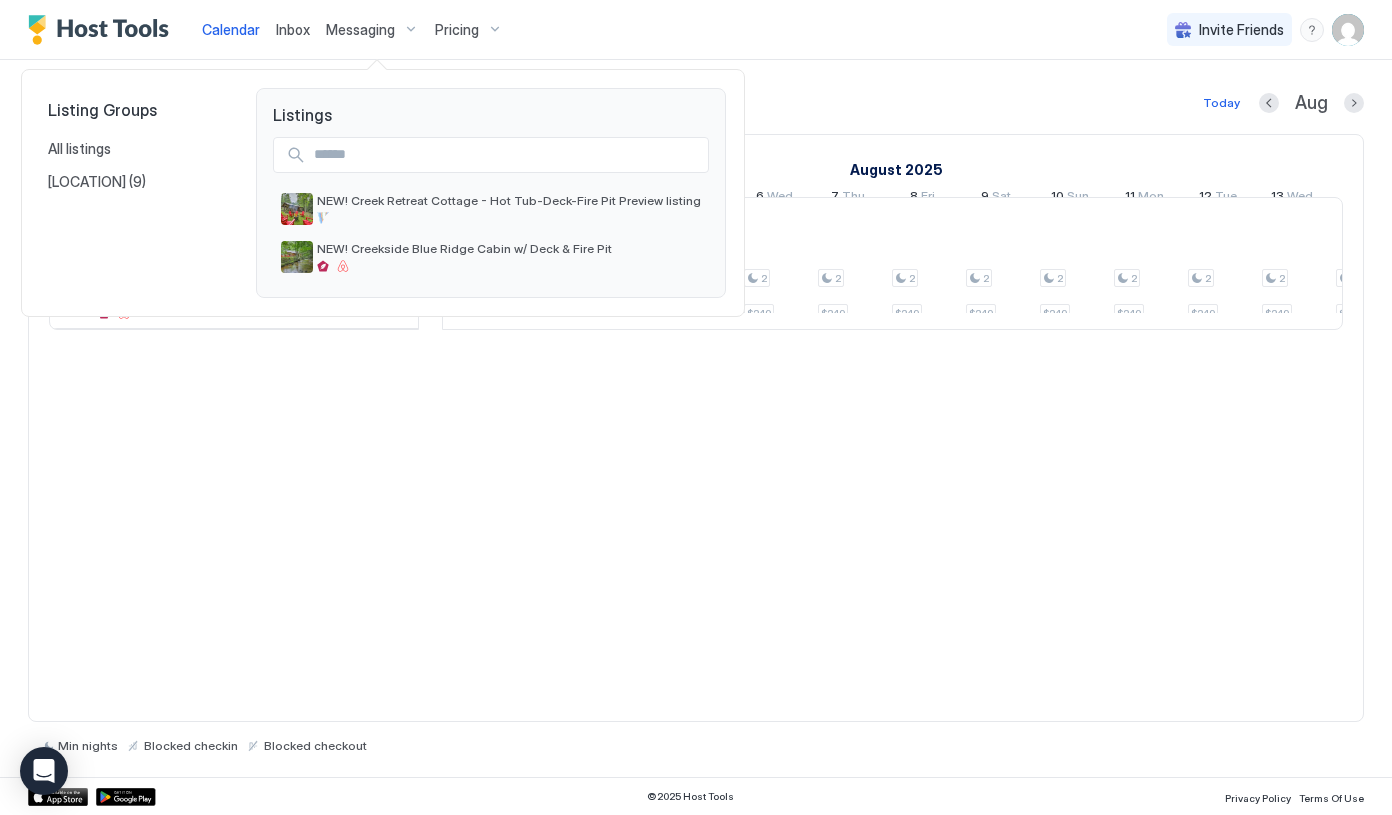 click at bounding box center [696, 407] 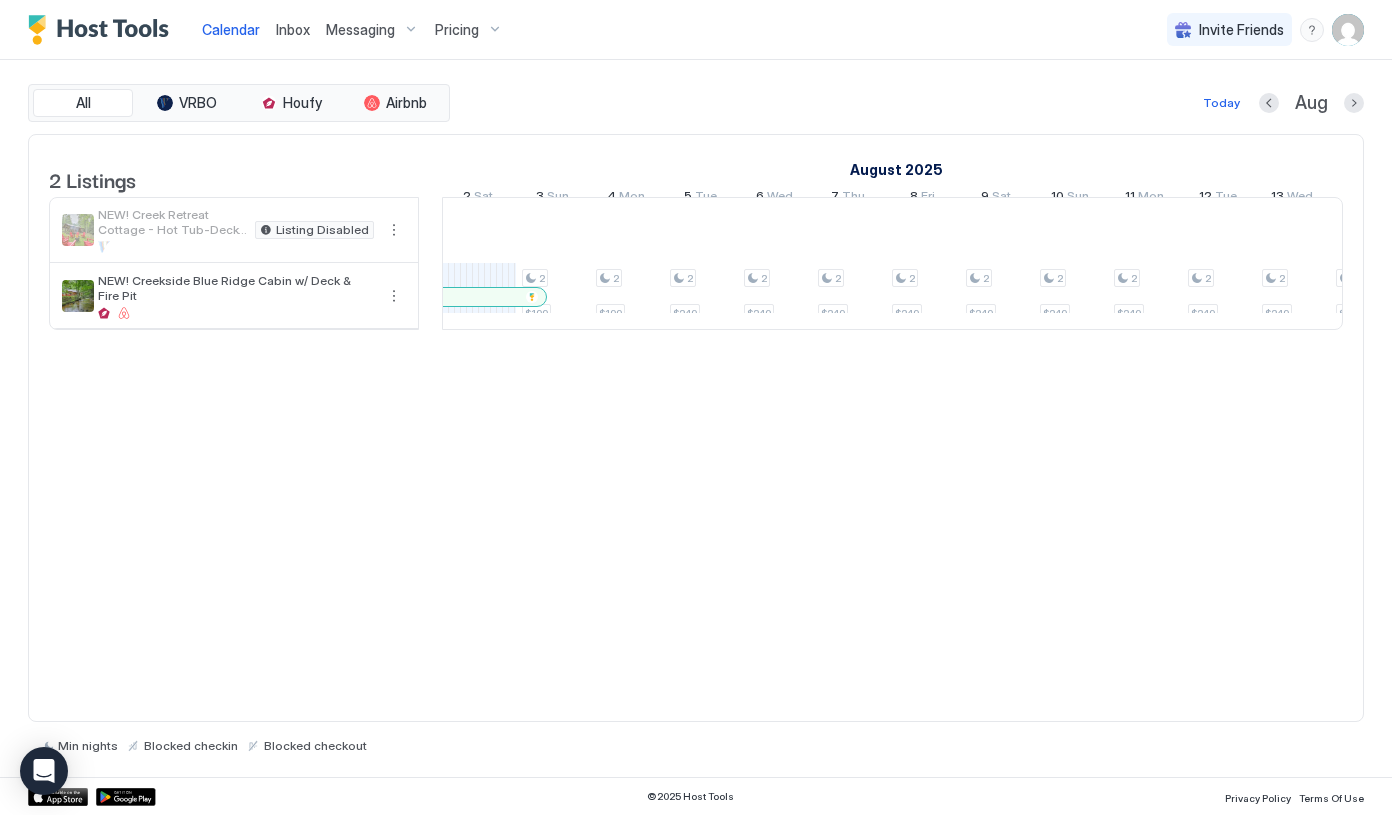 click on "Messaging" at bounding box center [360, 30] 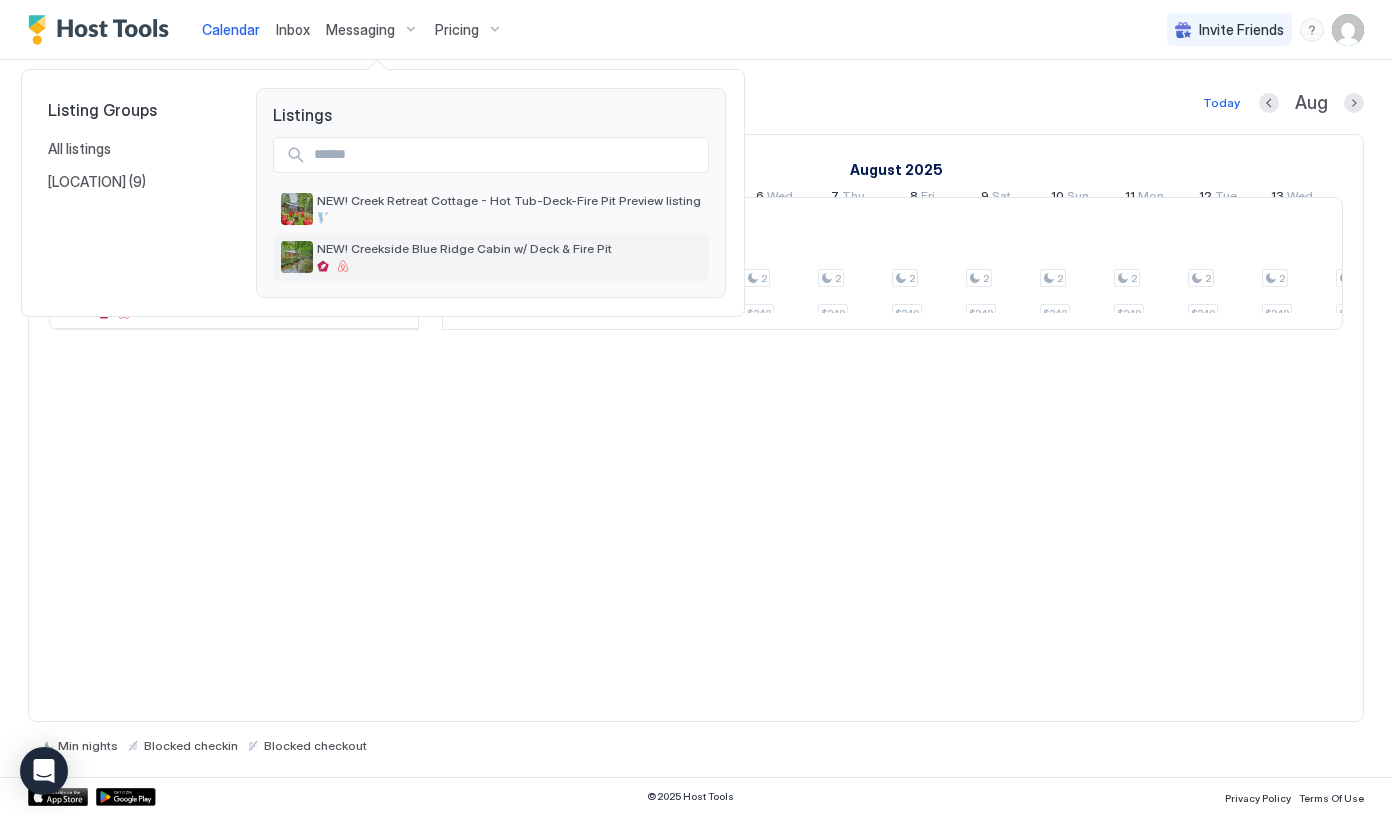 click on "NEW! Creekside Blue Ridge Cabin w/ Deck & Fire Pit" at bounding box center [464, 248] 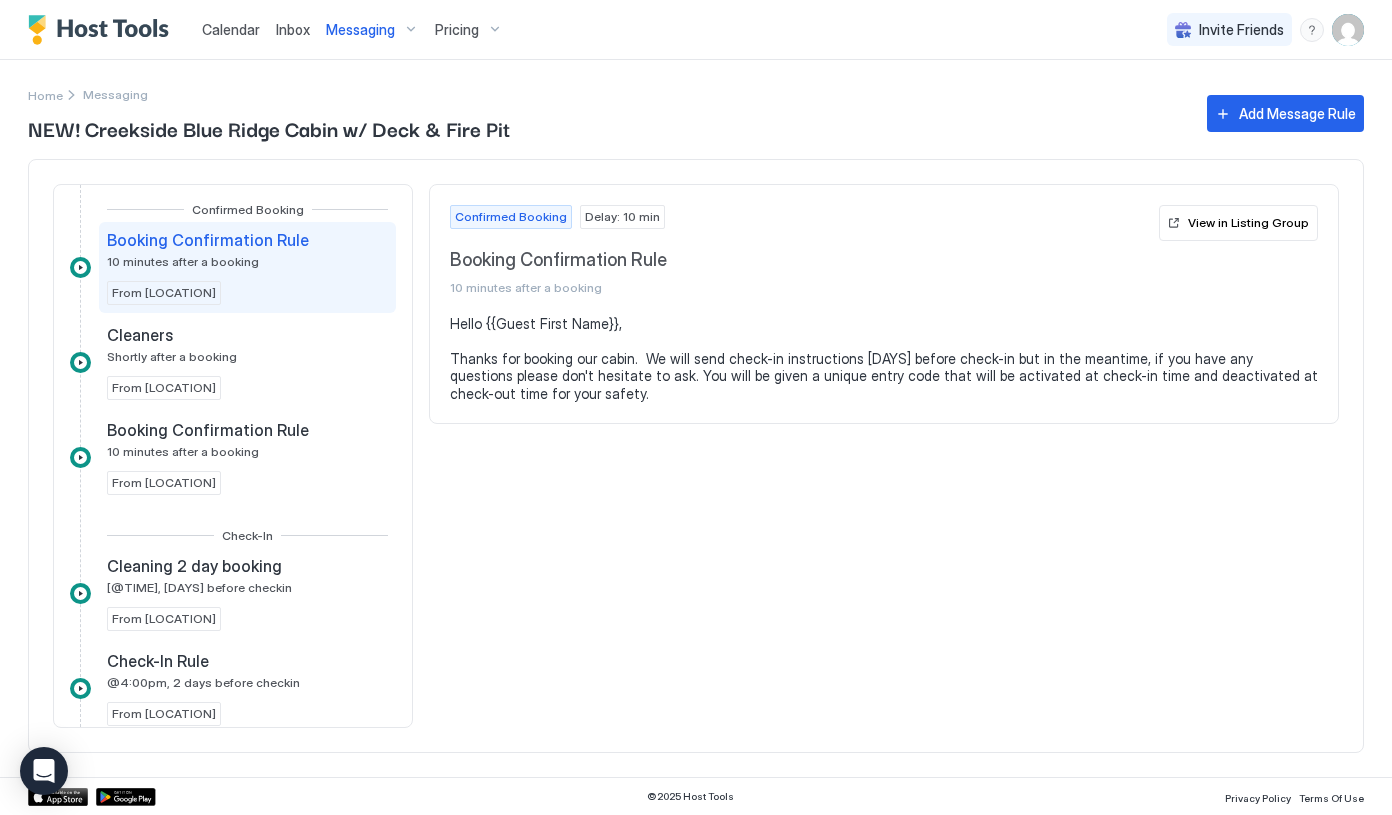 click on "Messaging" at bounding box center (372, 30) 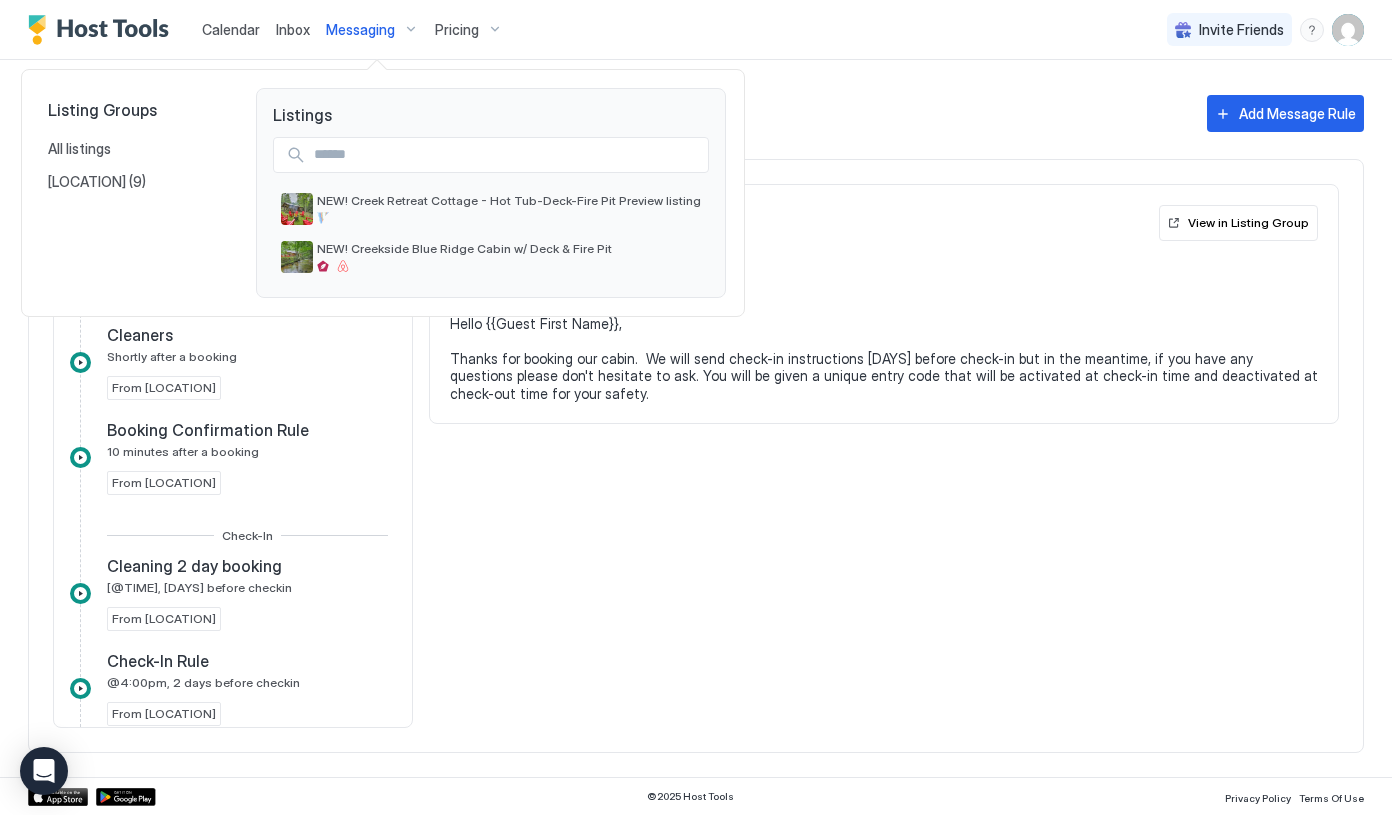 click at bounding box center [696, 407] 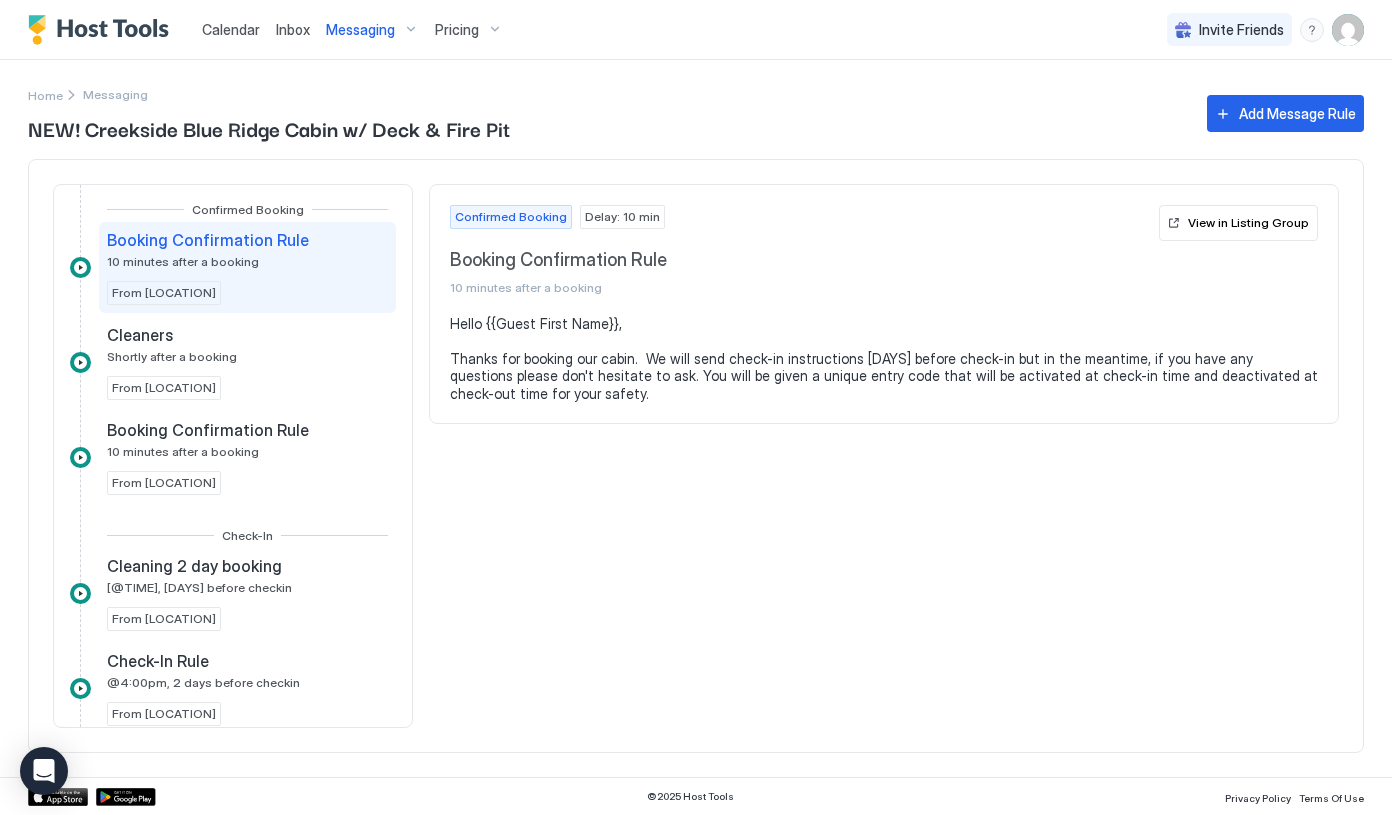 click on "Messaging" at bounding box center (372, 30) 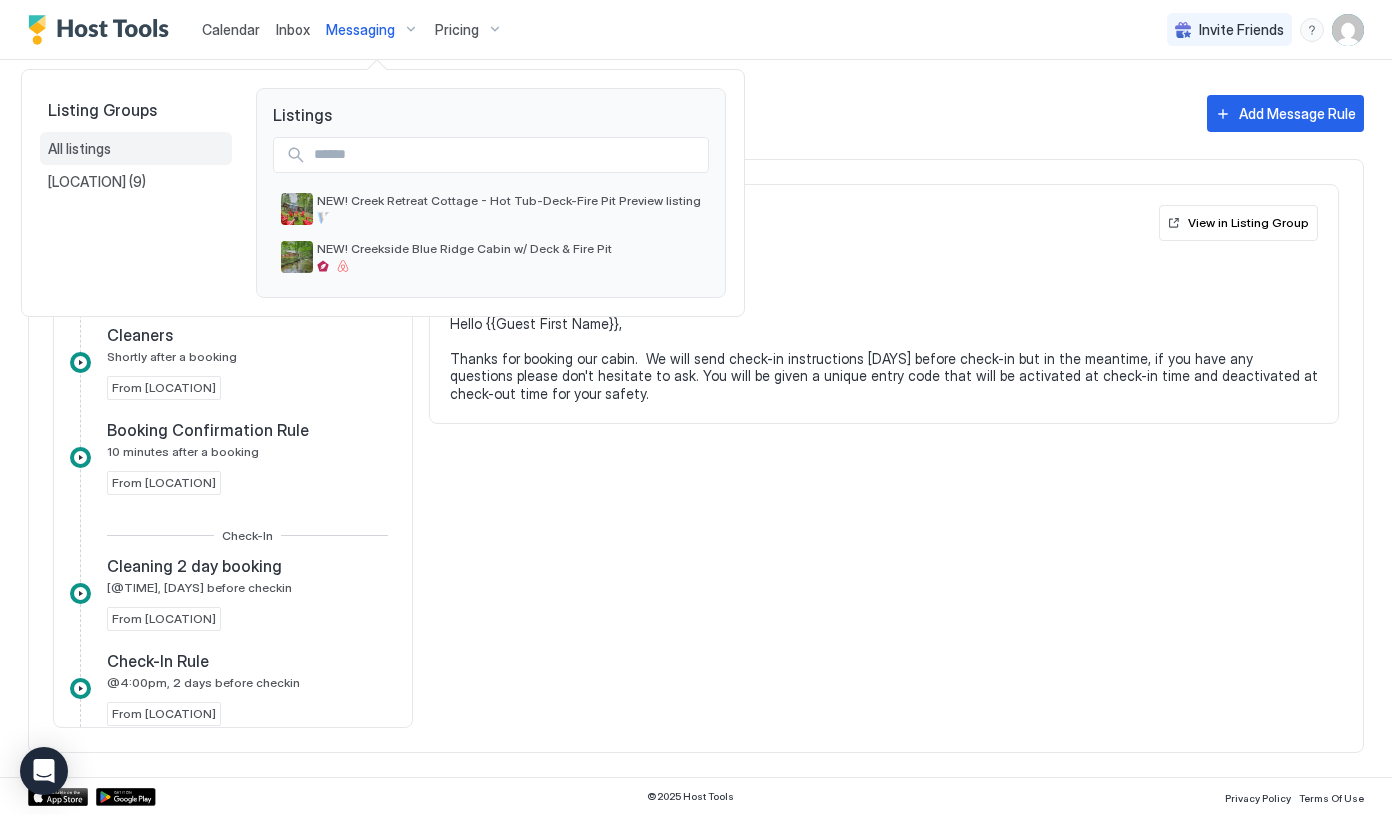 click on "All listings" at bounding box center (79, 149) 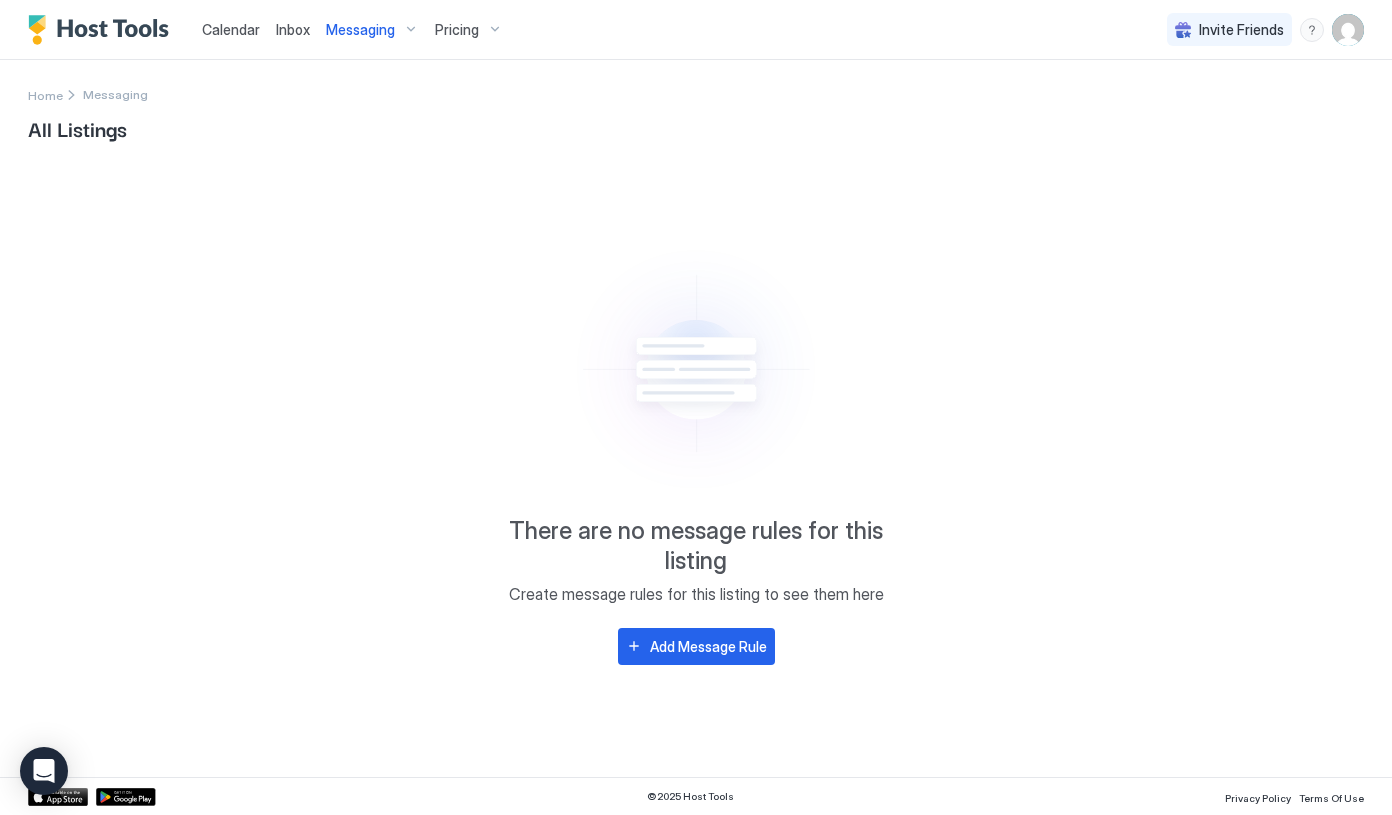 click on "Messaging" at bounding box center [372, 30] 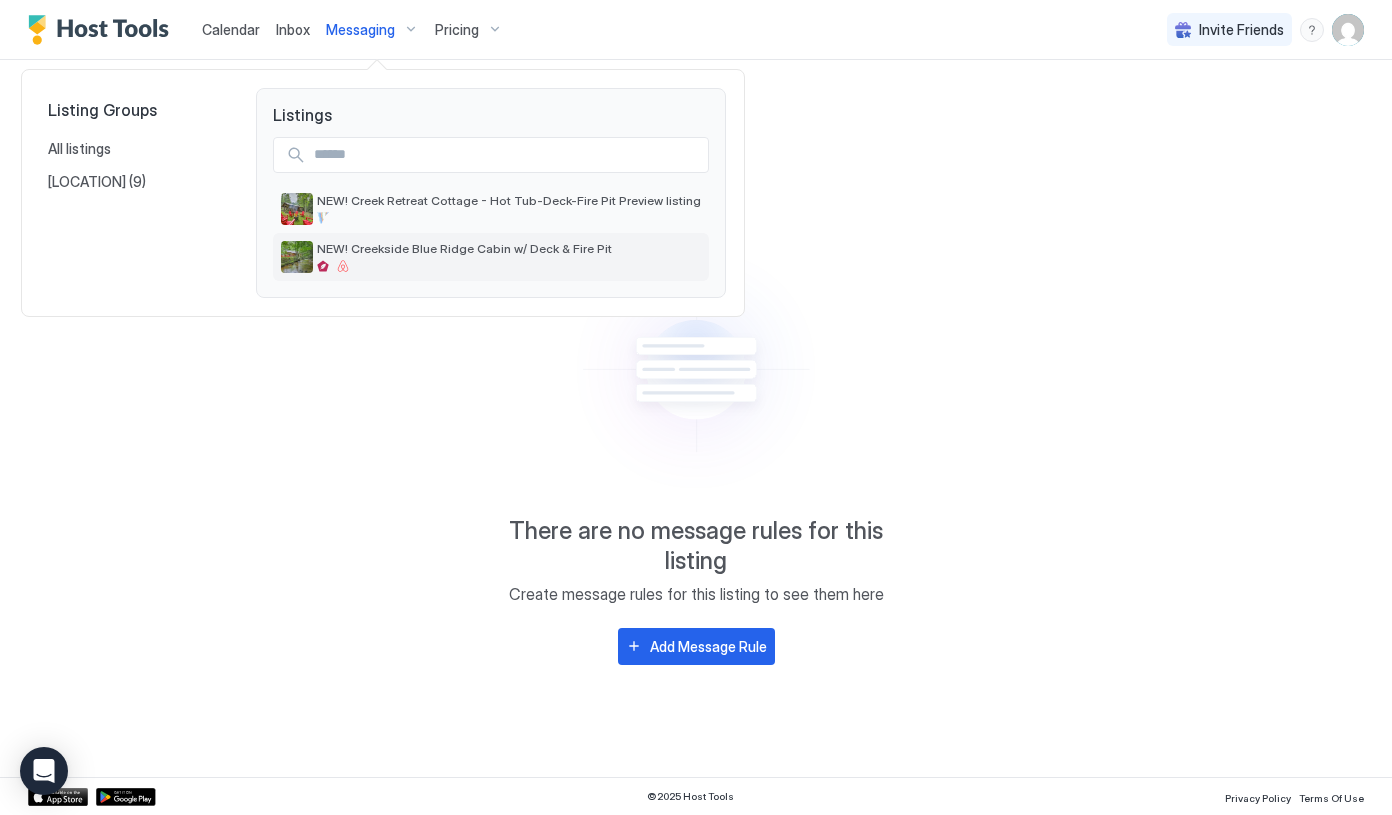 click on "NEW! Creekside Blue Ridge Cabin w/ Deck & Fire Pit" at bounding box center [464, 256] 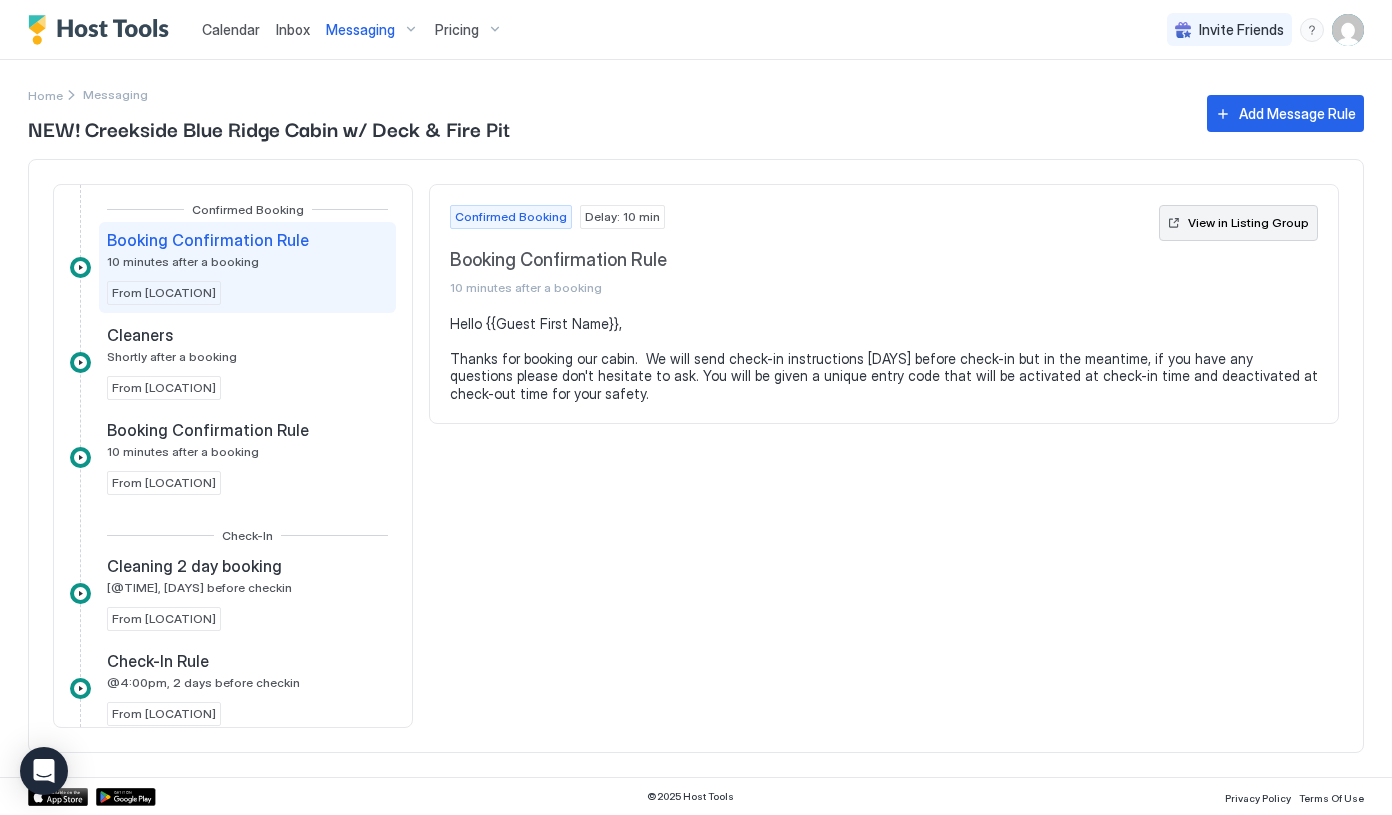 click on "View in Listing Group" at bounding box center [1248, 223] 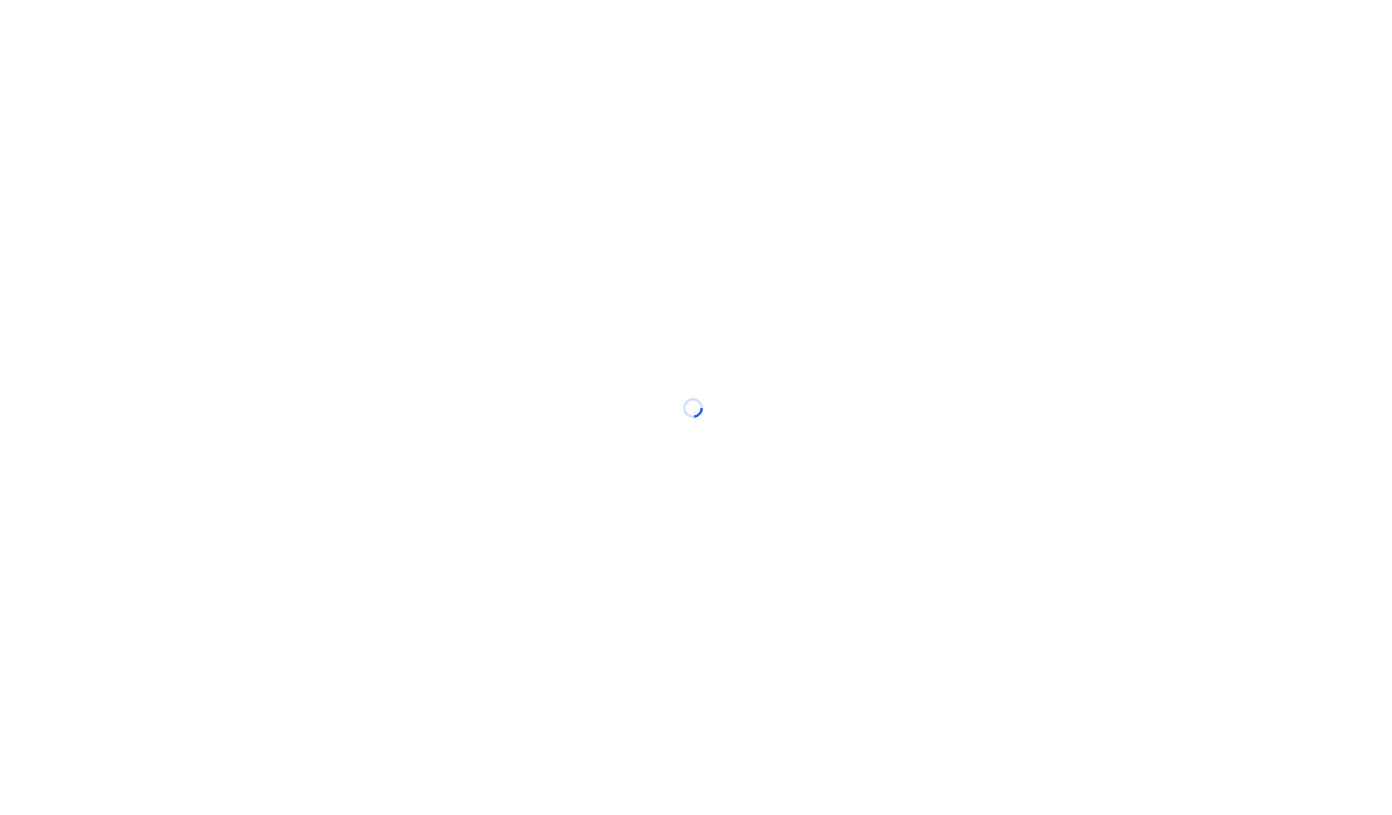 scroll, scrollTop: 0, scrollLeft: 0, axis: both 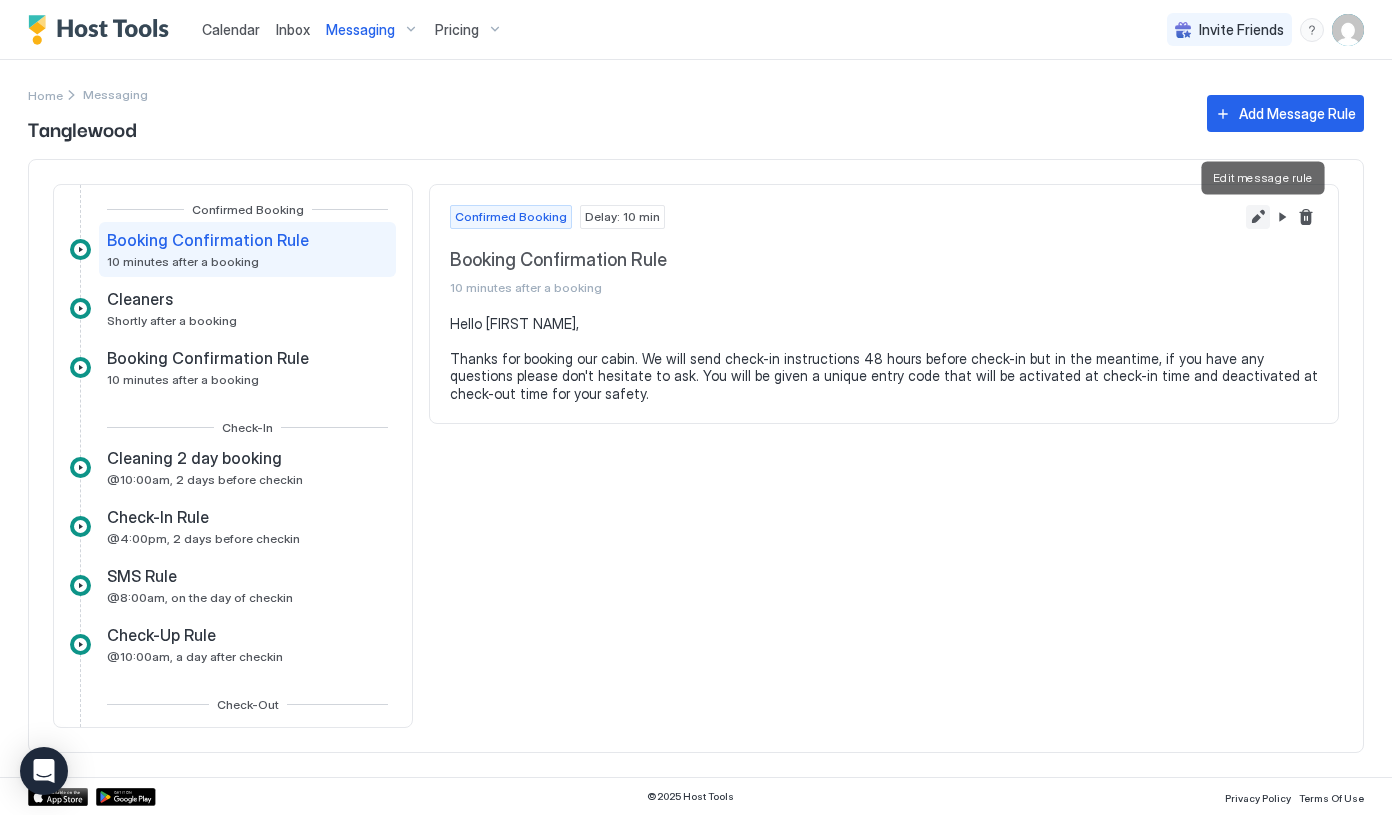 click at bounding box center (1258, 217) 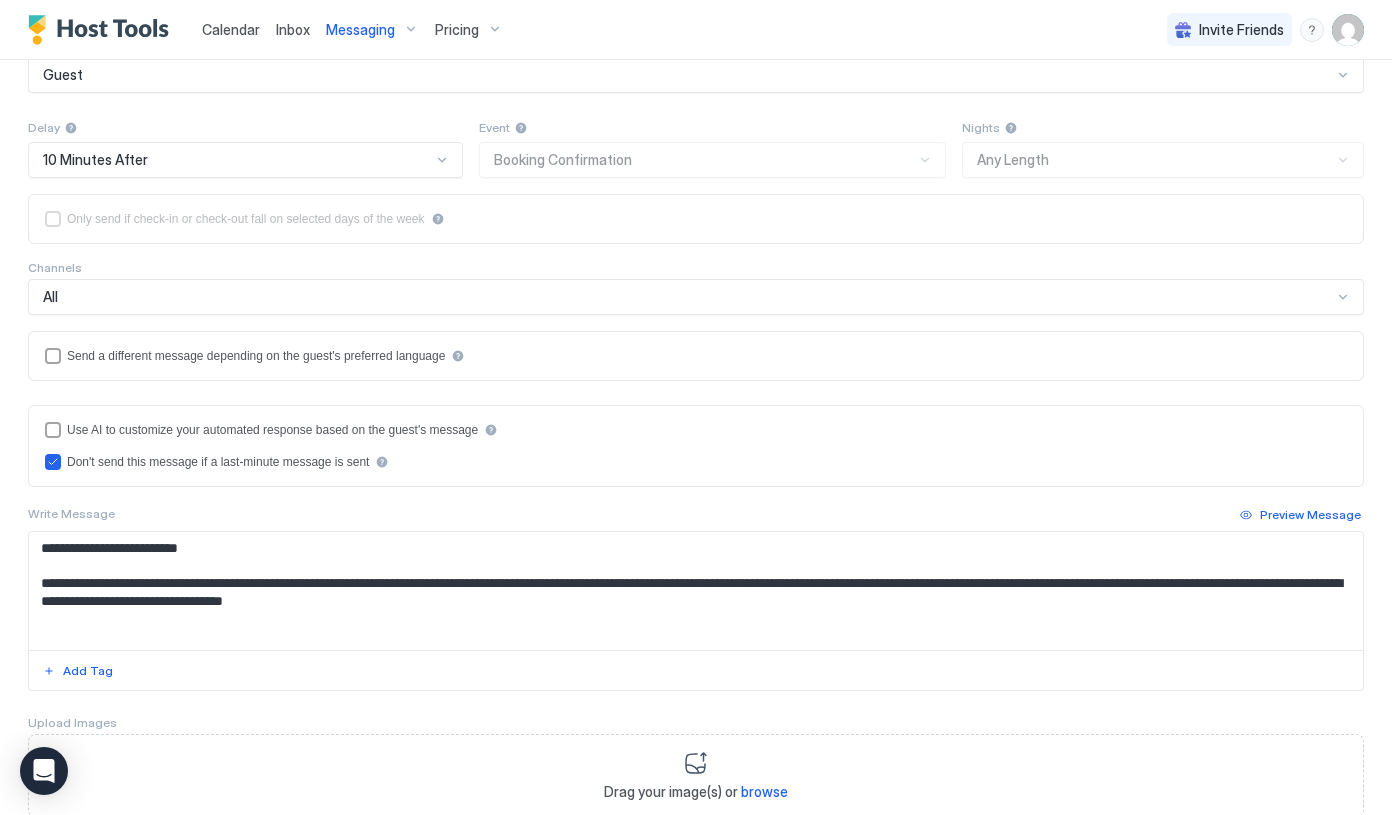 scroll, scrollTop: 214, scrollLeft: 0, axis: vertical 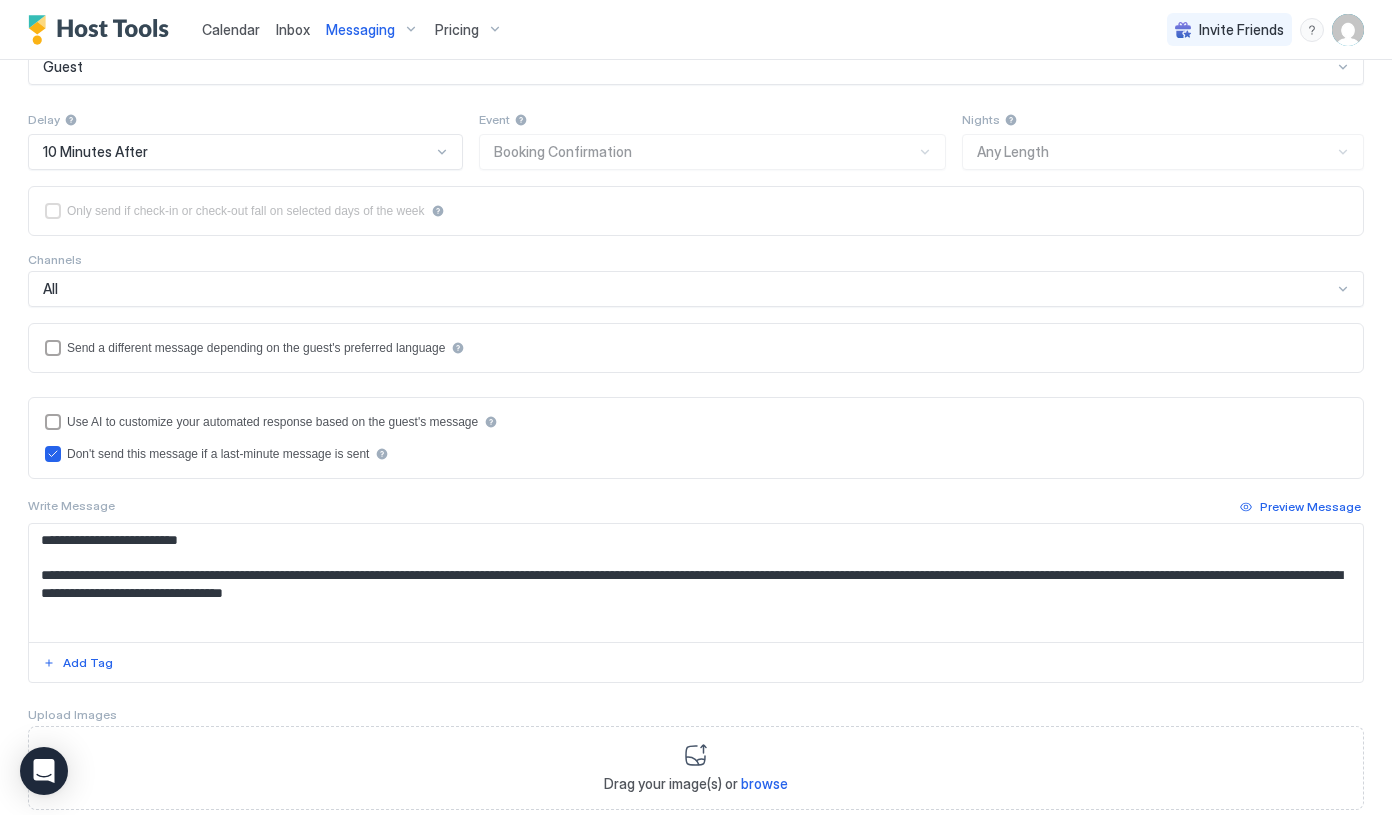 click on "**********" at bounding box center (696, 583) 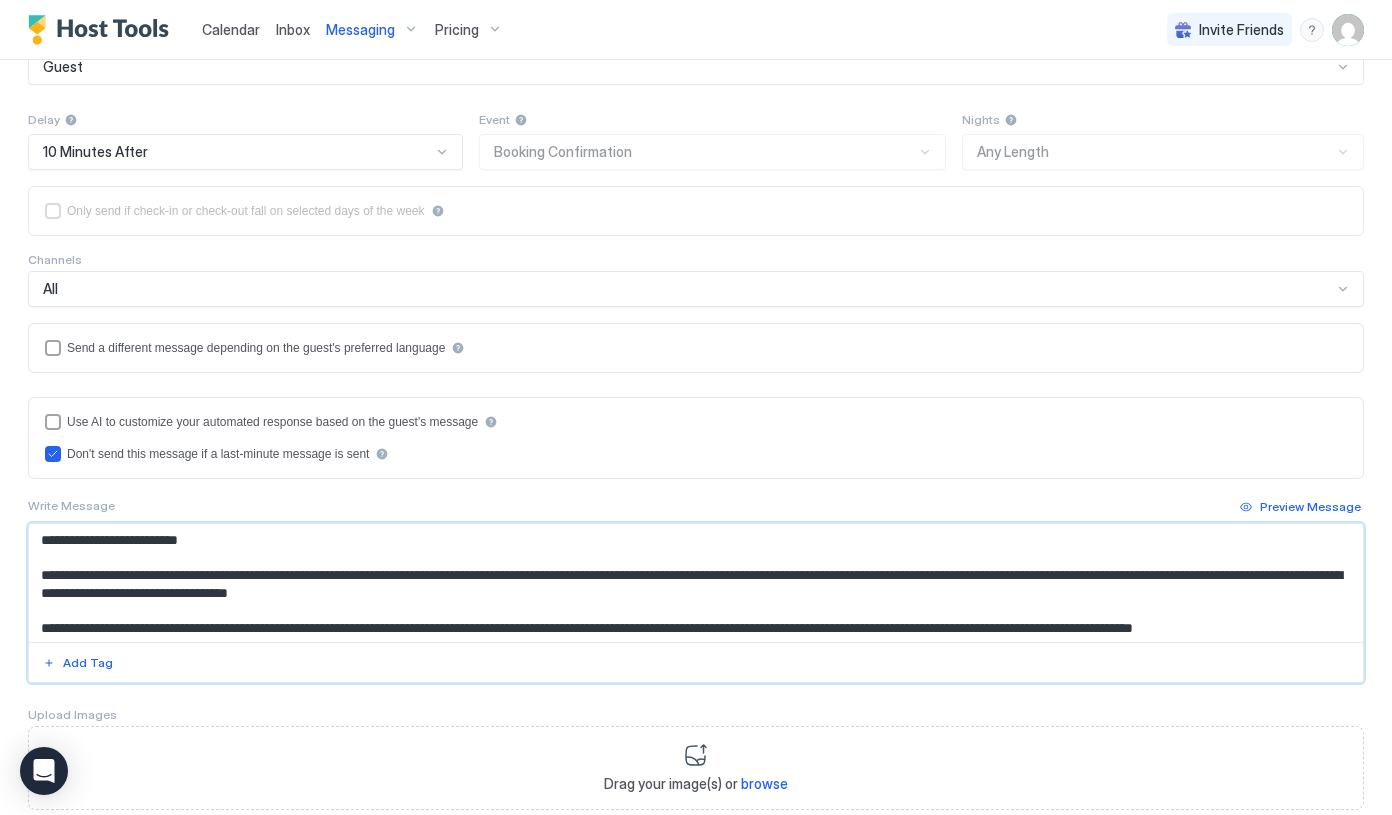 scroll, scrollTop: 12, scrollLeft: 0, axis: vertical 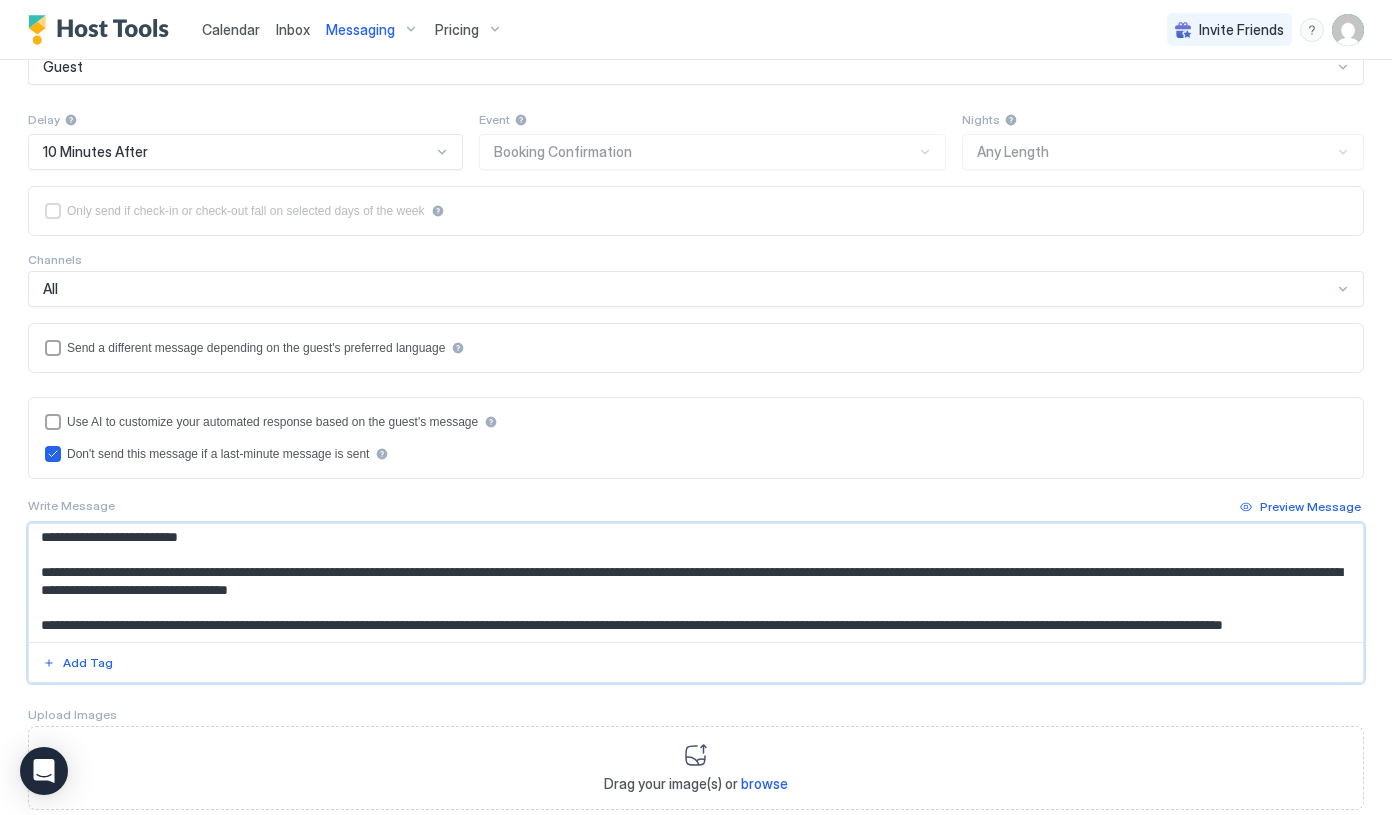 drag, startPoint x: 228, startPoint y: 635, endPoint x: 35, endPoint y: 613, distance: 194.24983 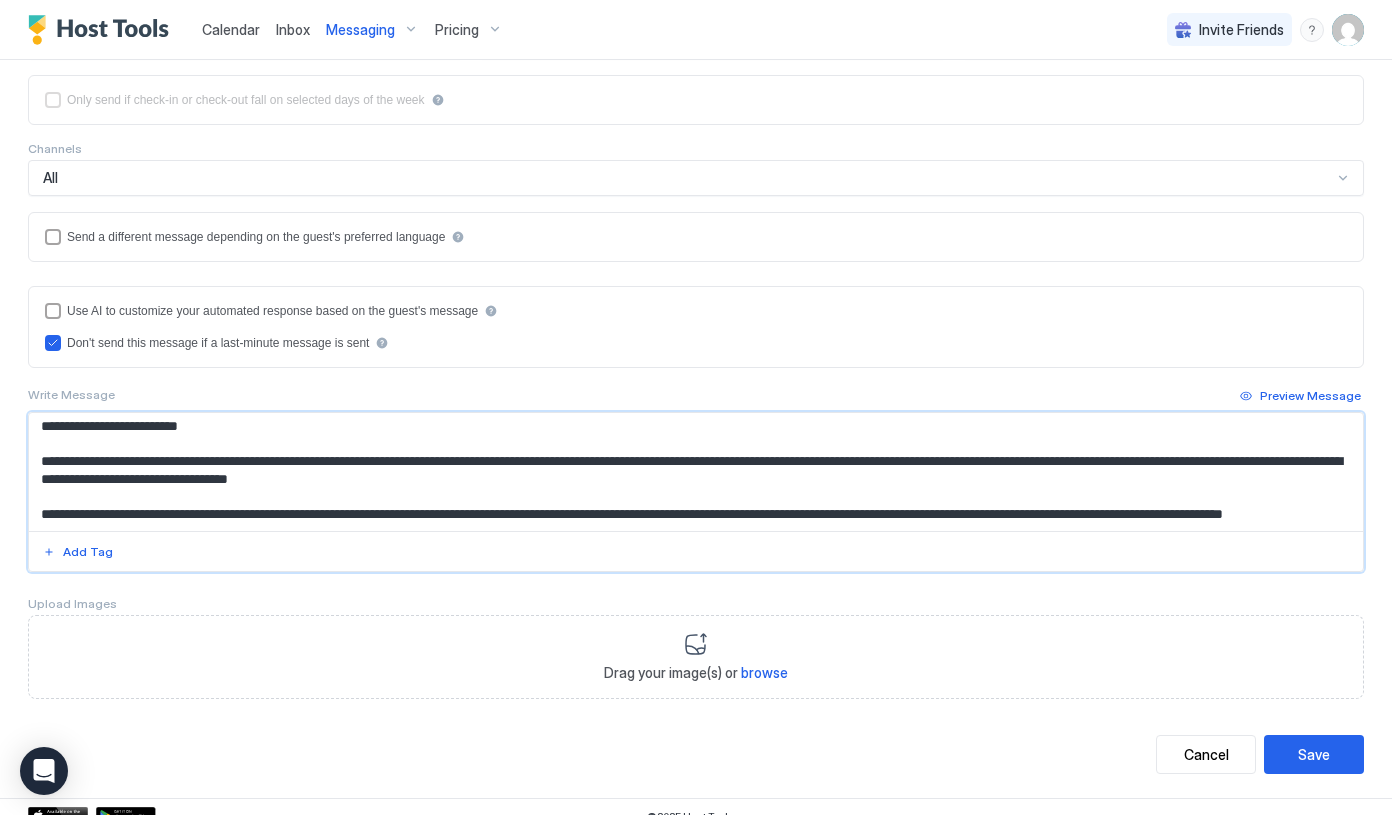 scroll, scrollTop: 343, scrollLeft: 0, axis: vertical 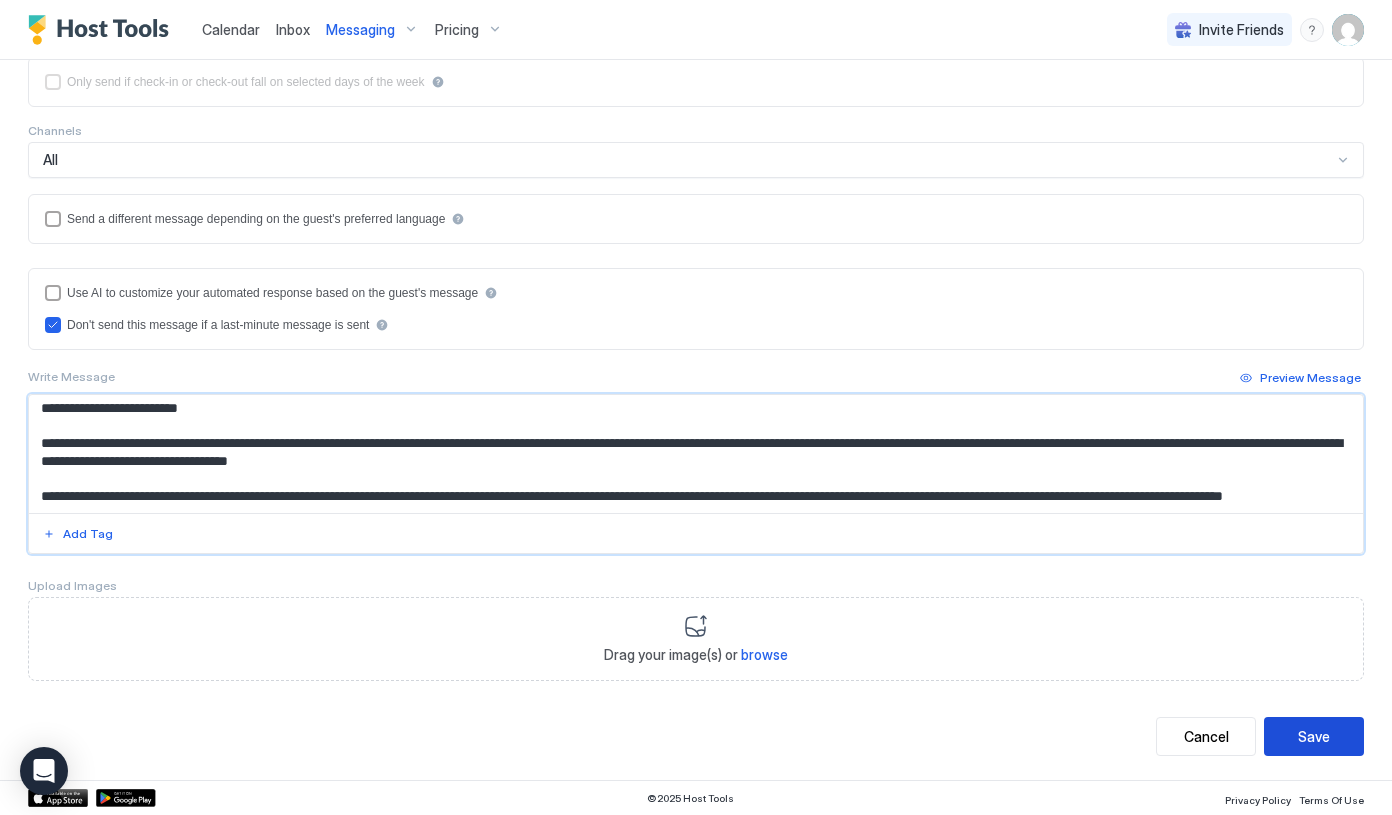type on "**********" 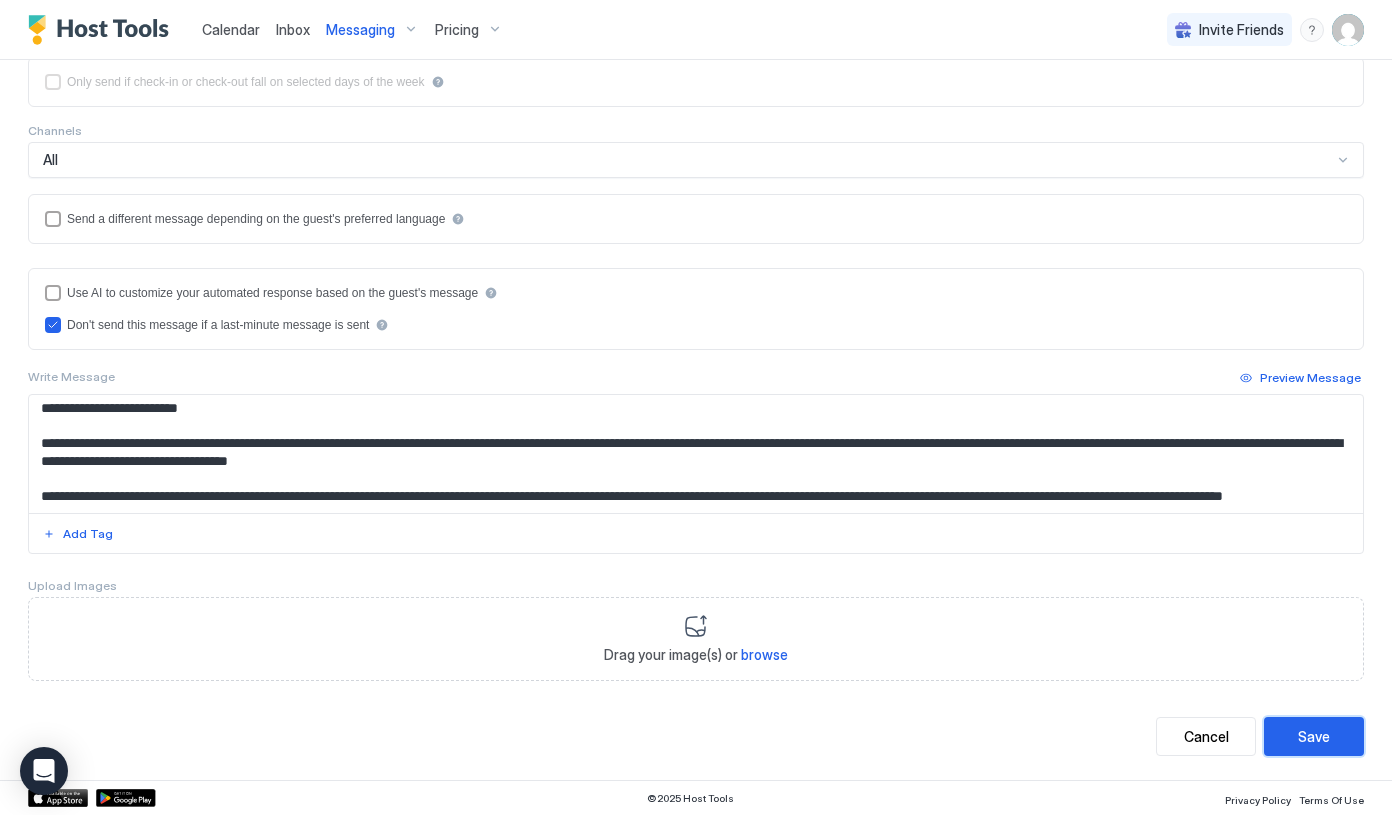 click on "Save" at bounding box center [1314, 736] 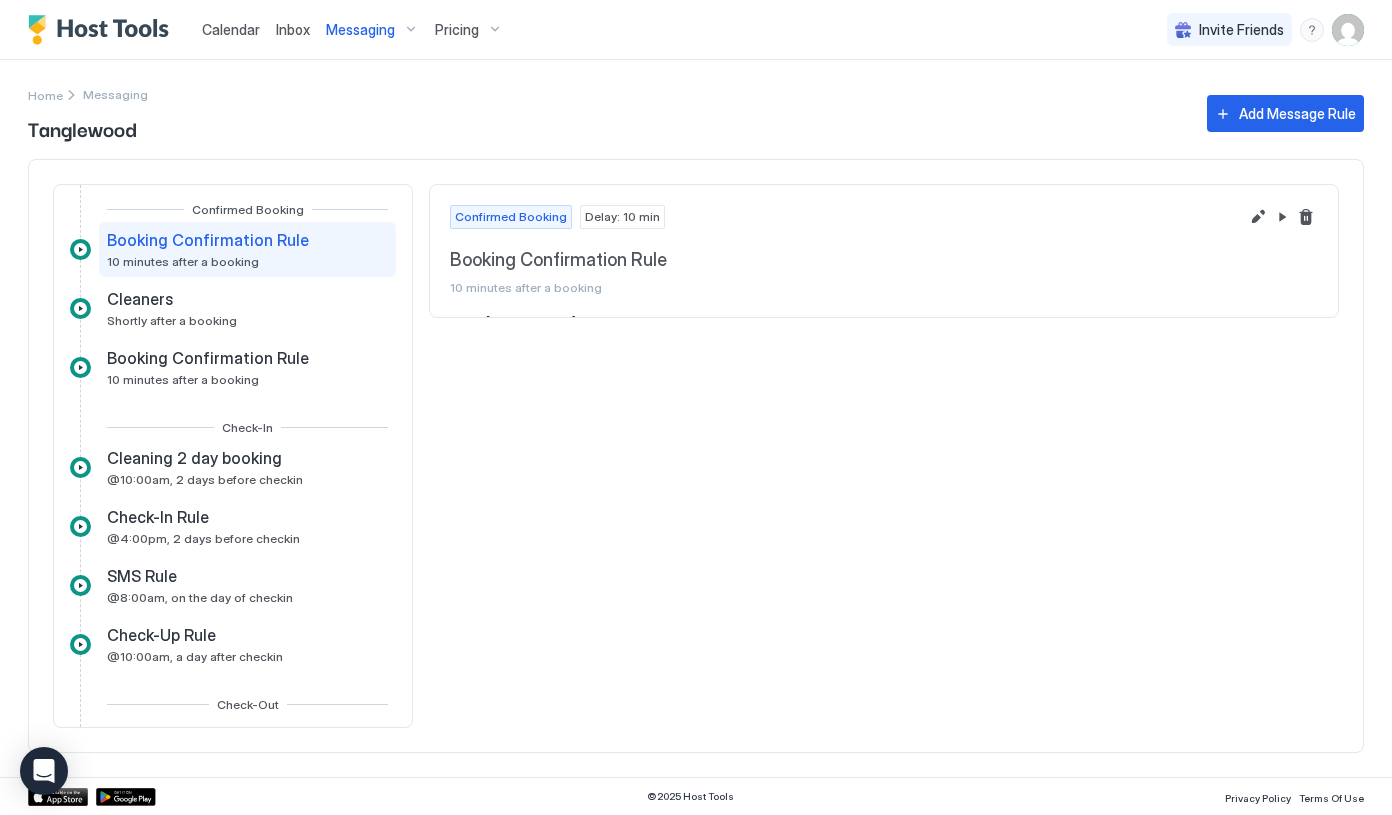 scroll, scrollTop: 0, scrollLeft: 0, axis: both 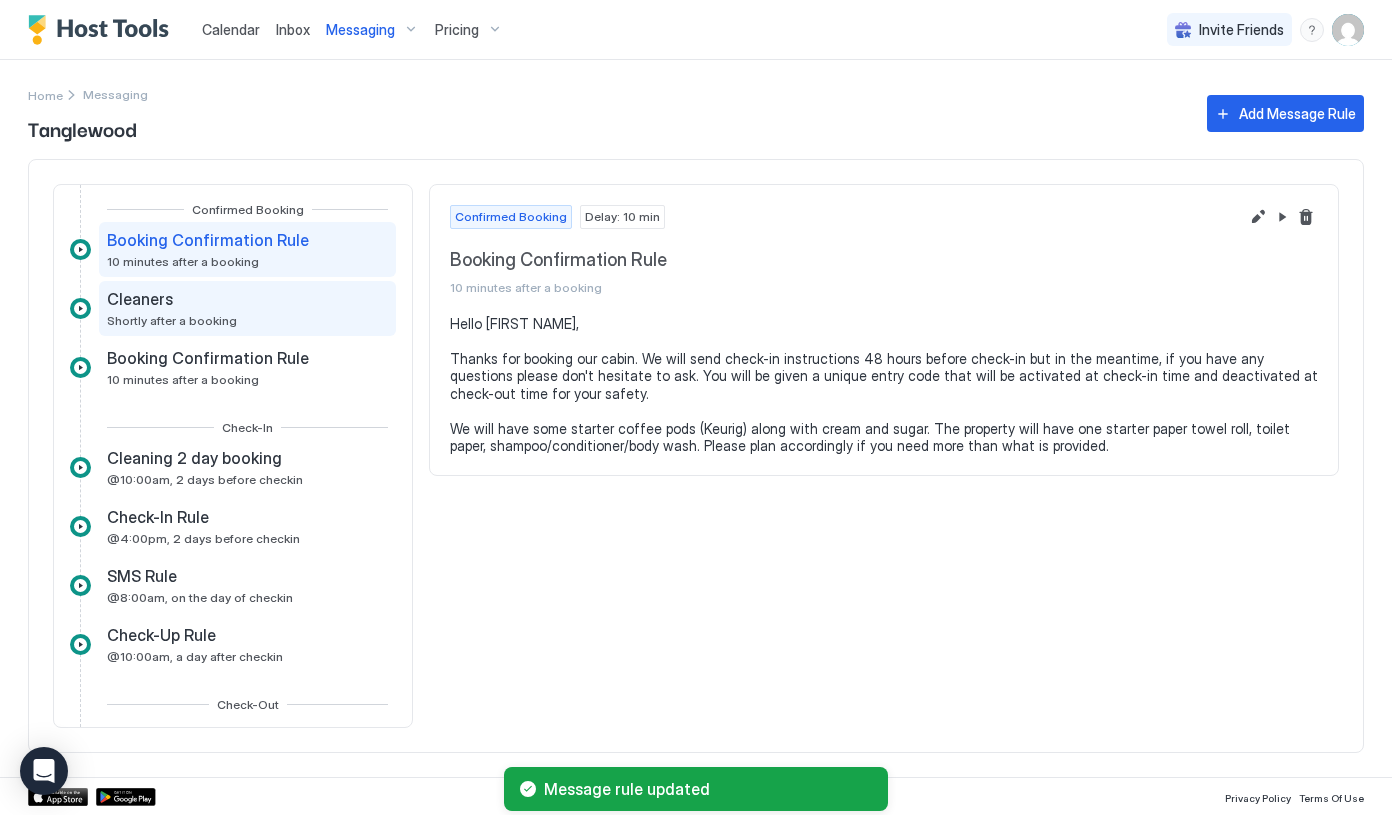 click on "Cleaners  Shortly after a booking" at bounding box center (247, 308) 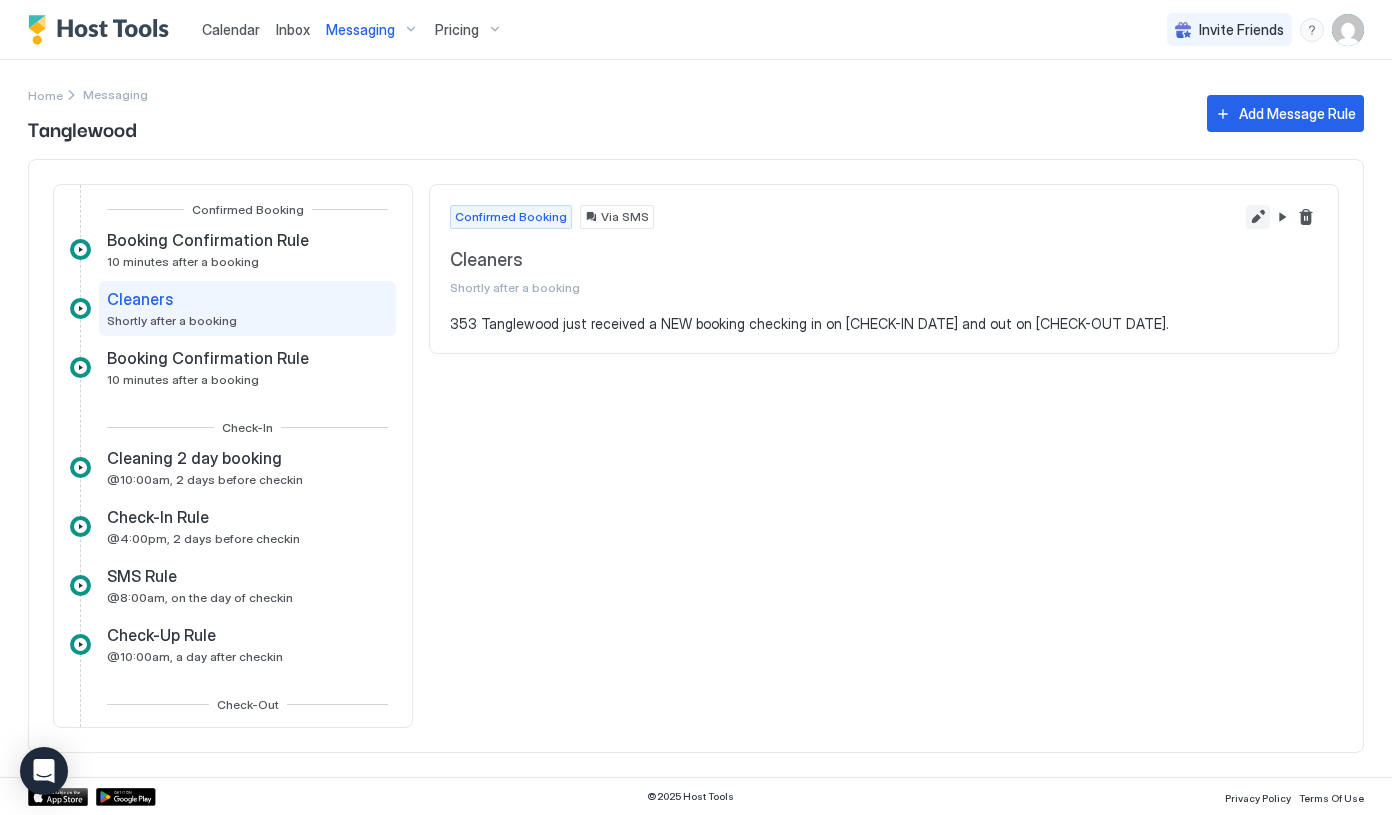 click at bounding box center (1258, 217) 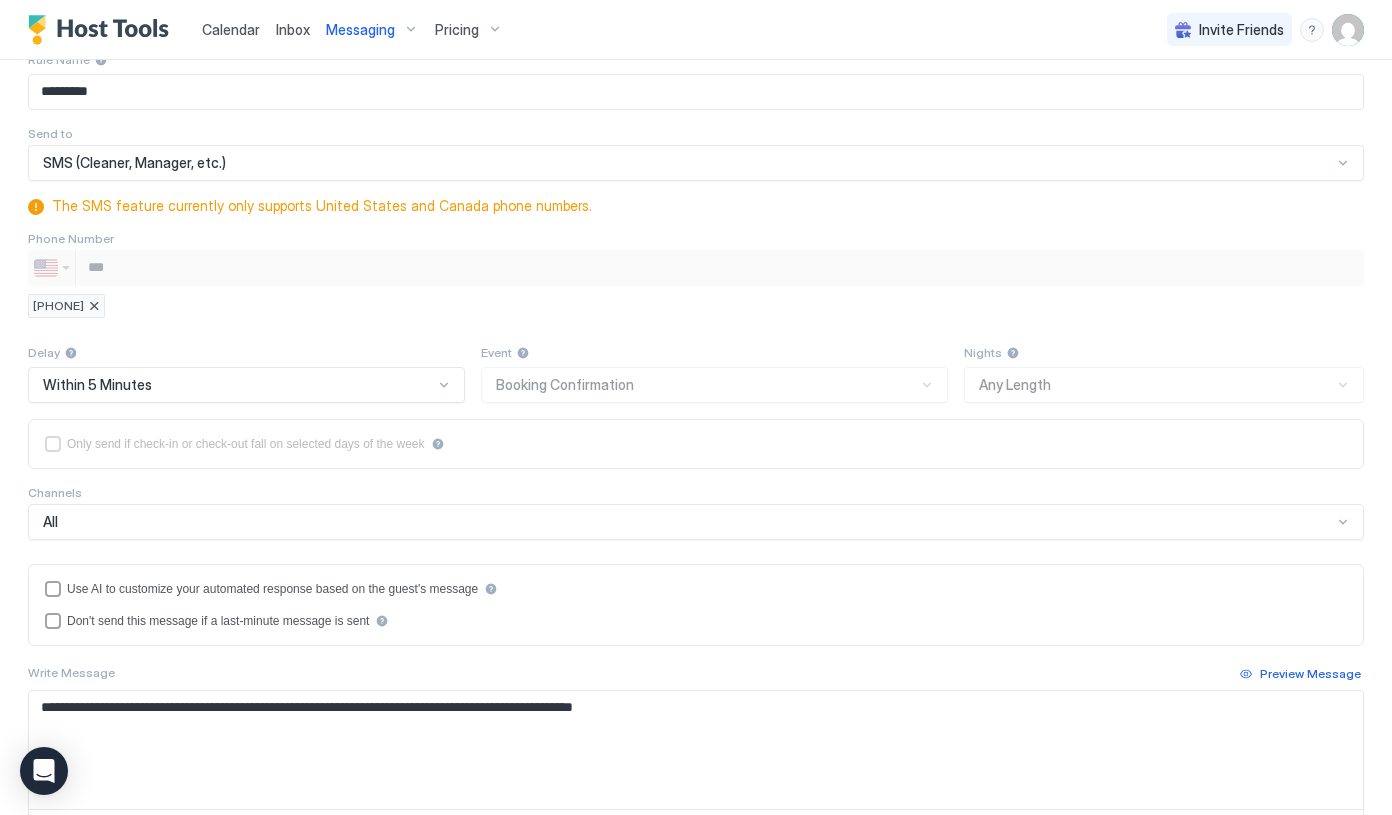 scroll, scrollTop: 0, scrollLeft: 0, axis: both 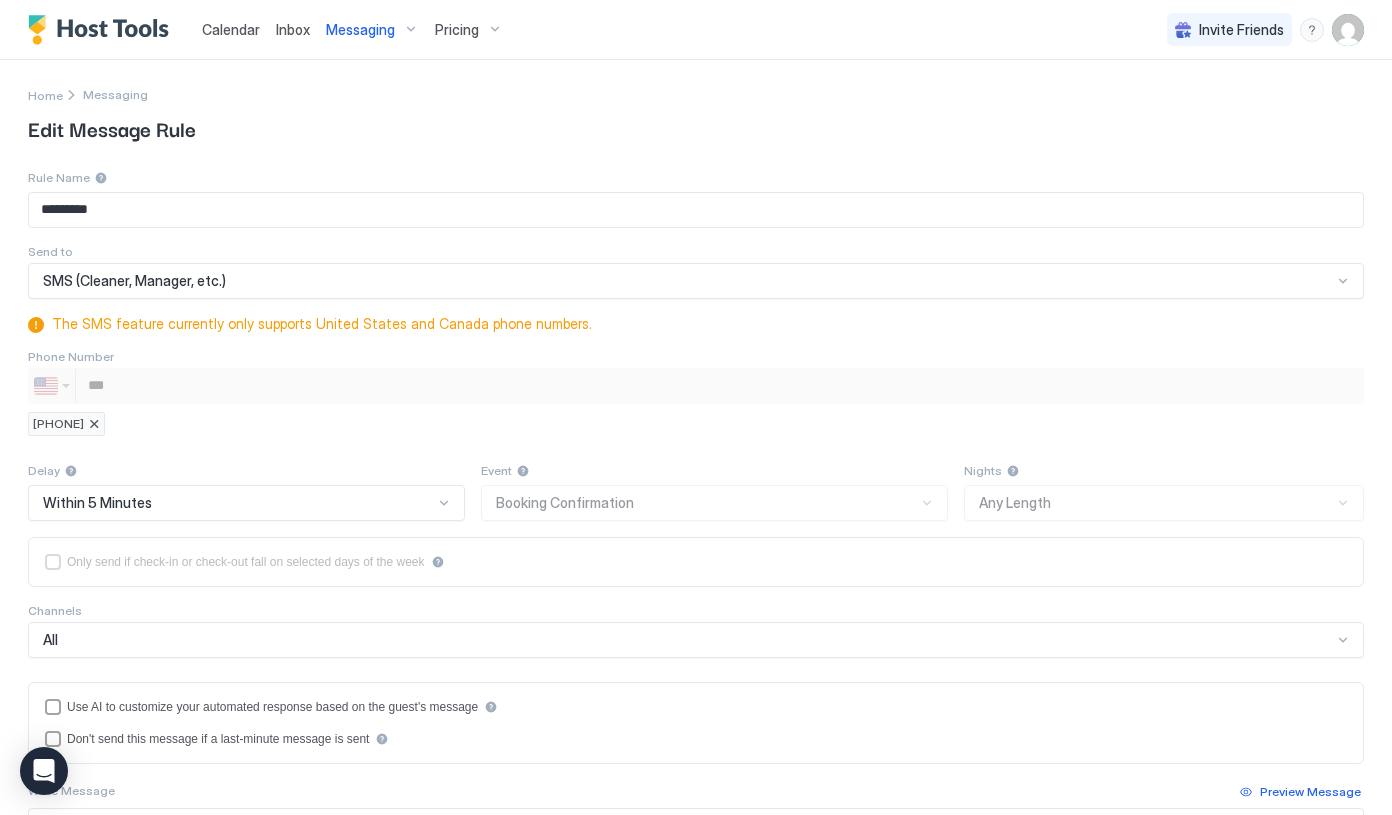 click at bounding box center [94, 424] 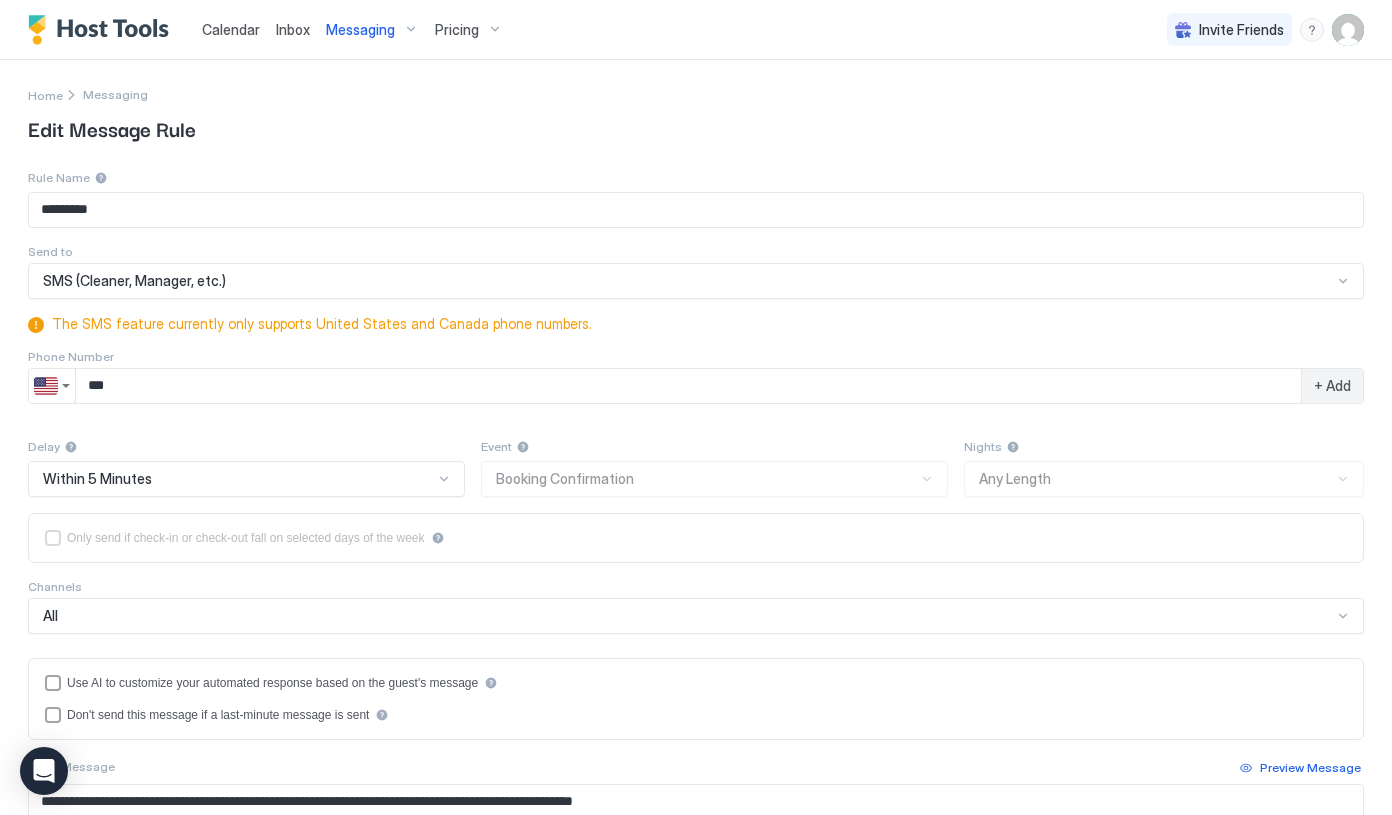 click on "**" at bounding box center (688, 386) 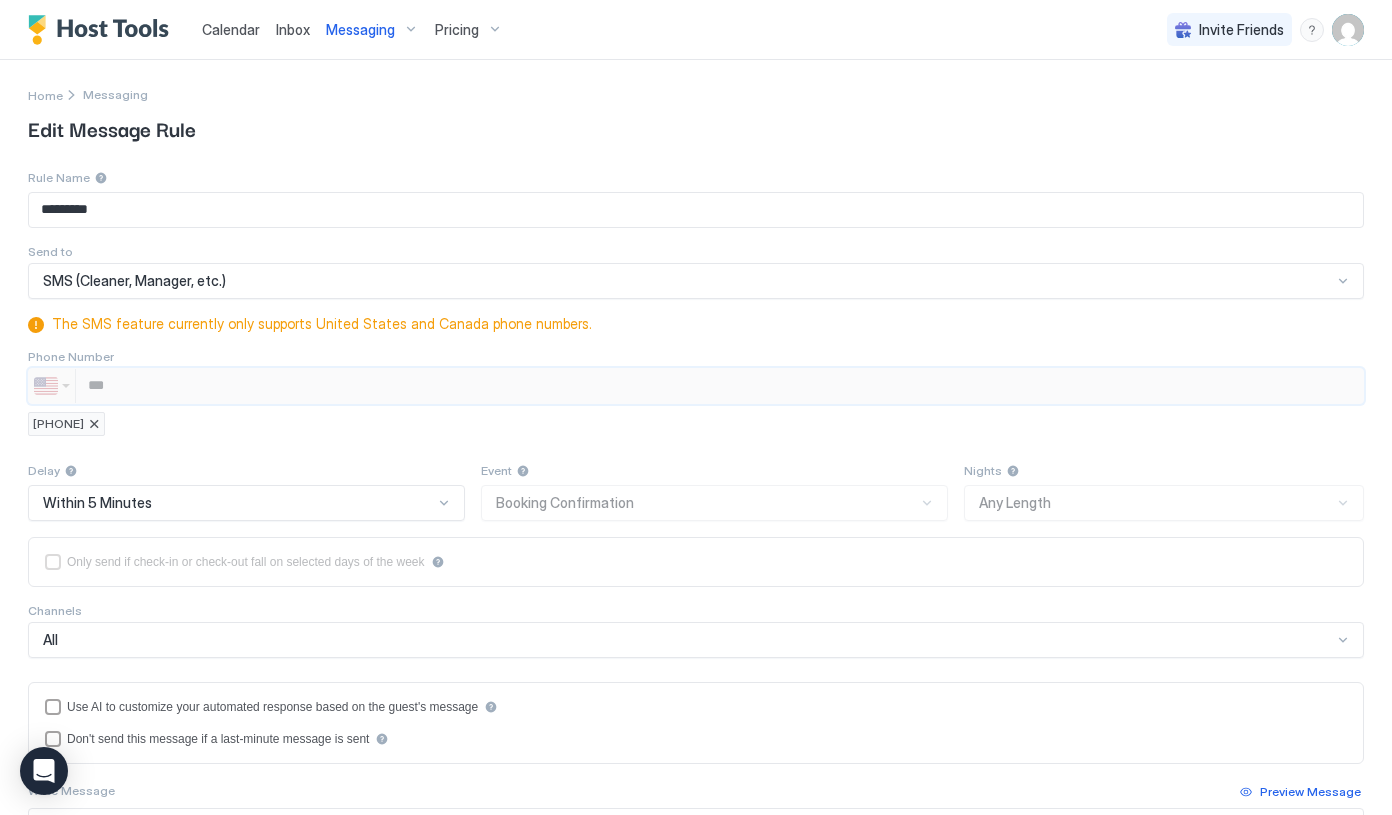 click at bounding box center [94, 424] 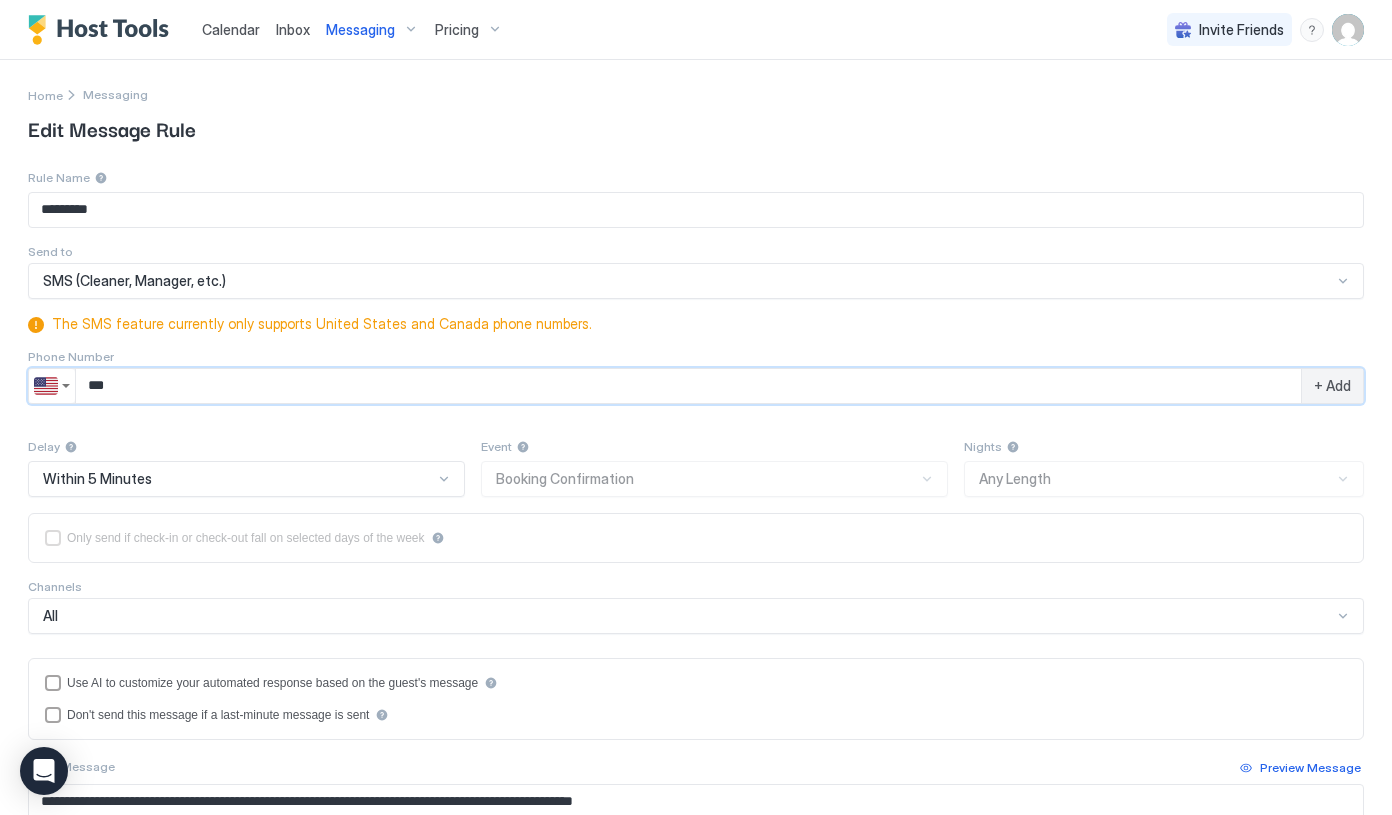 click on "**" at bounding box center (688, 386) 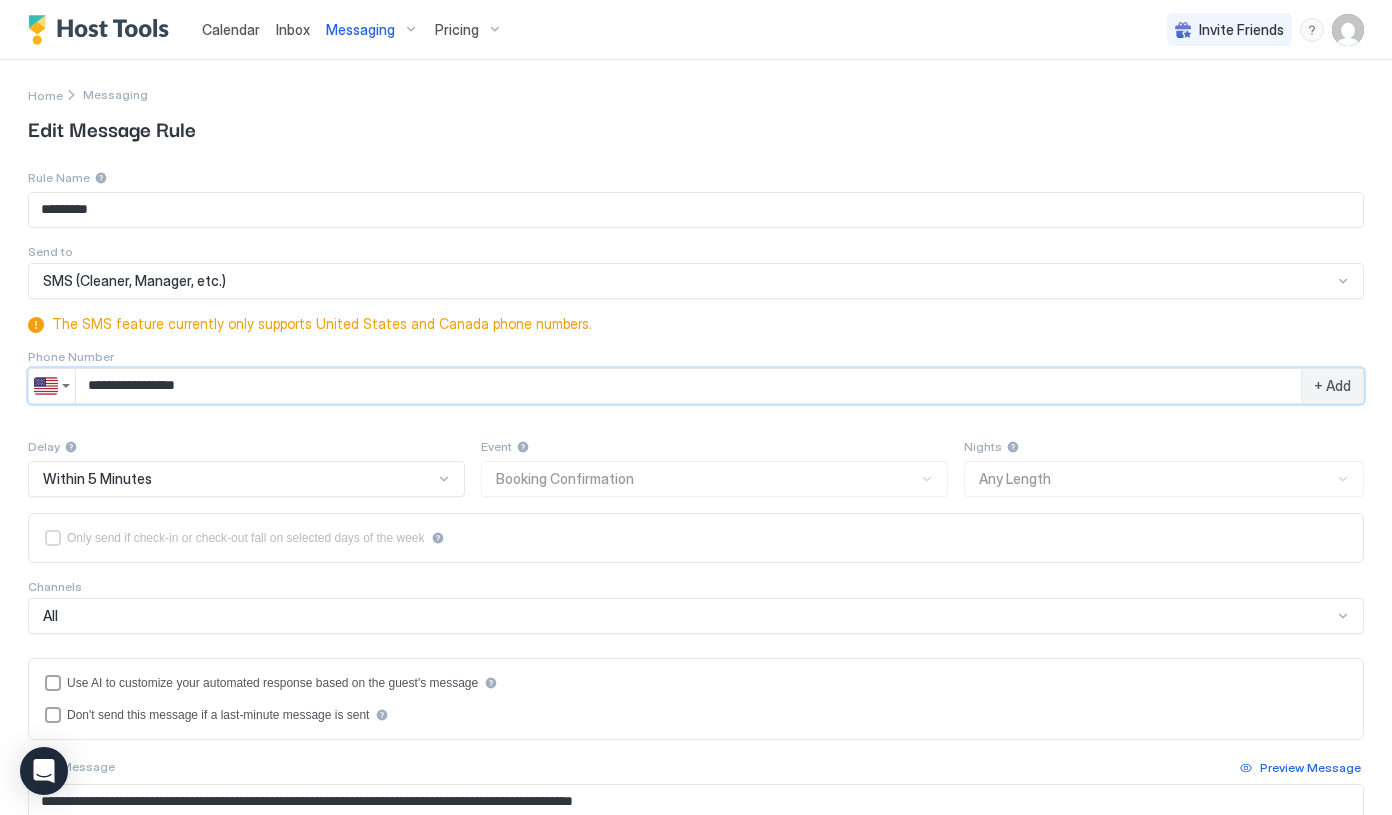 type on "**" 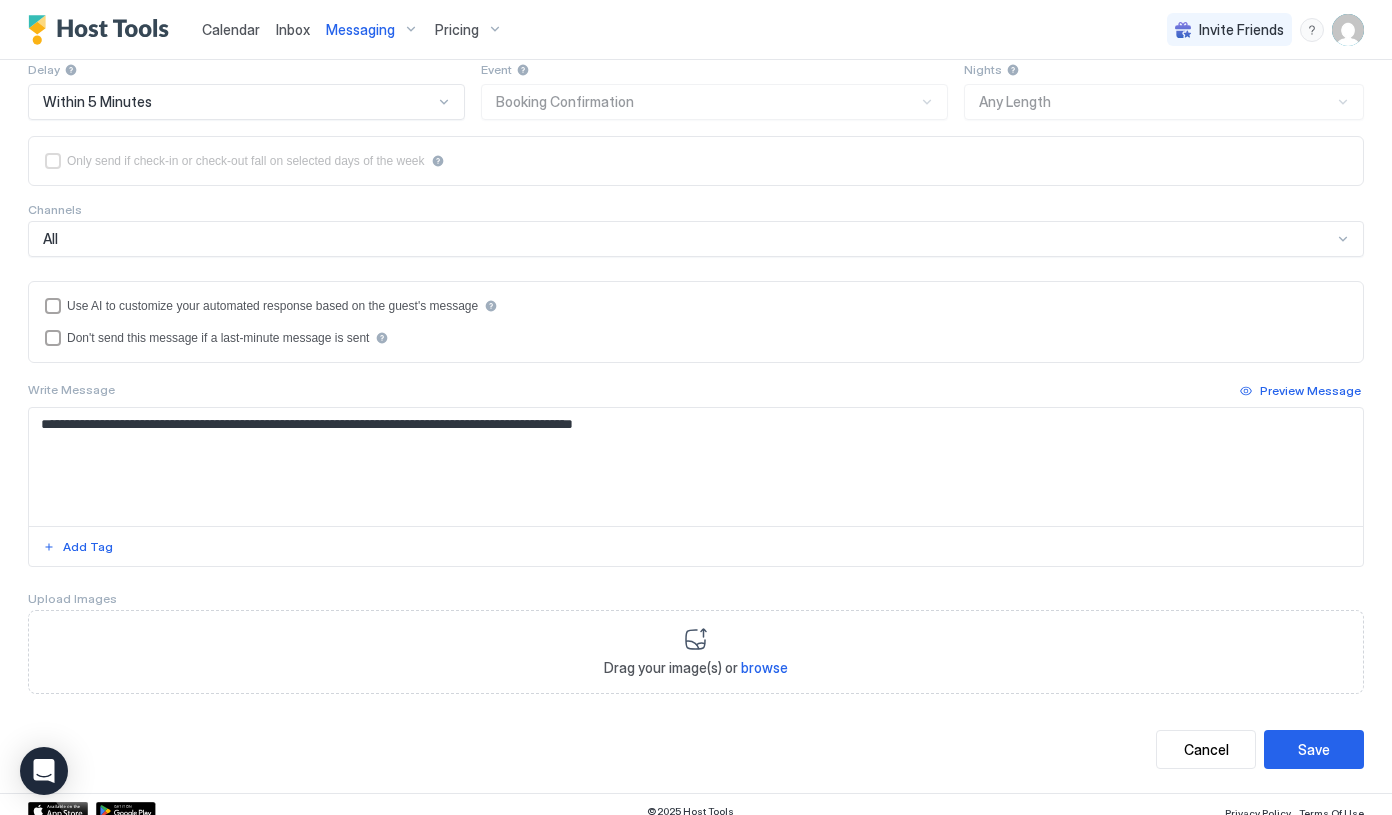scroll, scrollTop: 414, scrollLeft: 0, axis: vertical 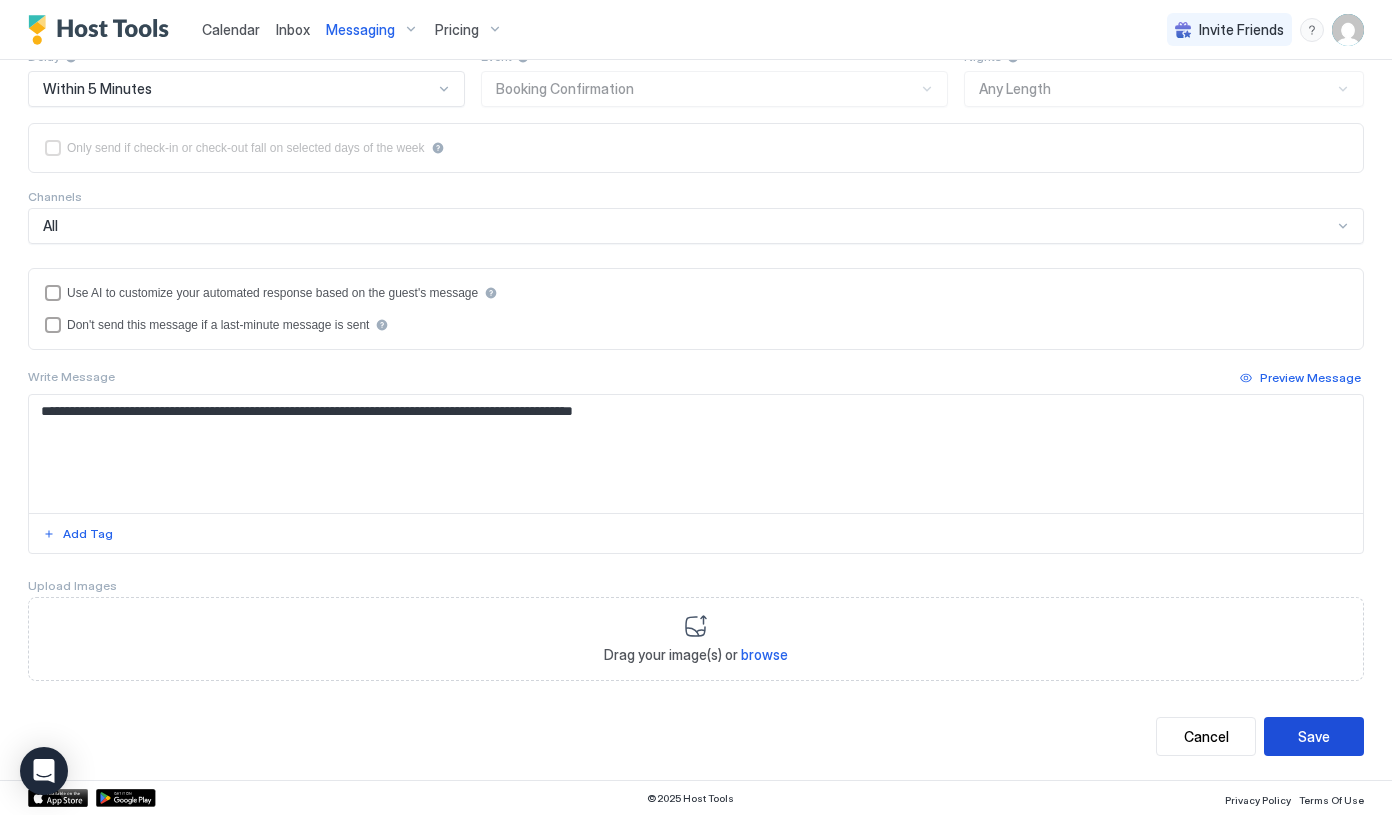 click on "Save" at bounding box center [1314, 736] 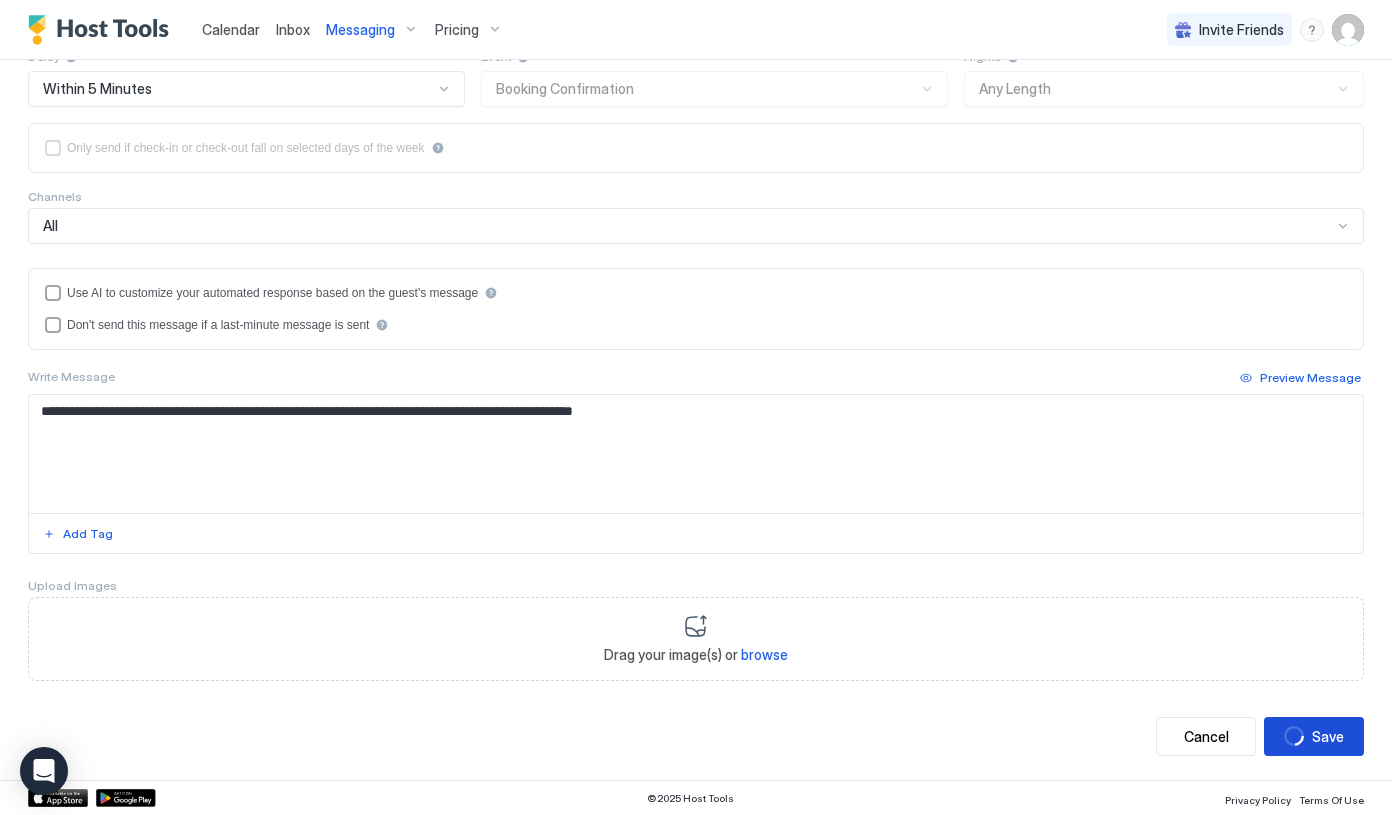 scroll, scrollTop: 0, scrollLeft: 0, axis: both 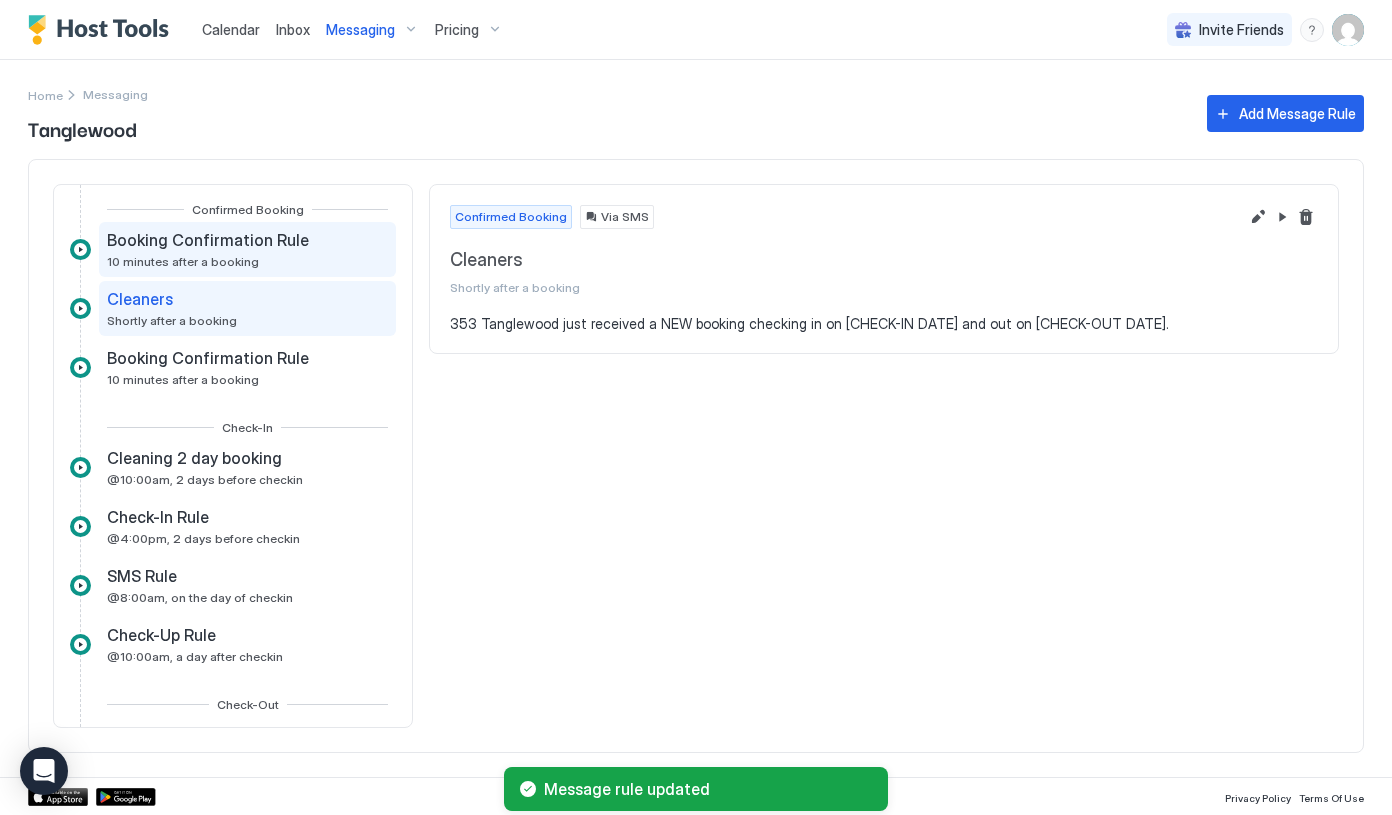 click on "Booking Confirmation Rule 10 minutes after a booking" at bounding box center (210, 249) 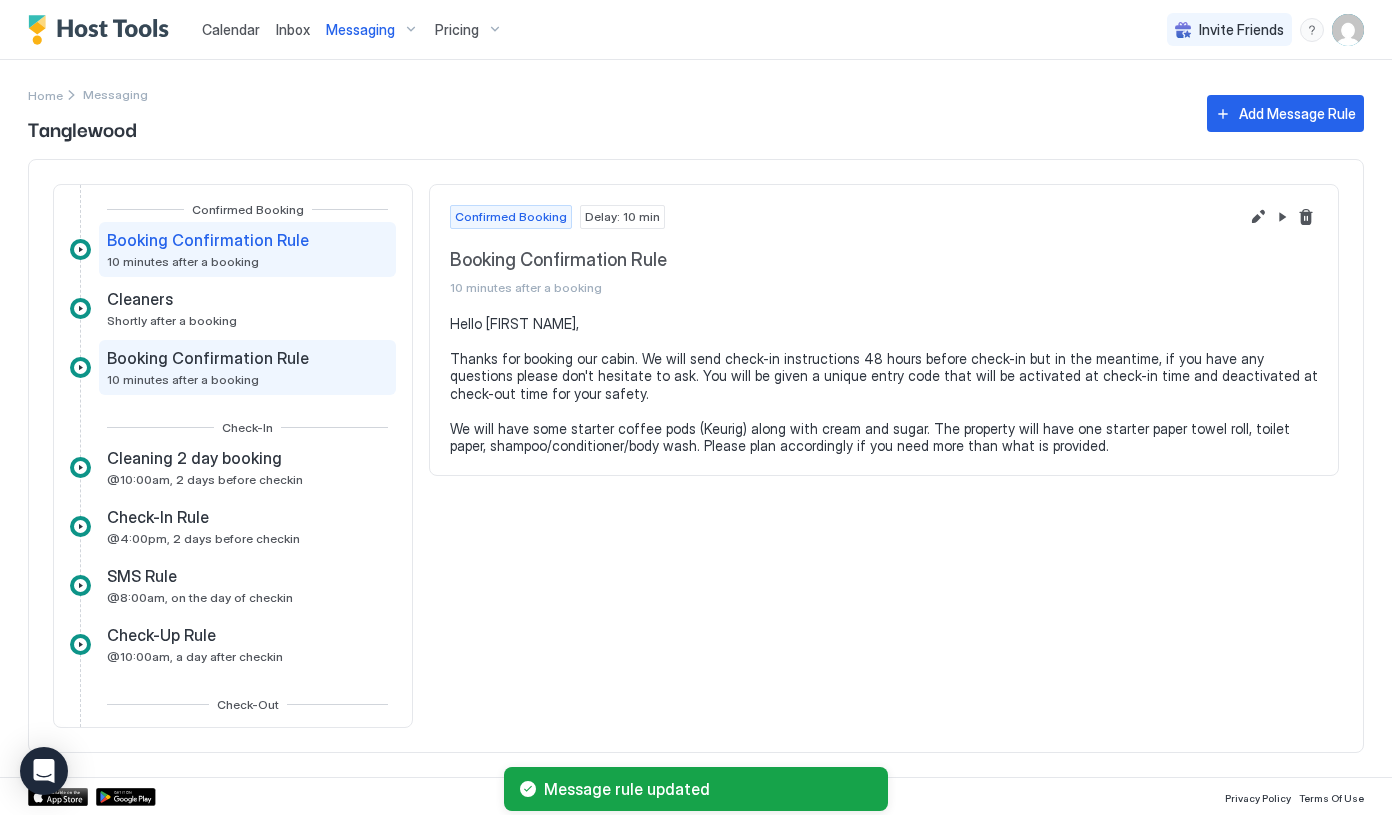 click on "Booking Confirmation Rule" at bounding box center [208, 358] 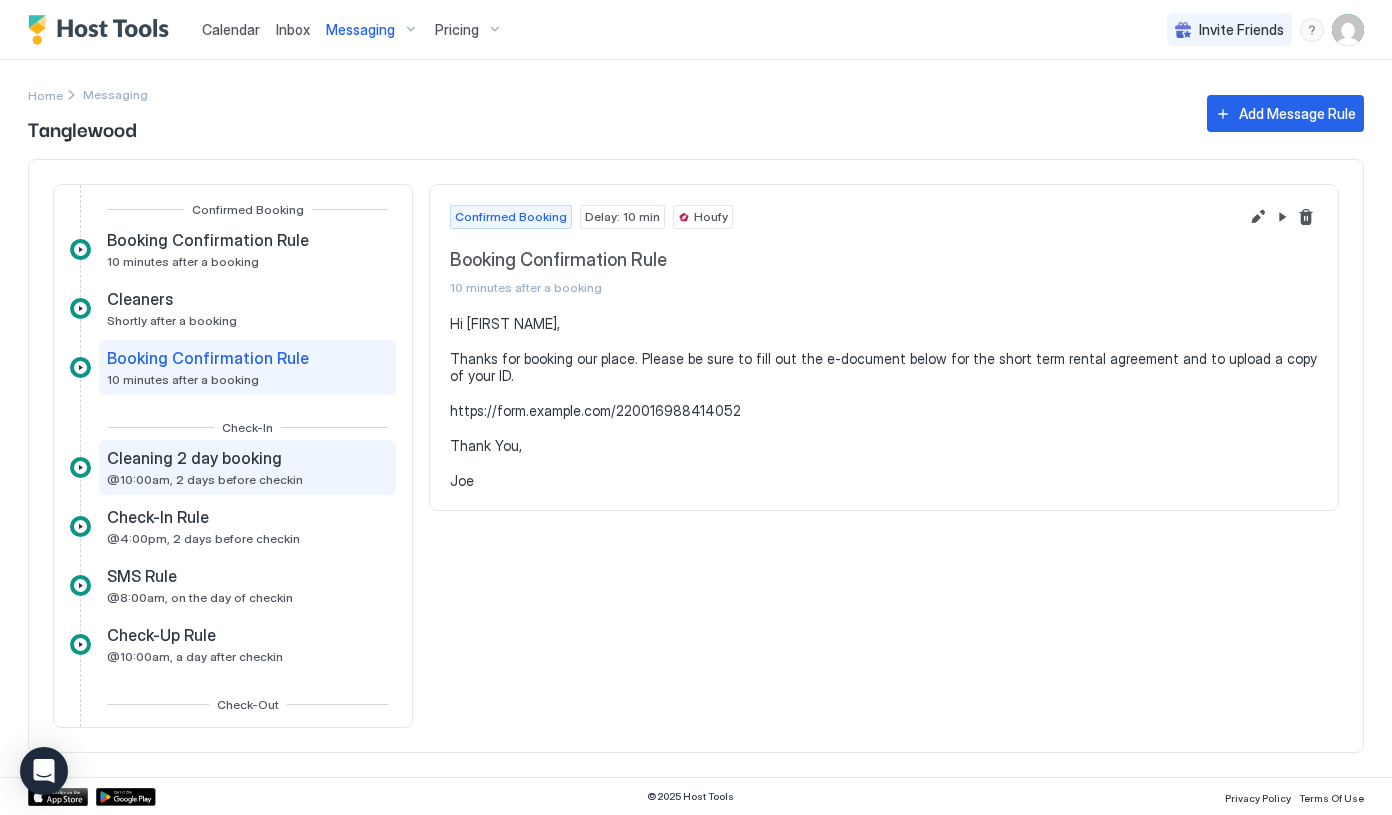 click on "@10:00am, 2 days before checkin" at bounding box center [205, 479] 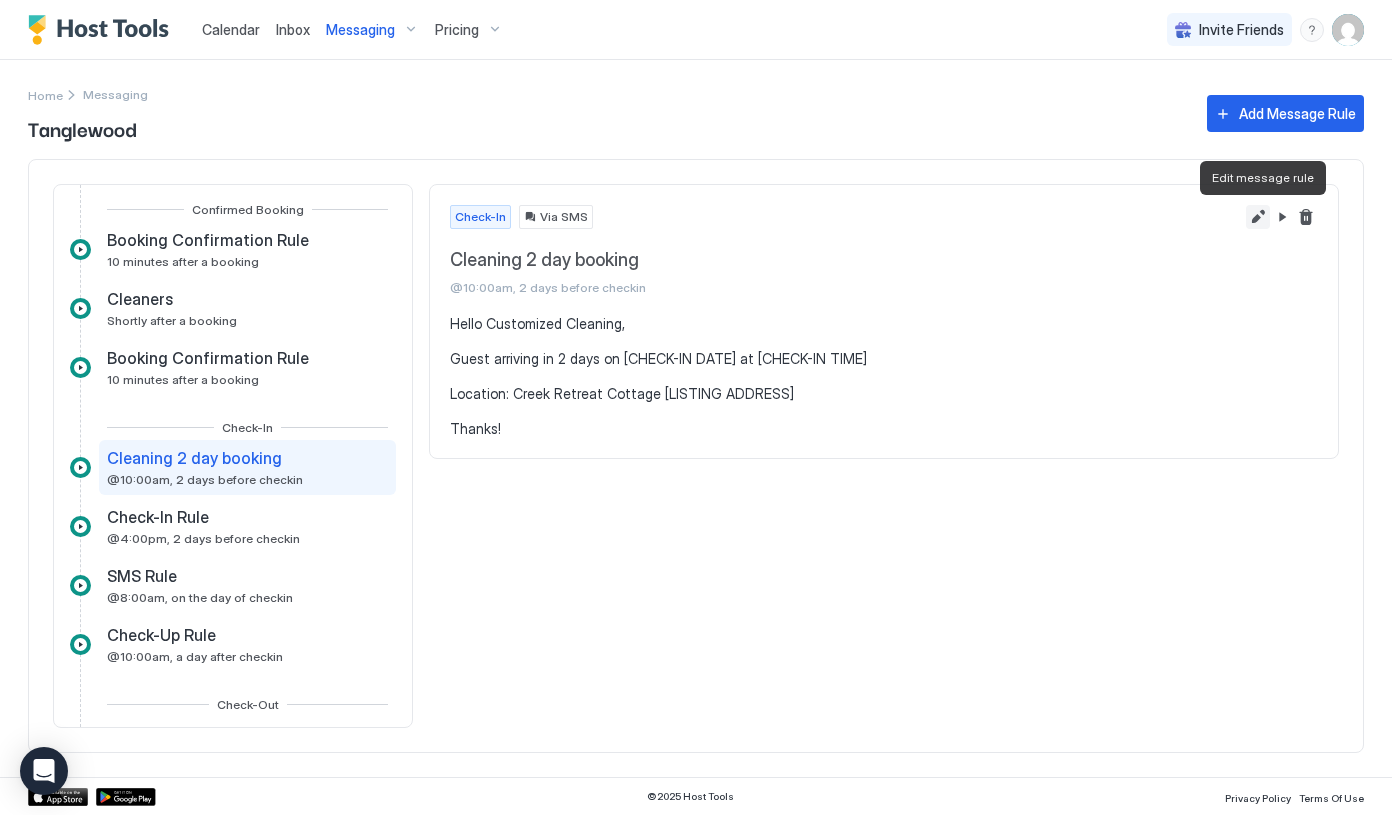 click at bounding box center (1258, 217) 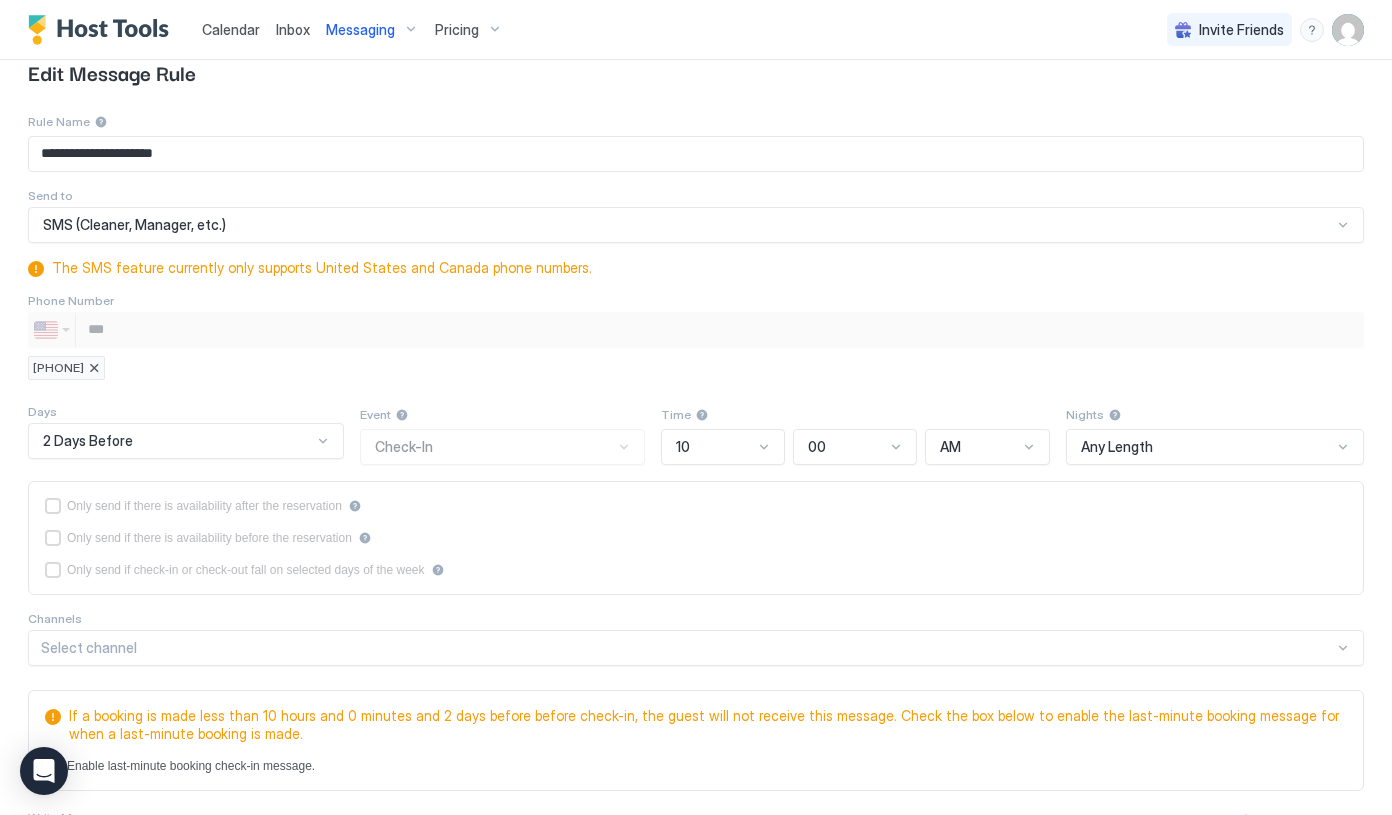 scroll, scrollTop: 66, scrollLeft: 0, axis: vertical 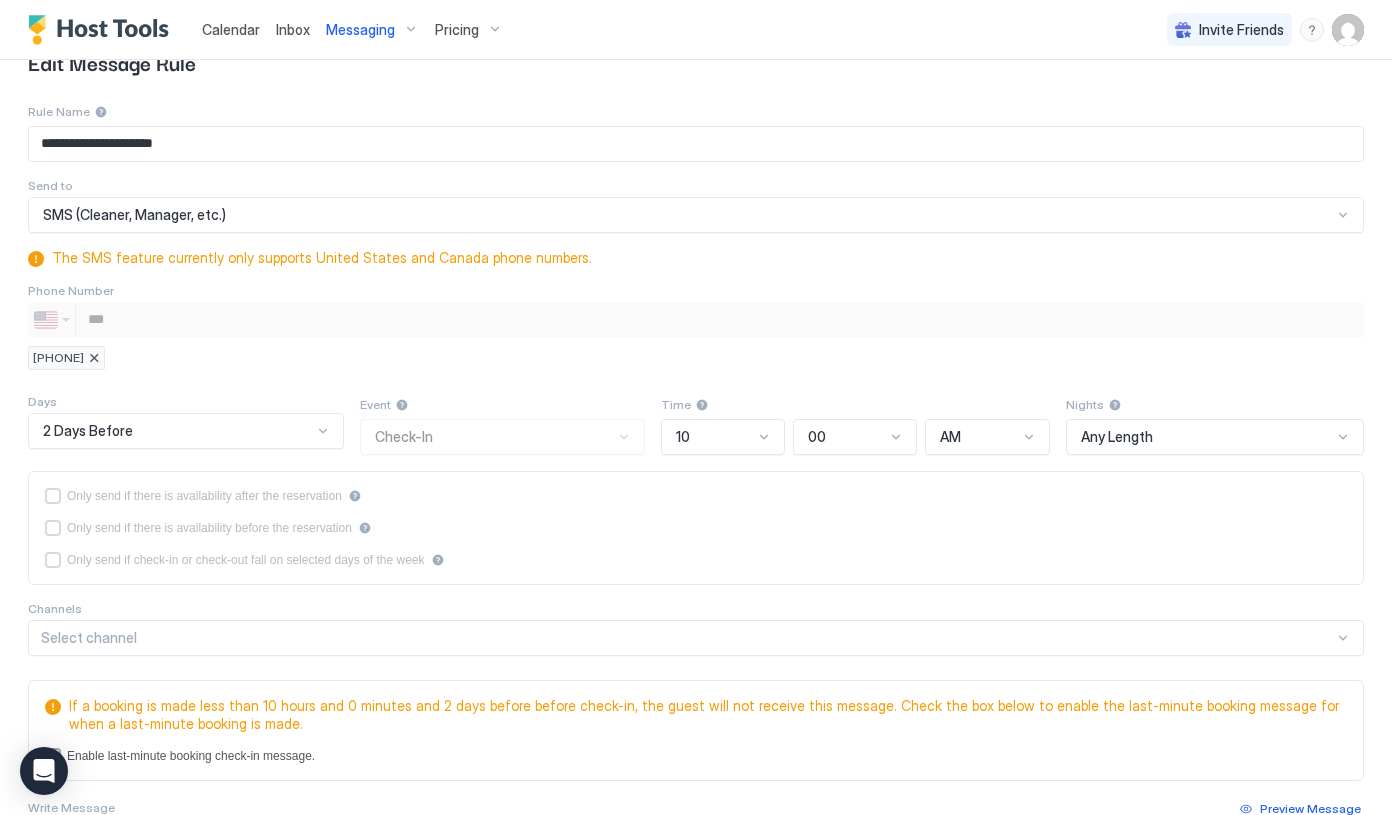 click at bounding box center [94, 358] 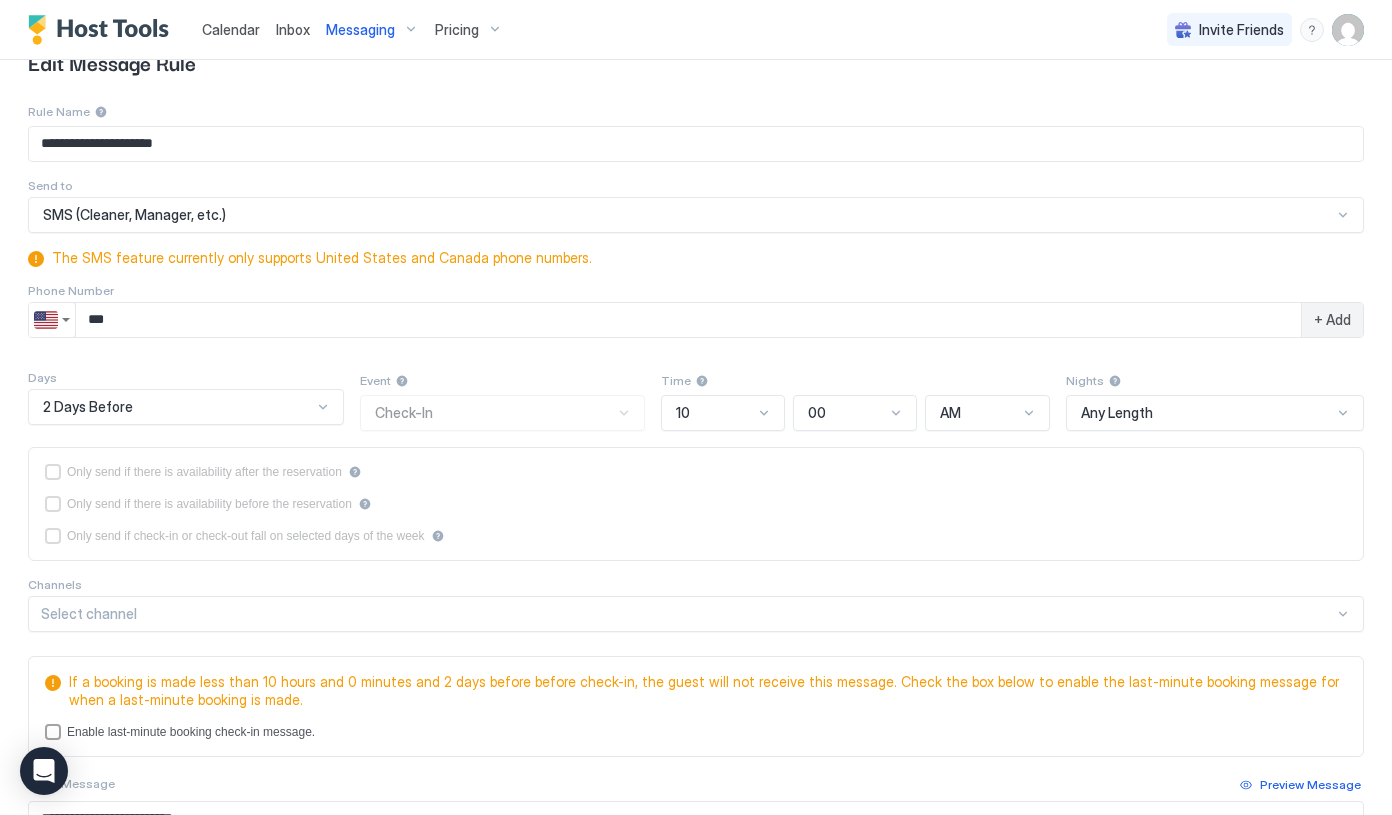 click on "**" at bounding box center (688, 320) 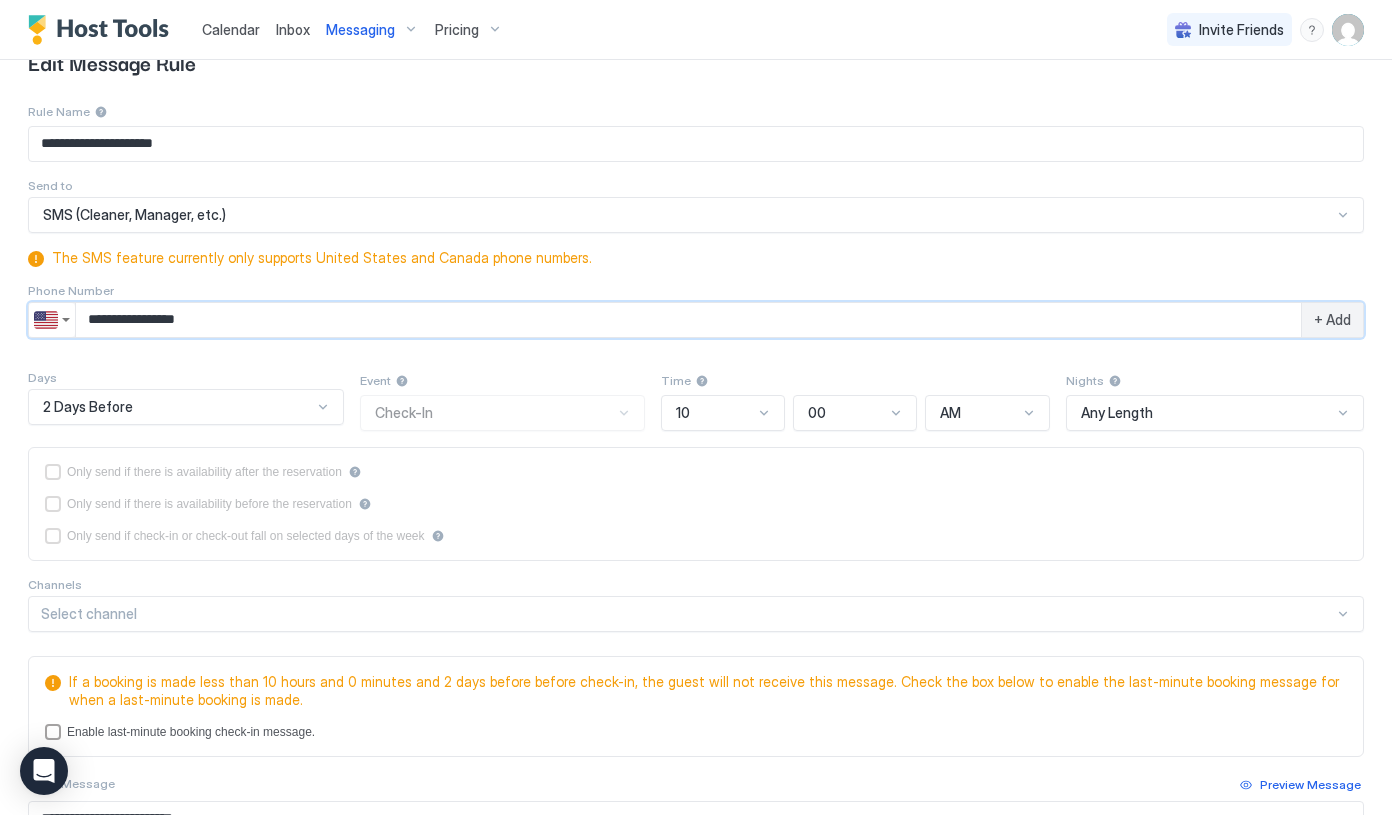 type on "**" 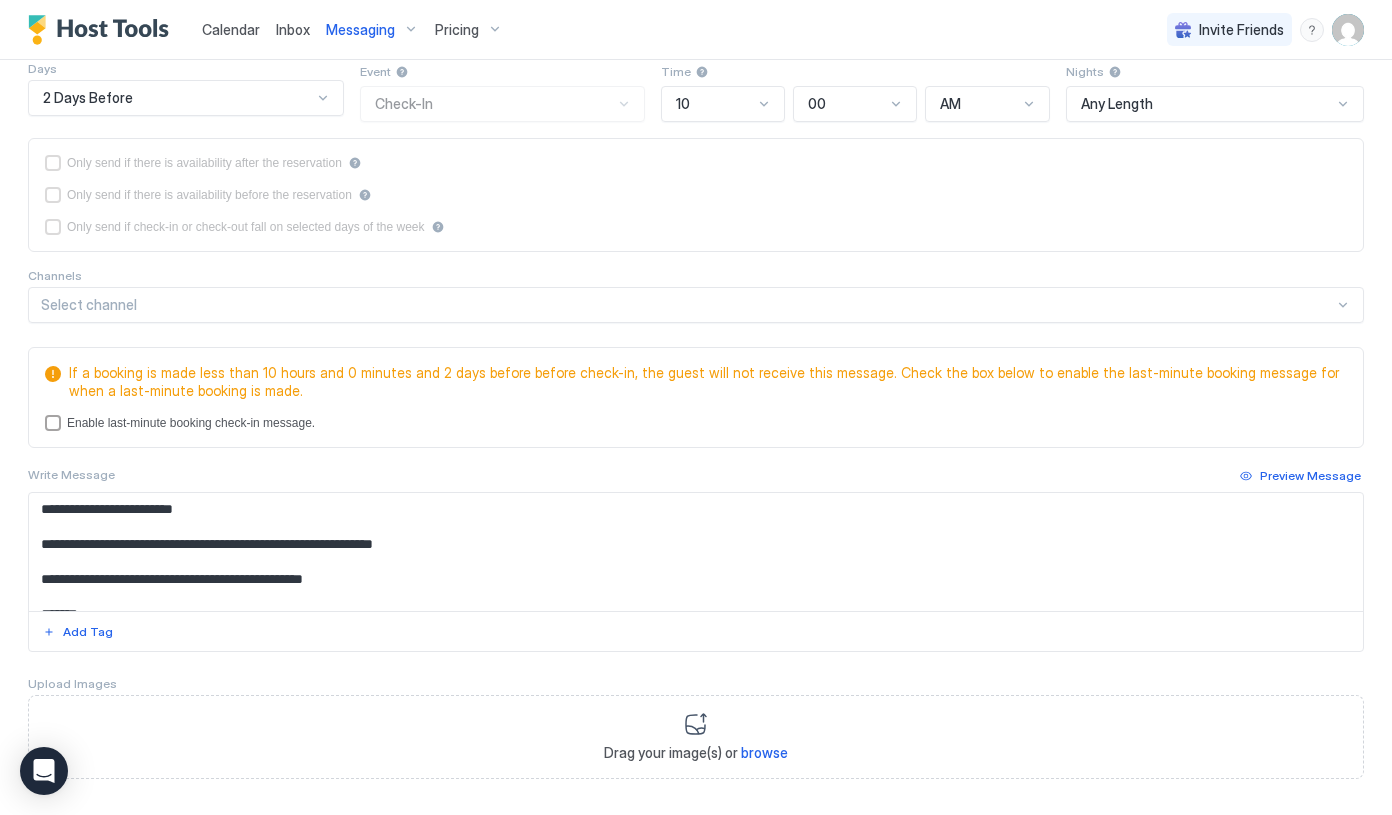 scroll, scrollTop: 402, scrollLeft: 0, axis: vertical 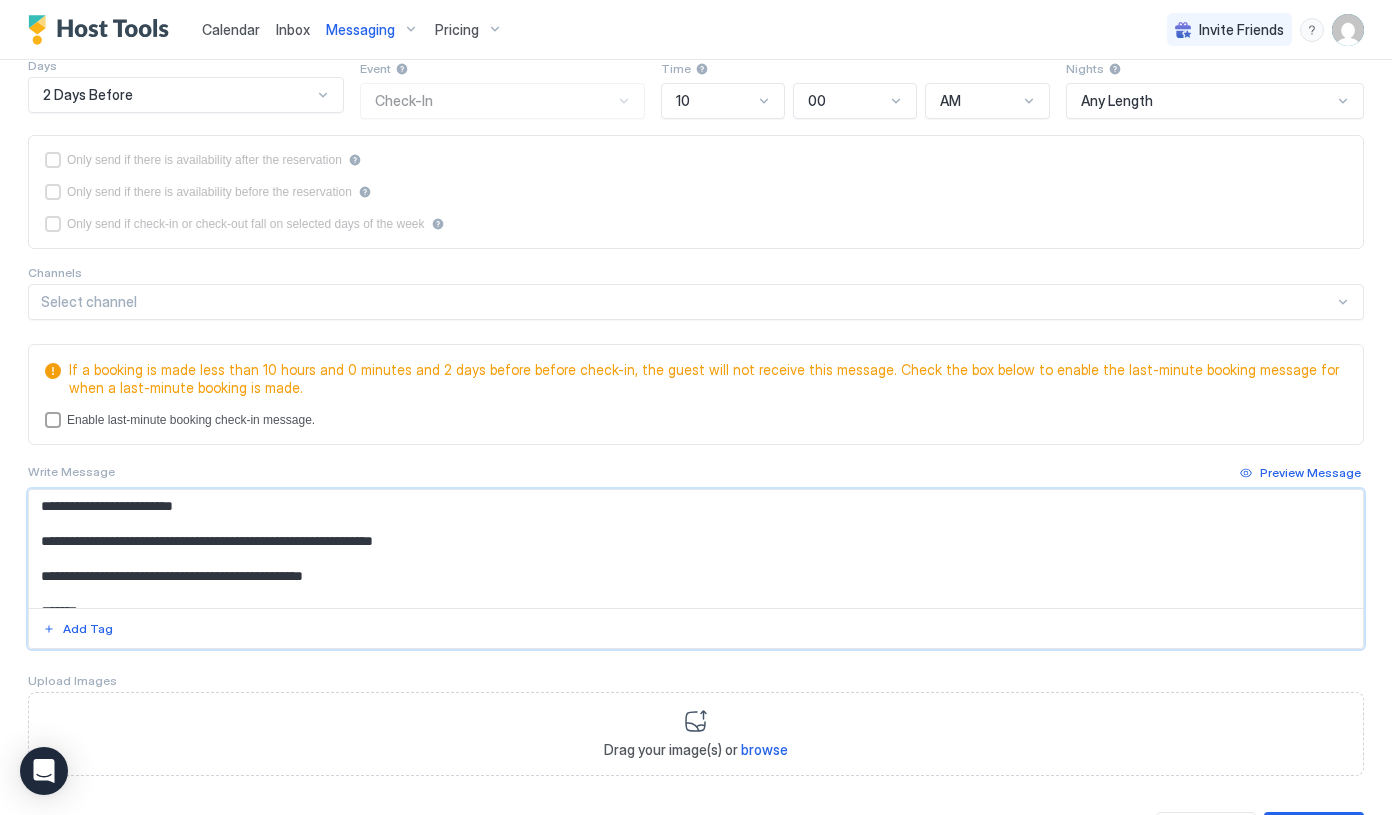 drag, startPoint x: 146, startPoint y: 507, endPoint x: 77, endPoint y: 504, distance: 69.065186 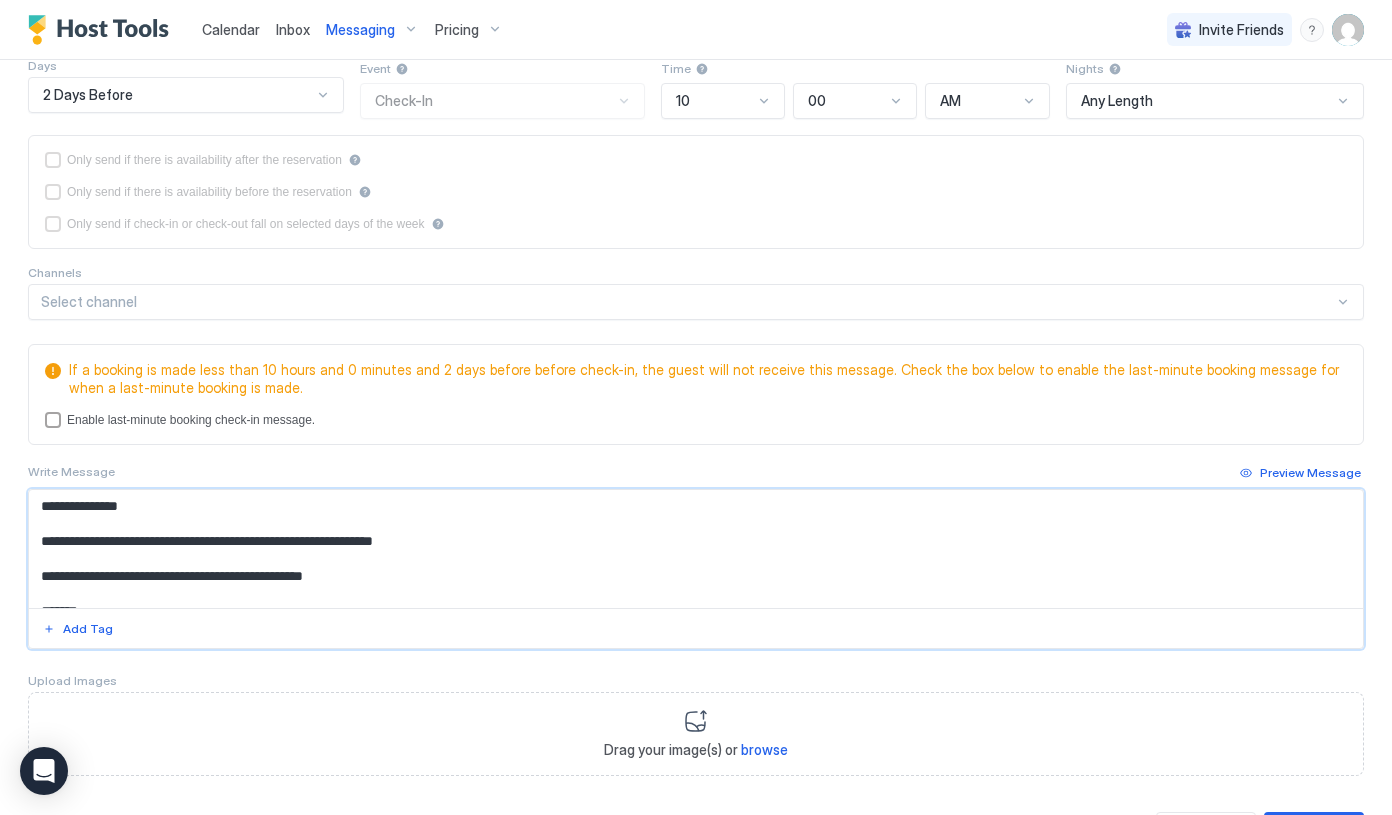 click on "**********" at bounding box center (696, 549) 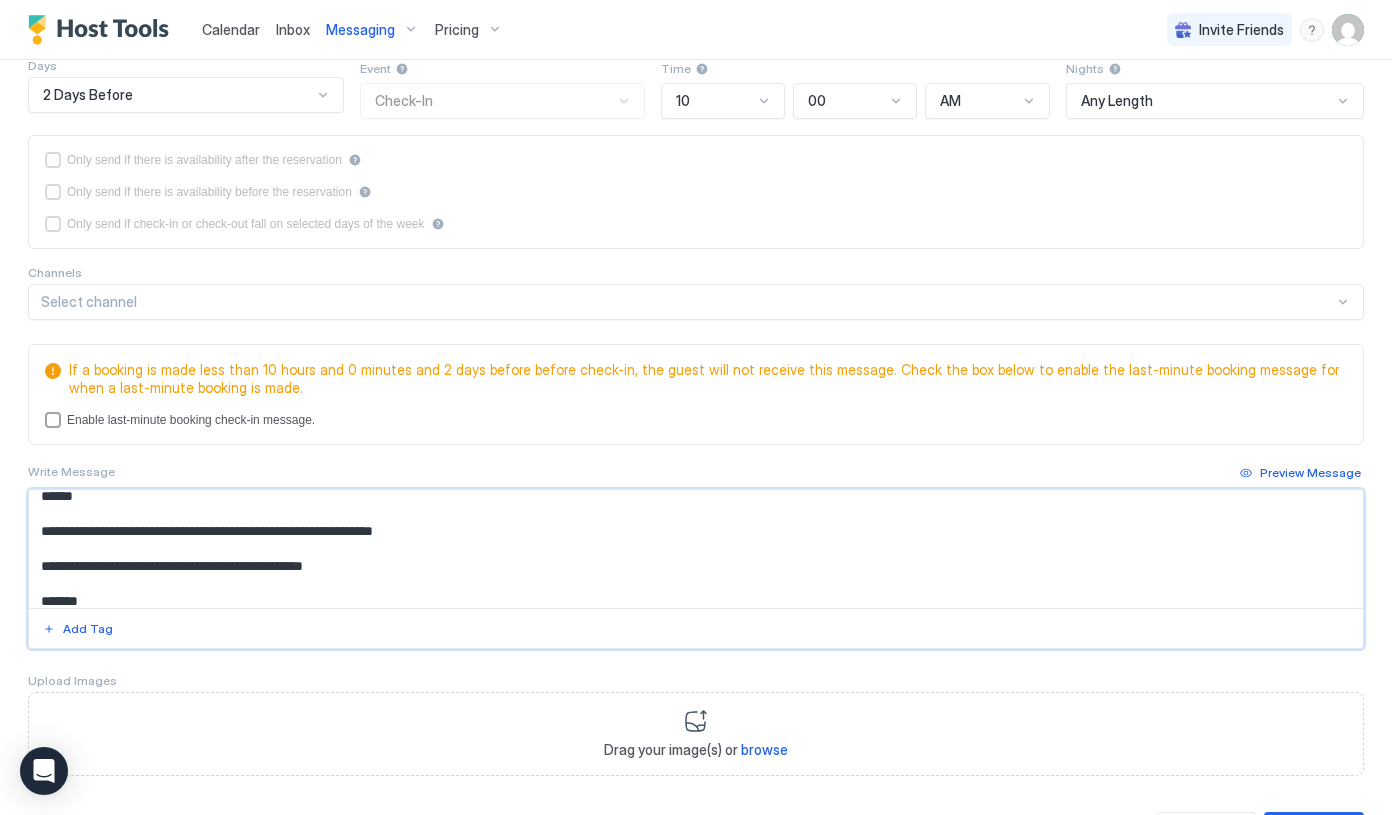scroll, scrollTop: 20, scrollLeft: 0, axis: vertical 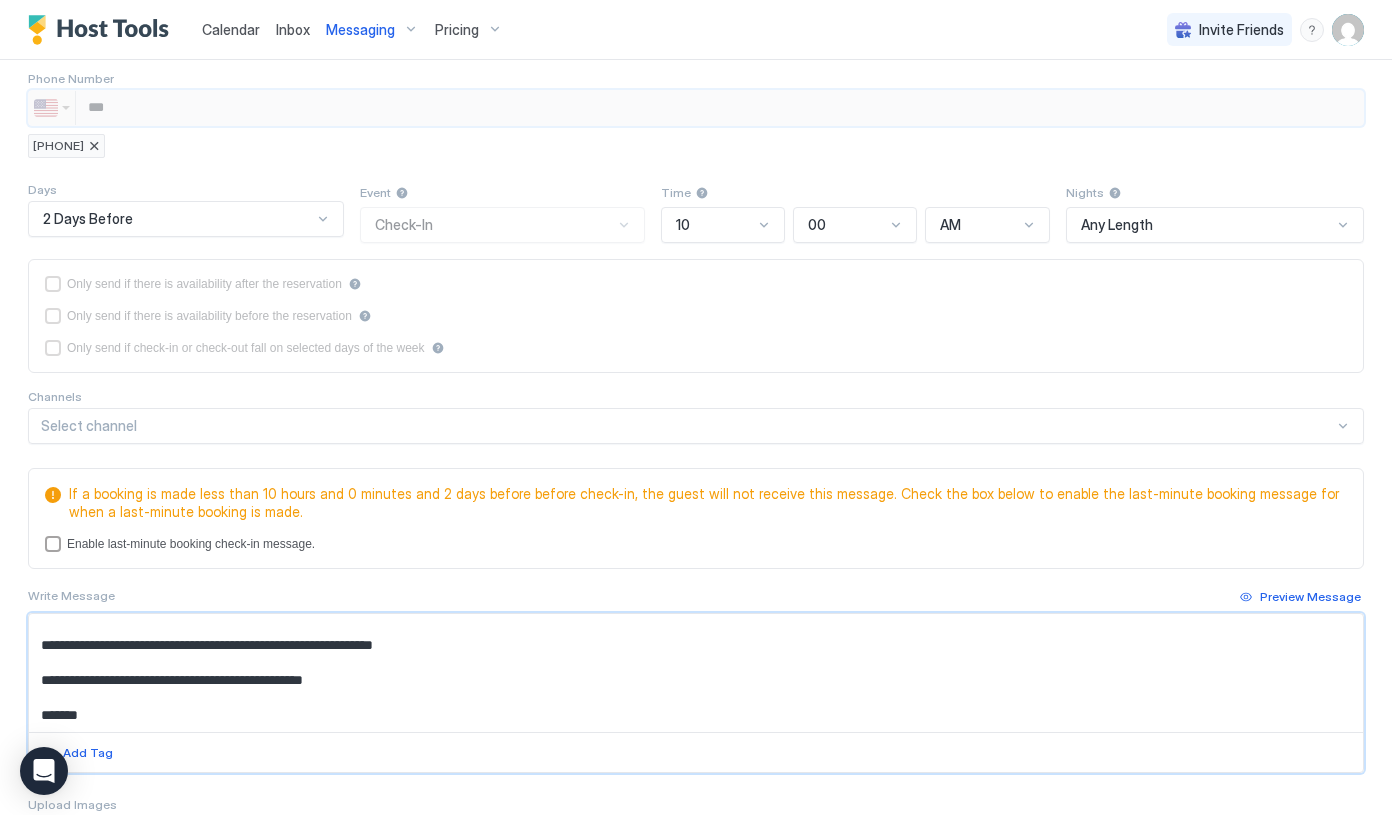 type on "**********" 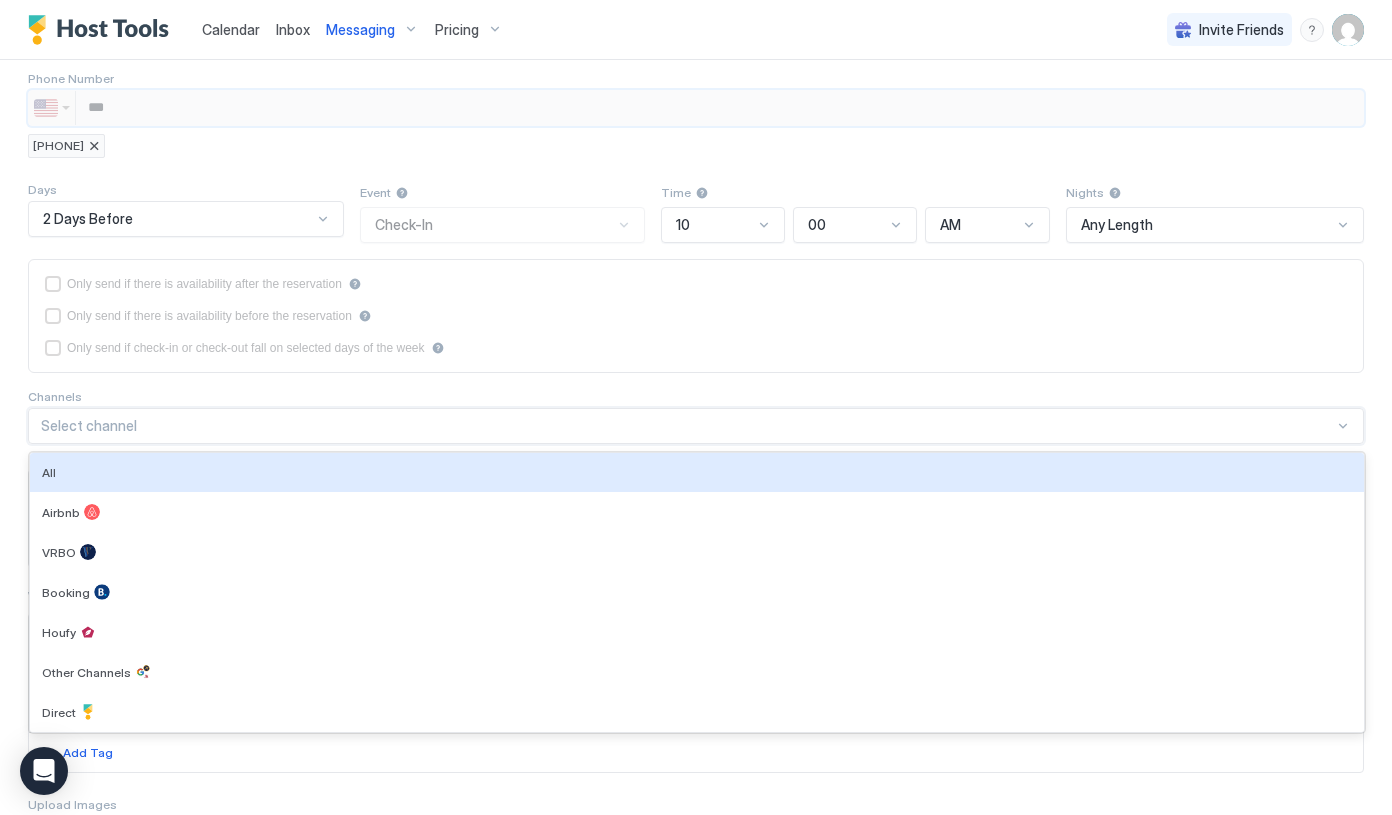click on "Select channel" at bounding box center (687, 426) 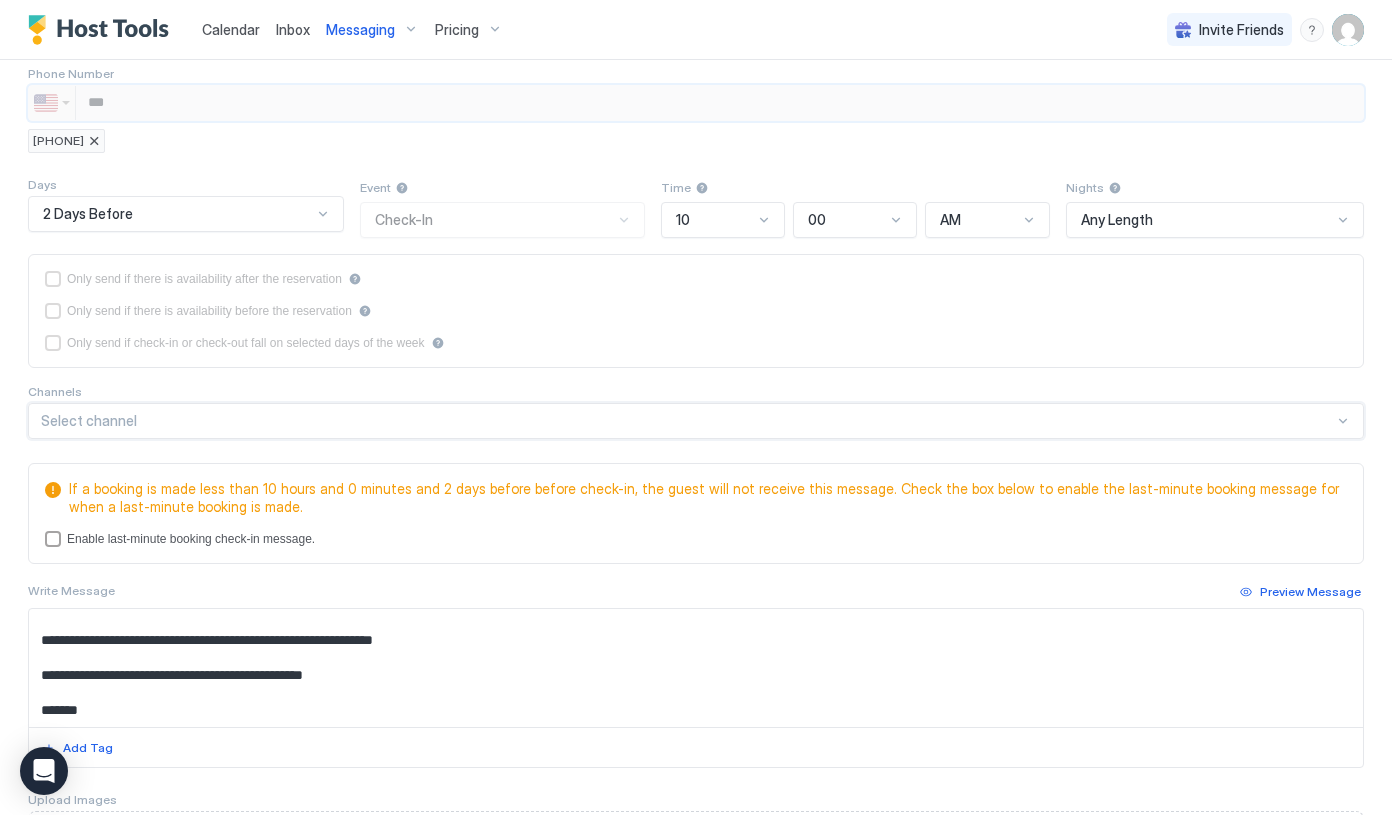scroll, scrollTop: 288, scrollLeft: 0, axis: vertical 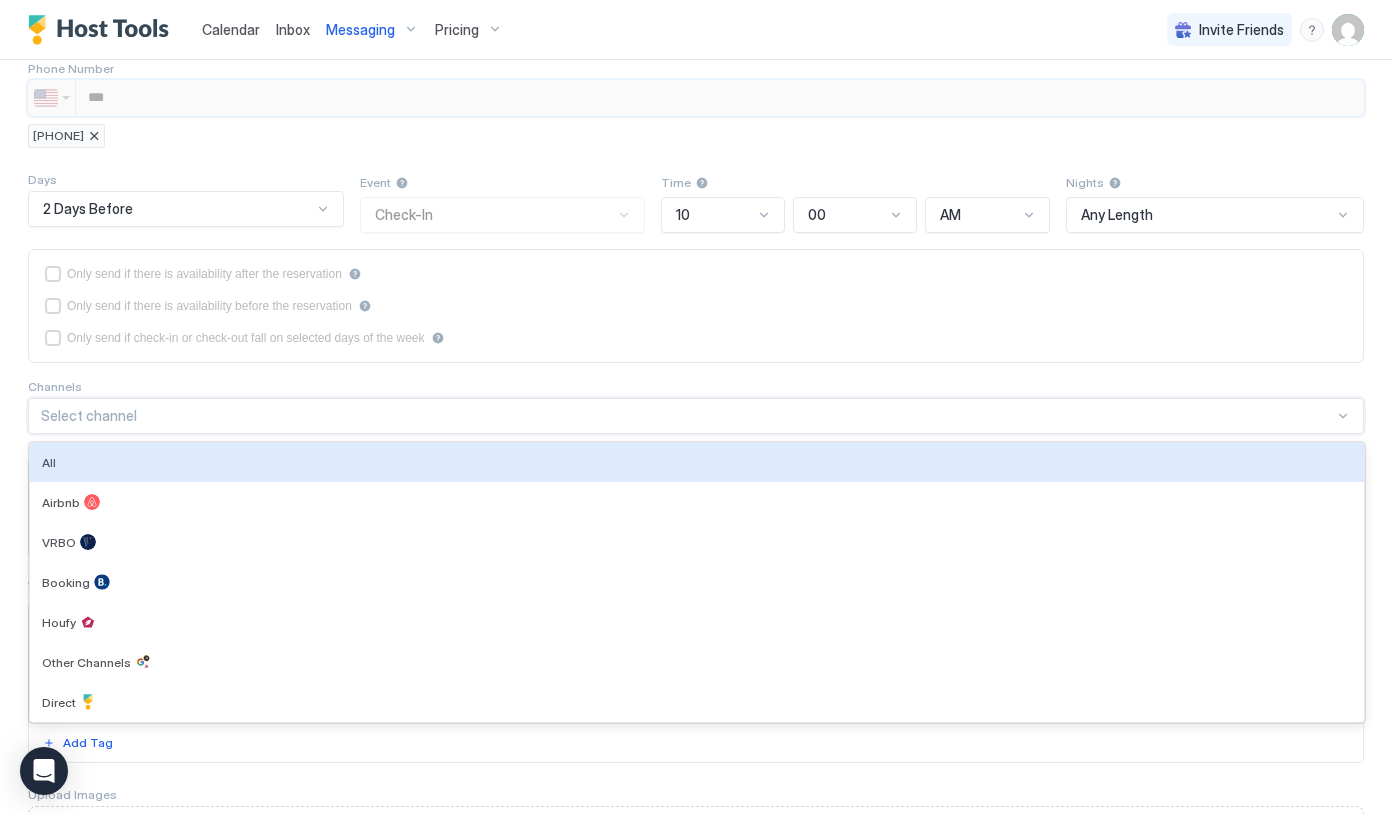 click on "Select channel" at bounding box center (687, 416) 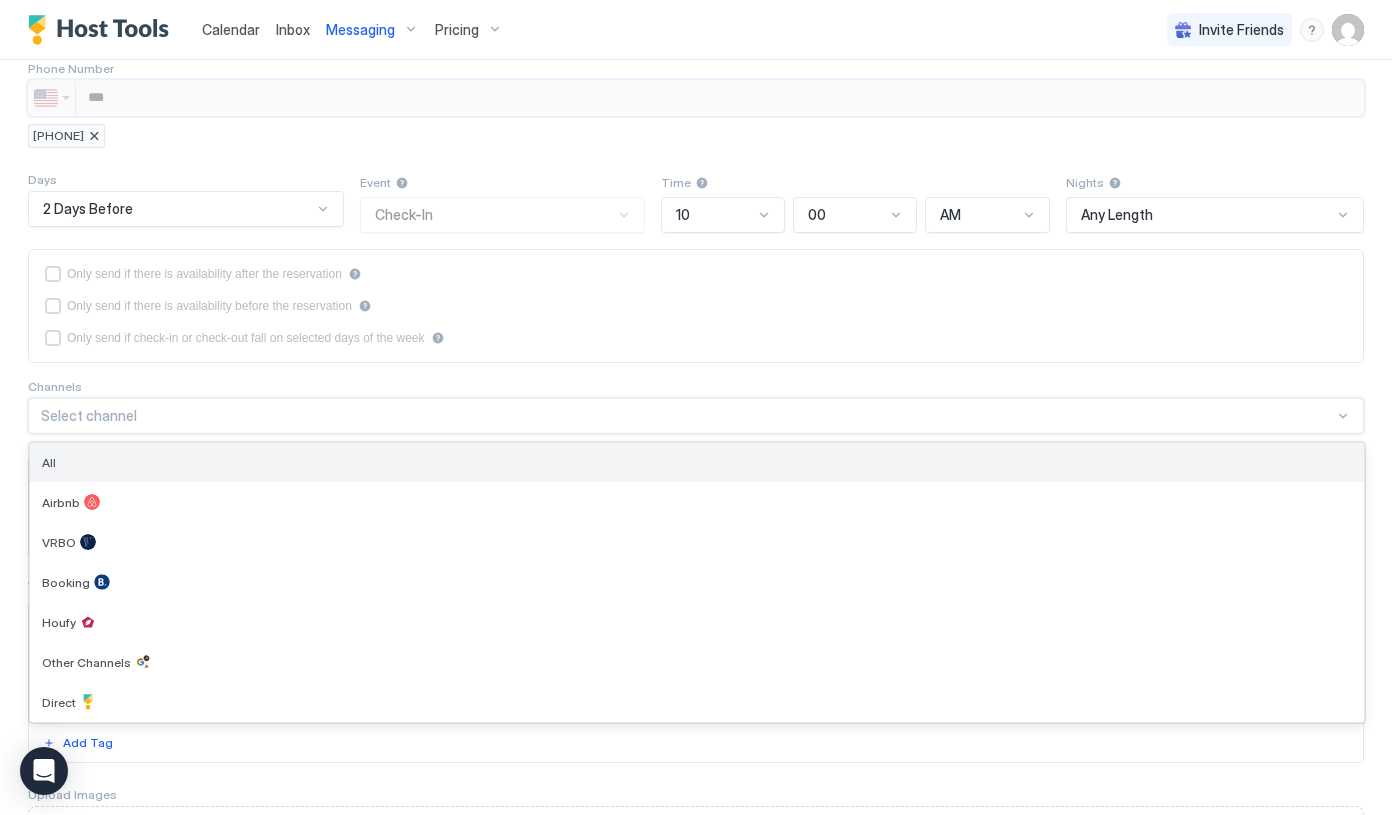 click on "All" at bounding box center [697, 462] 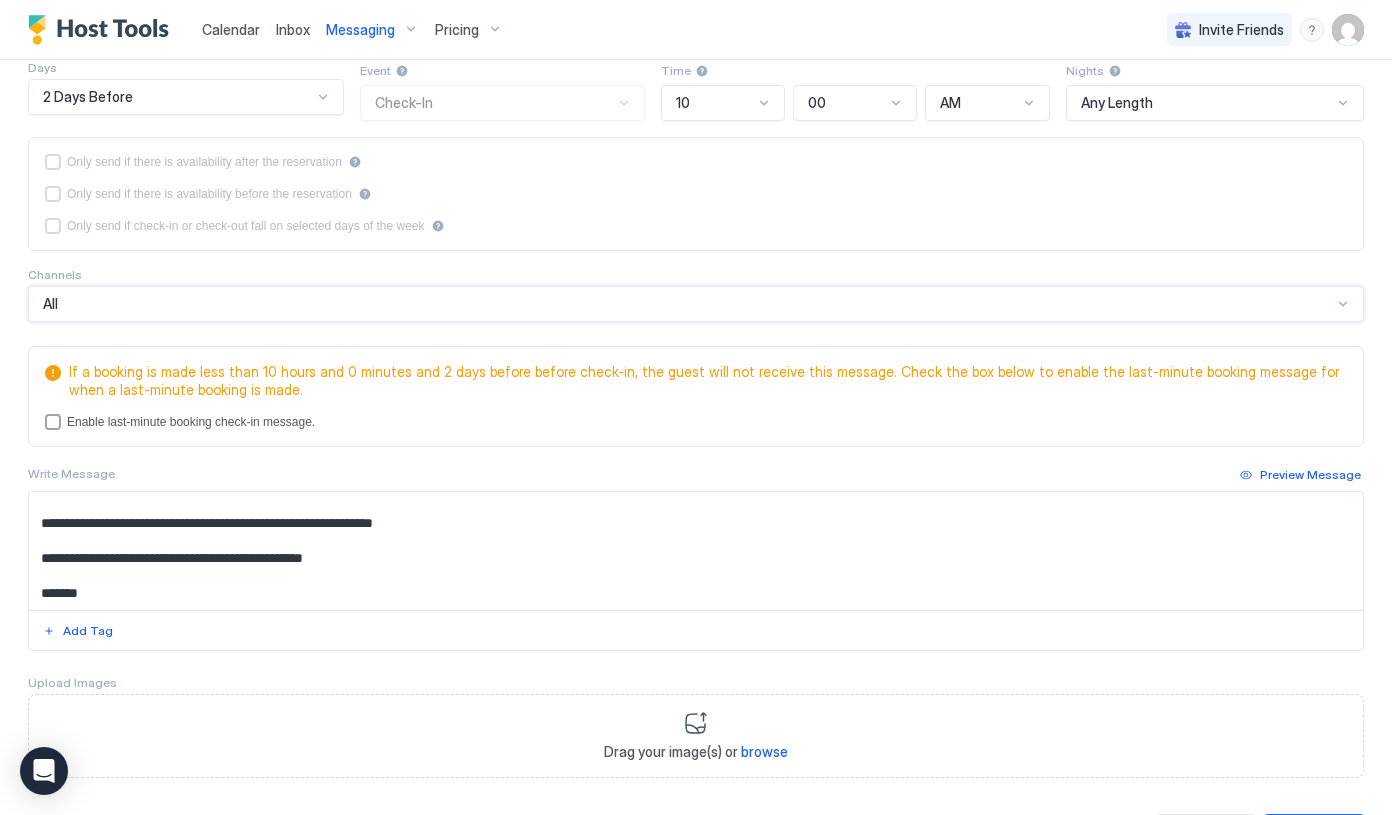 scroll, scrollTop: 497, scrollLeft: 0, axis: vertical 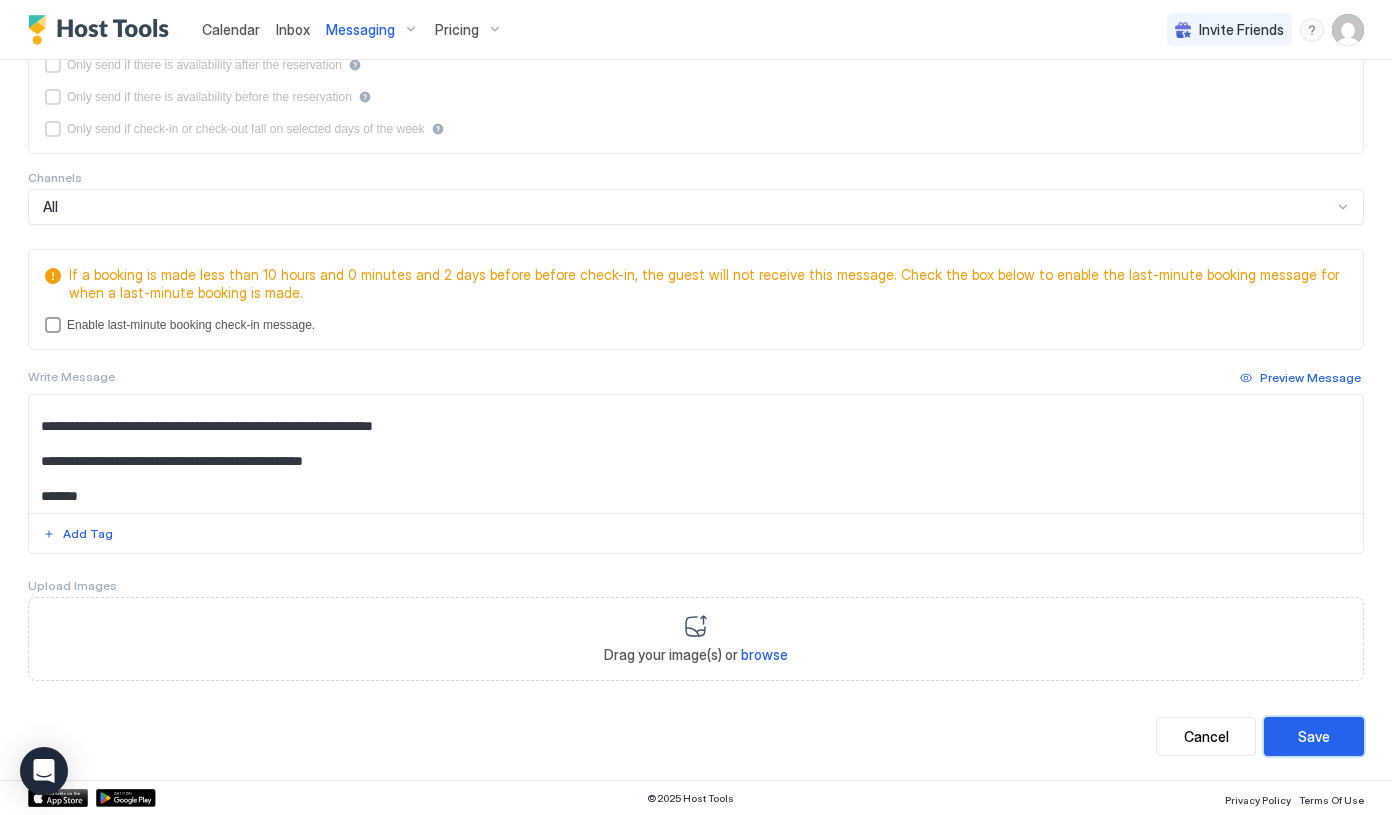 click on "Save" at bounding box center [1314, 736] 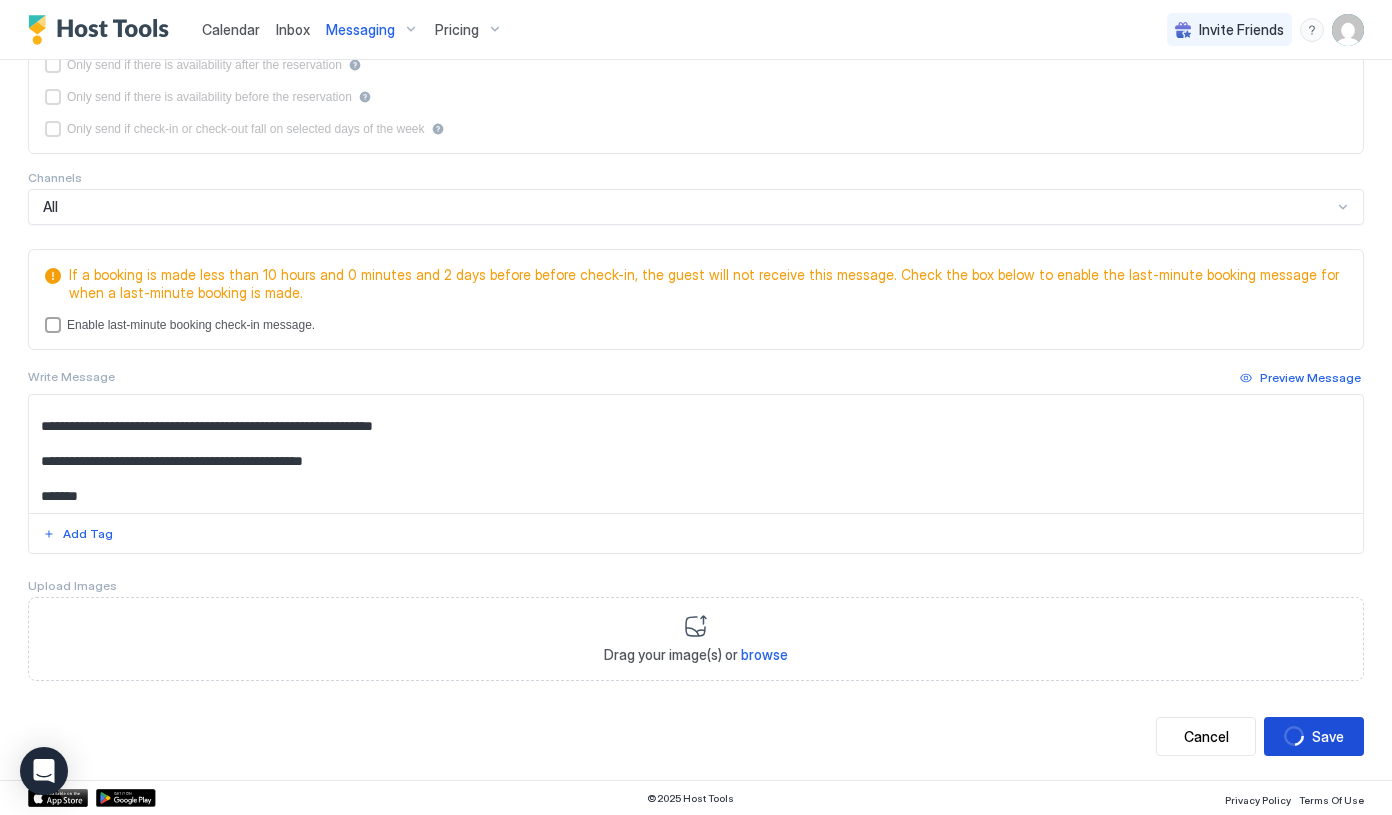 scroll, scrollTop: 0, scrollLeft: 0, axis: both 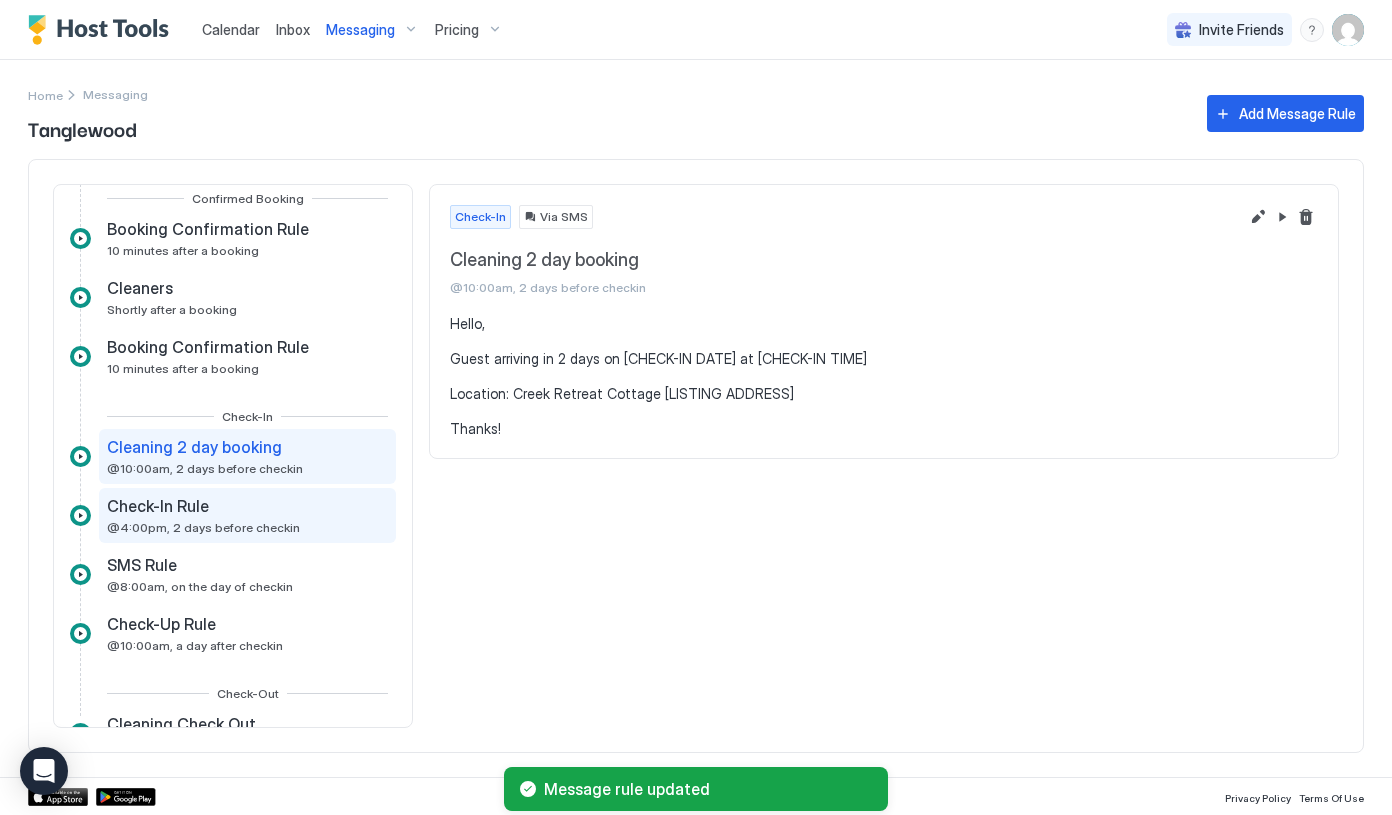 click on "Check-In Rule @4:00pm, 2 days before checkin" at bounding box center (247, 515) 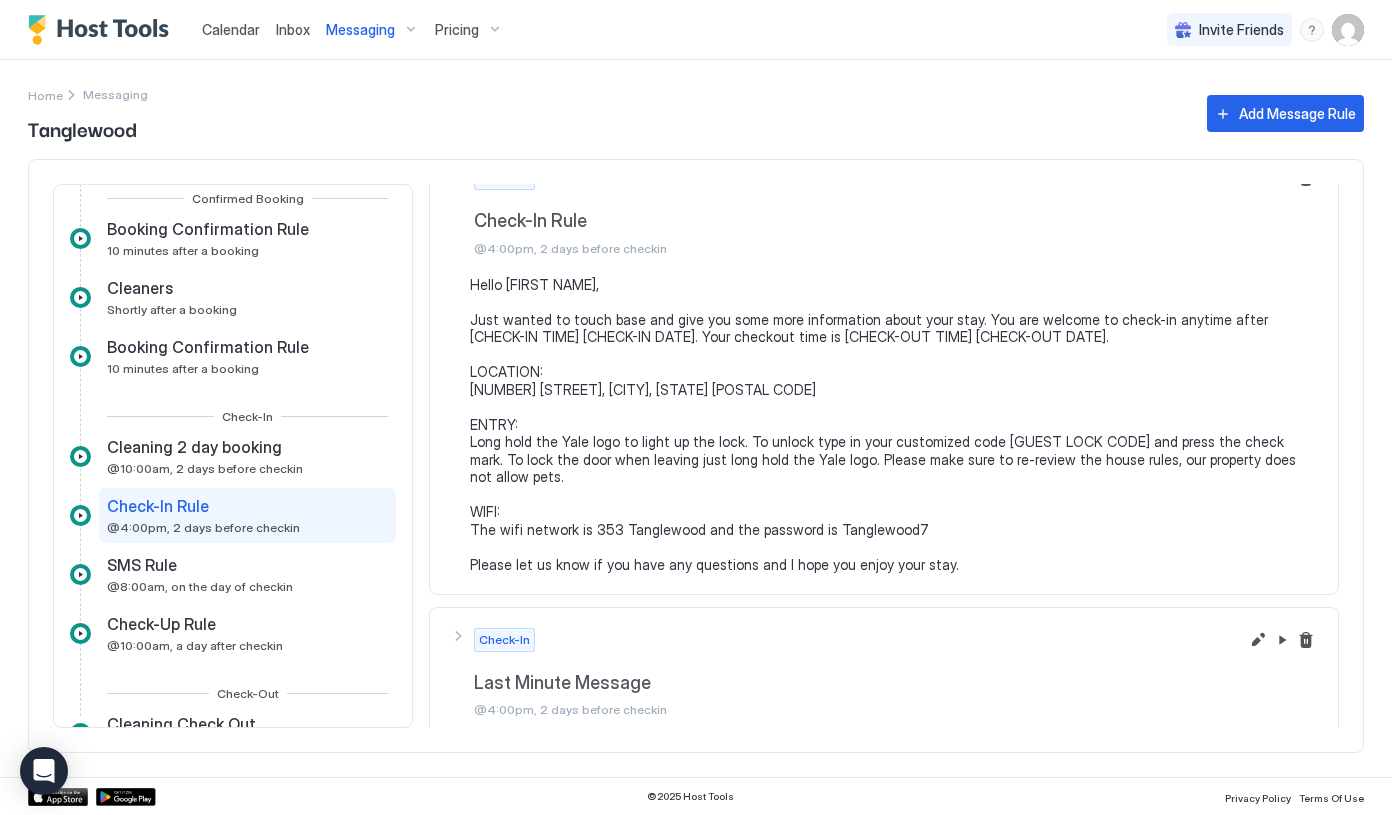 scroll, scrollTop: 49, scrollLeft: 0, axis: vertical 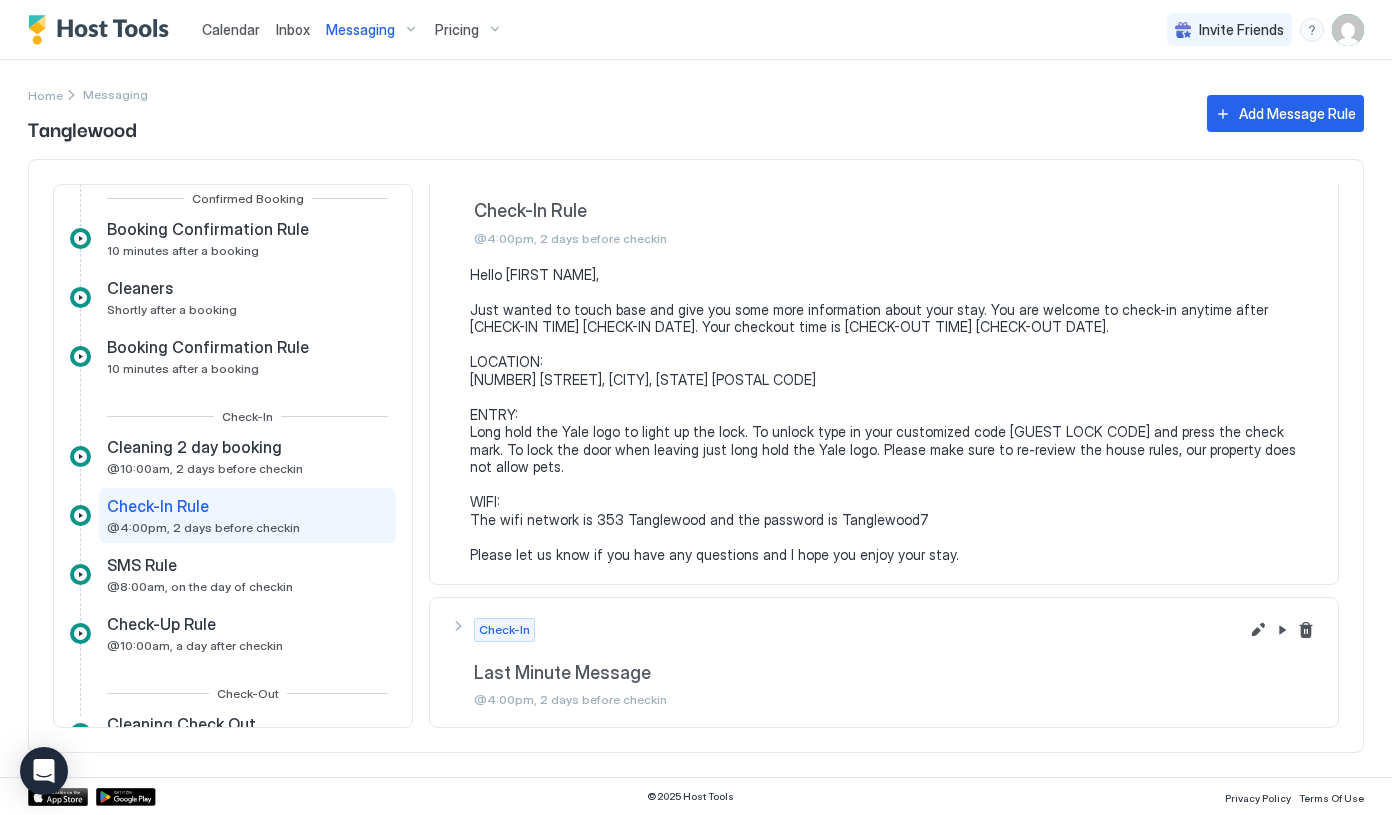 click on "Hello [FIRST NAME],
Just wanted to touch base and give you some more information about your stay. You are welcome to check-in anytime after [CHECK-IN TIME] [CHECK-IN DATE]. Your checkout time is [CHECK-OUT TIME] [CHECK-OUT DATE].
LOCATION:
[NUMBER] [STREET], [CITY], [STATE] [POSTAL CODE]
ENTRY:
Long hold the Yale logo to light up the lock. To unlock type in your customized code [GUEST LOCK CODE] and press the check mark. To lock the door when leaving just long hold the Yale logo. Please make sure to re-review the house rules, our property does not allow pets.
WIFI:
The wifi network is 353 Tanglewood and the password is Tanglewood7
Please let us know if you have any questions and I hope you enjoy your stay." at bounding box center [894, 415] 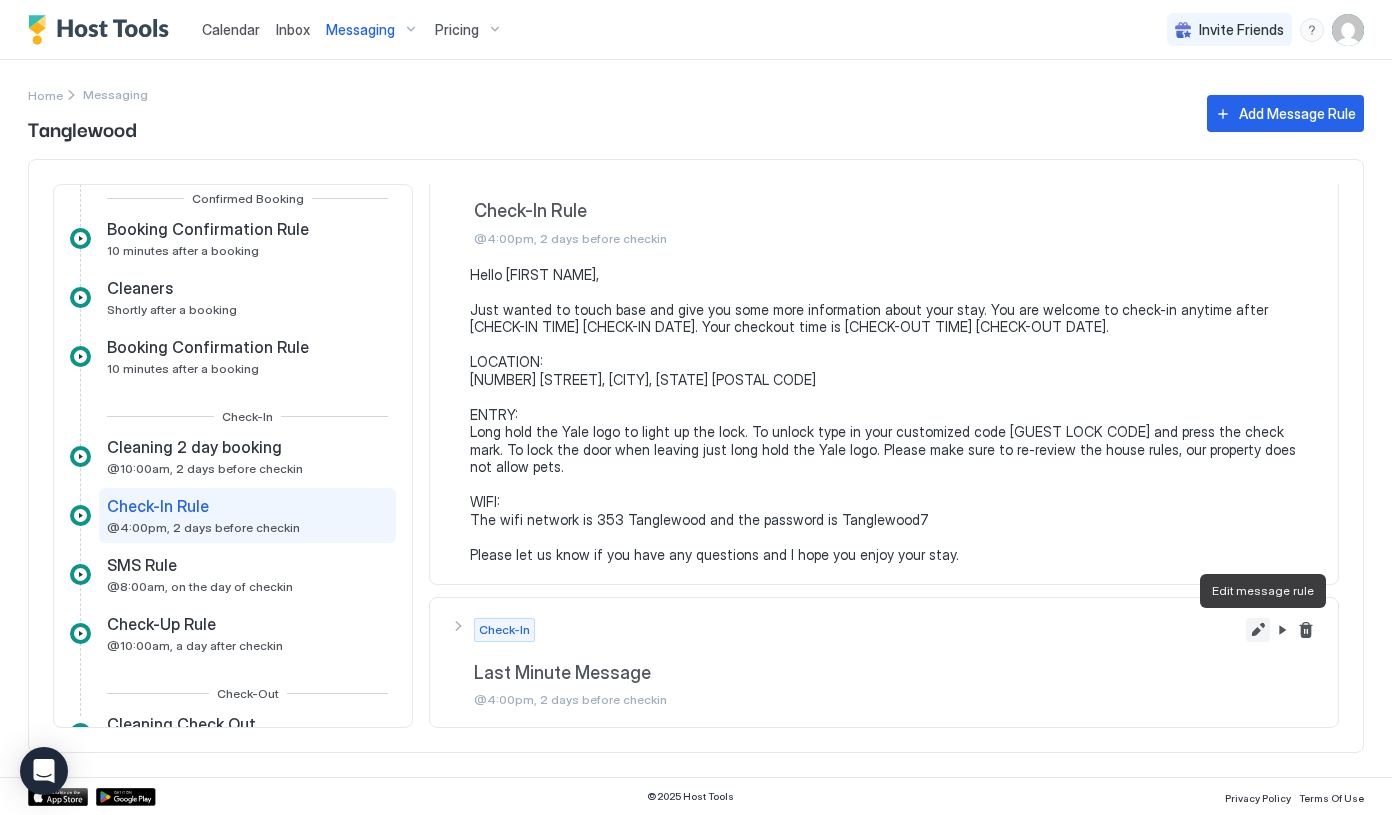 click at bounding box center [1258, 630] 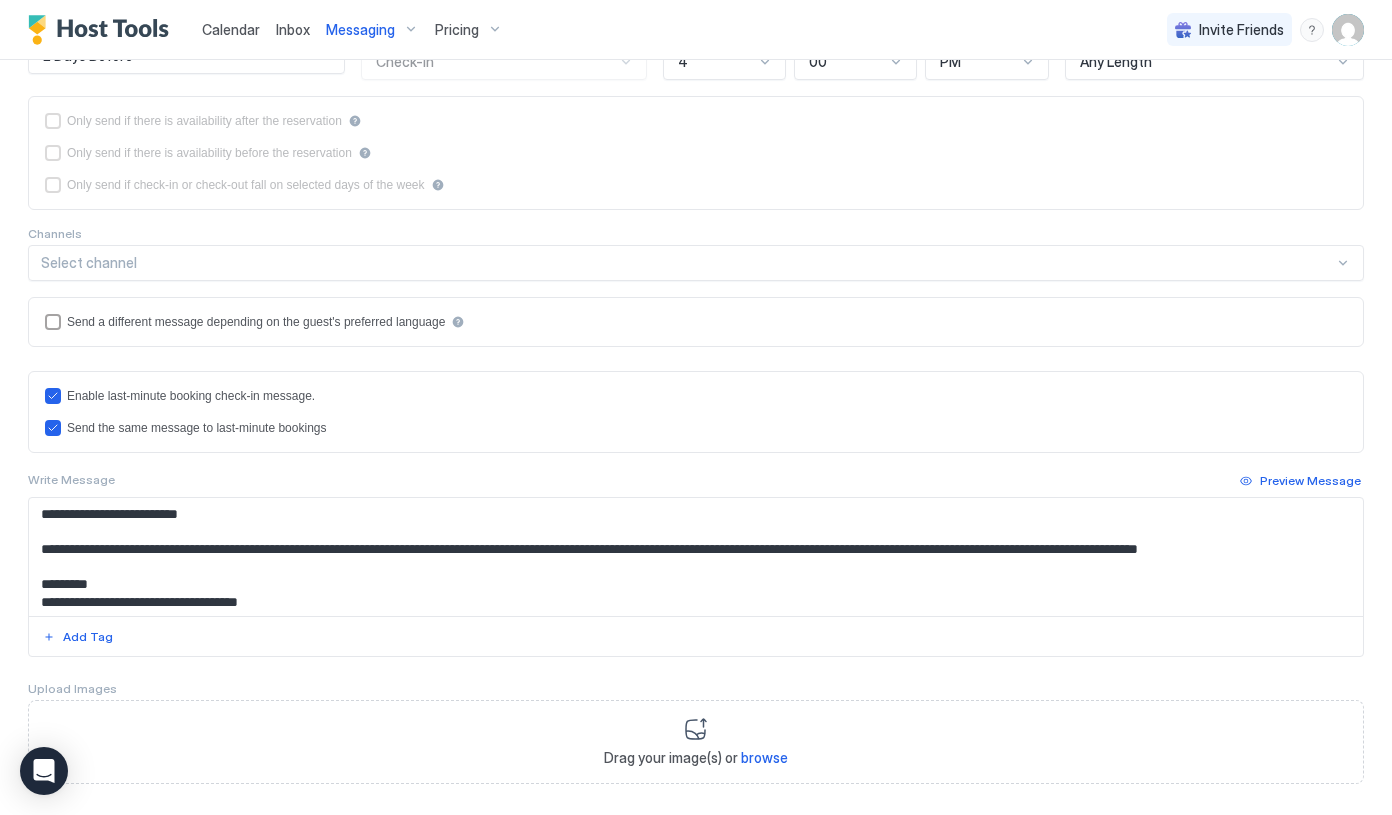 scroll, scrollTop: 407, scrollLeft: 0, axis: vertical 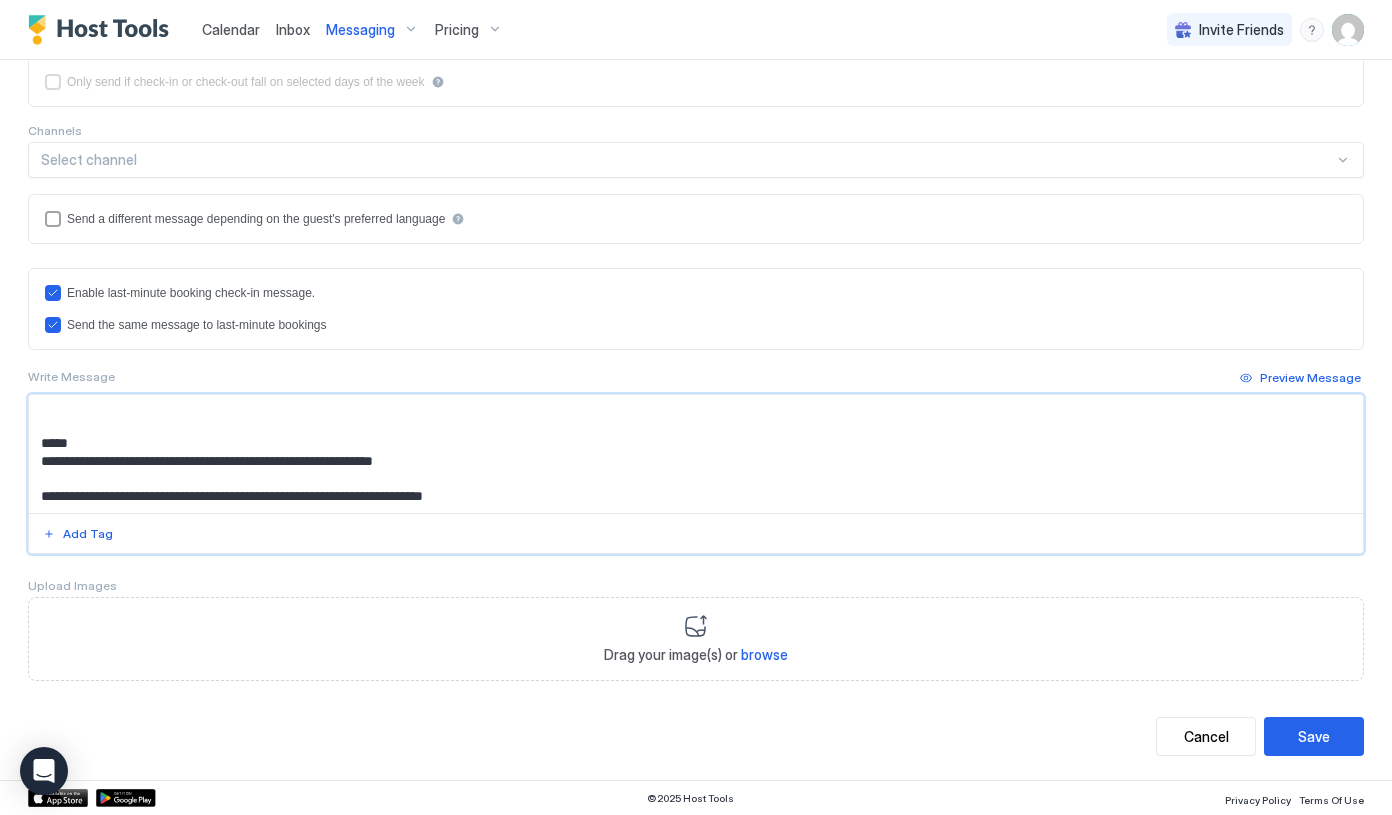 click on "**********" at bounding box center (696, 454) 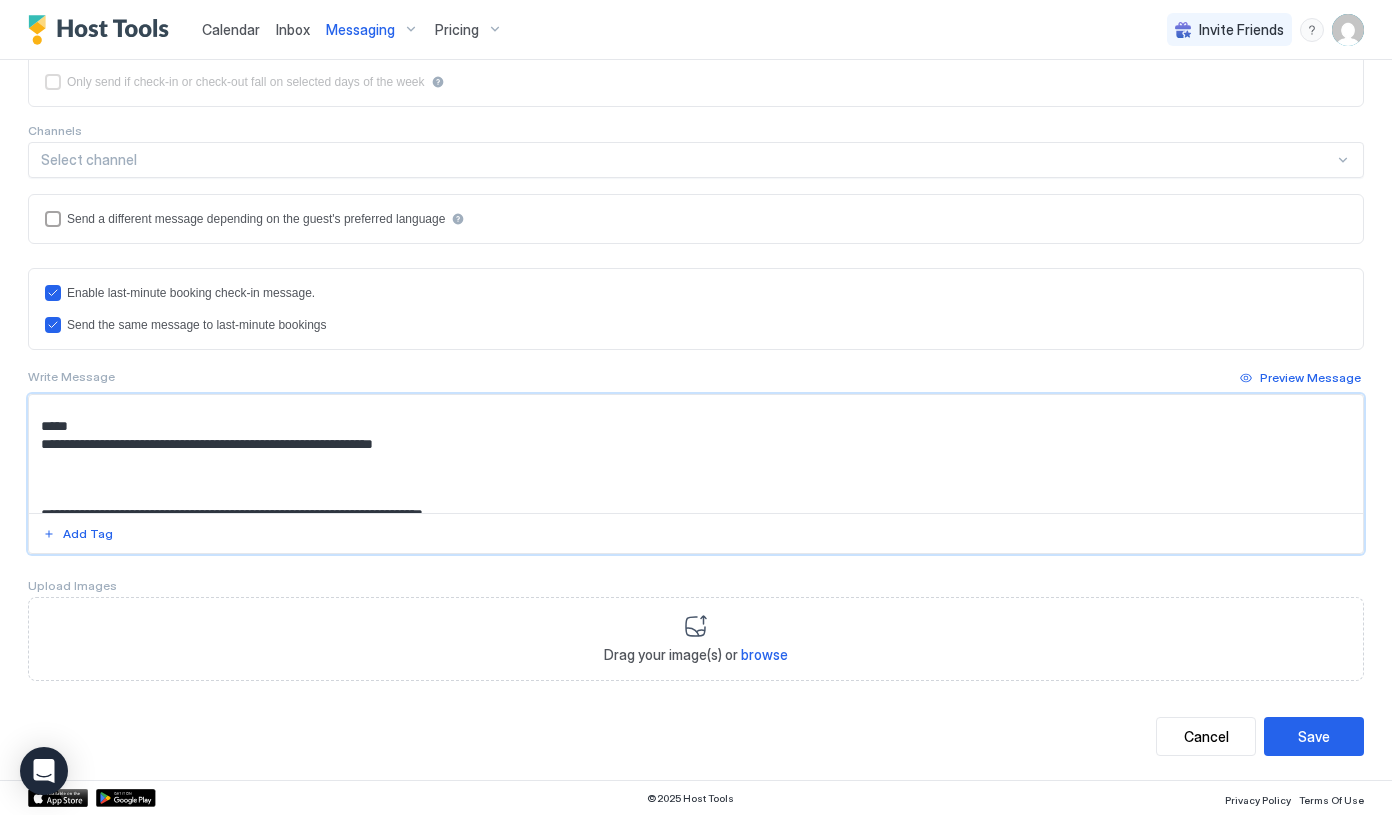 paste on "**********" 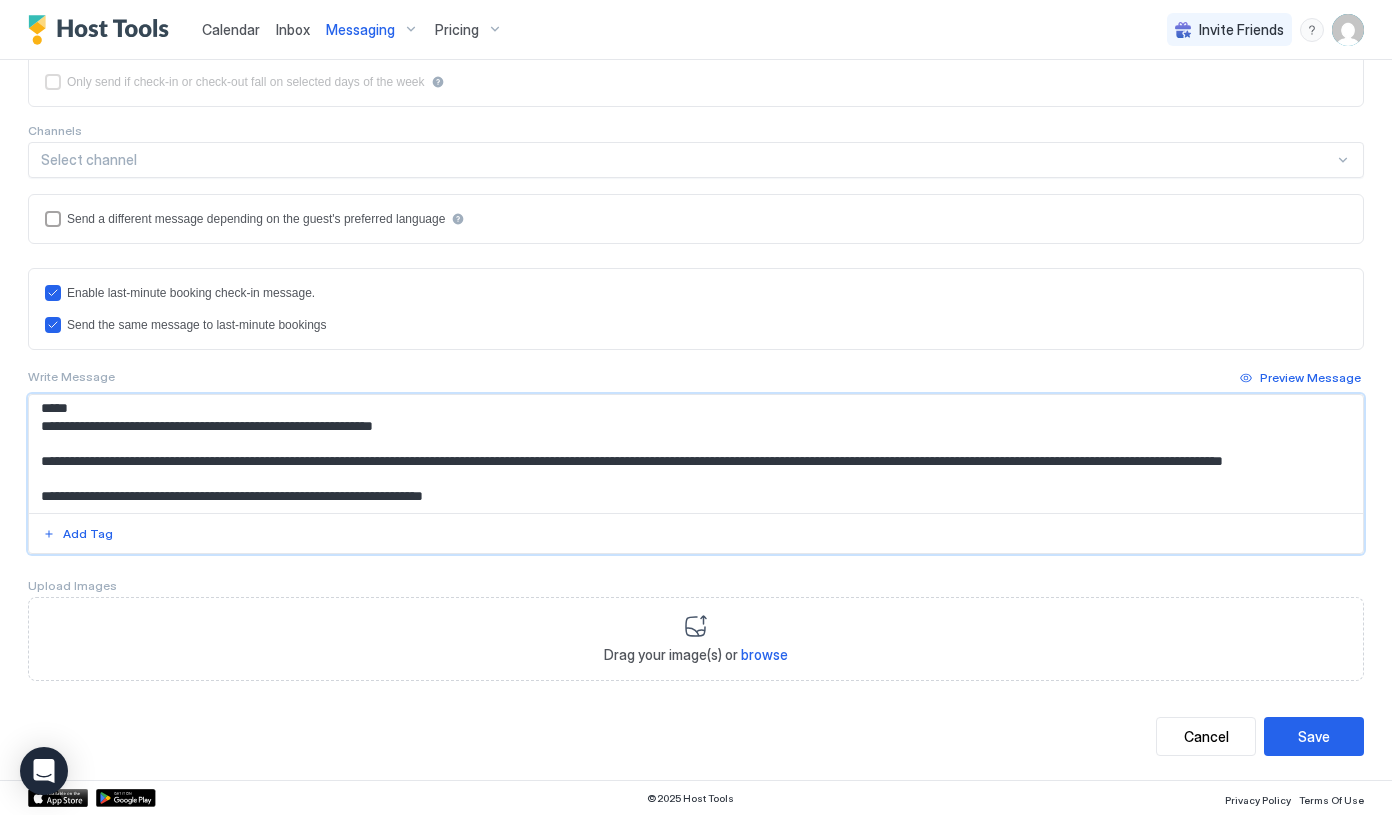 scroll, scrollTop: 248, scrollLeft: 0, axis: vertical 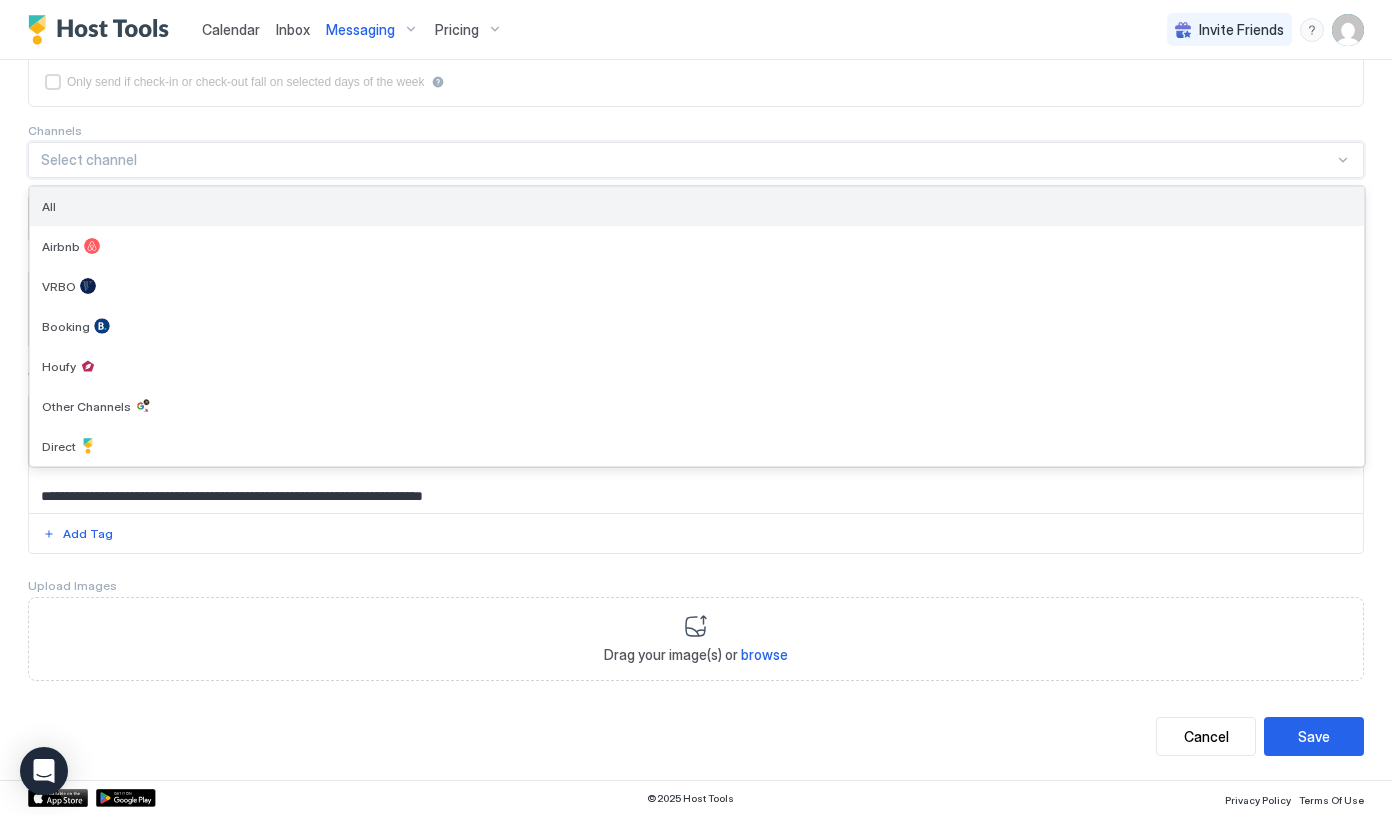 click on "All" at bounding box center (697, 206) 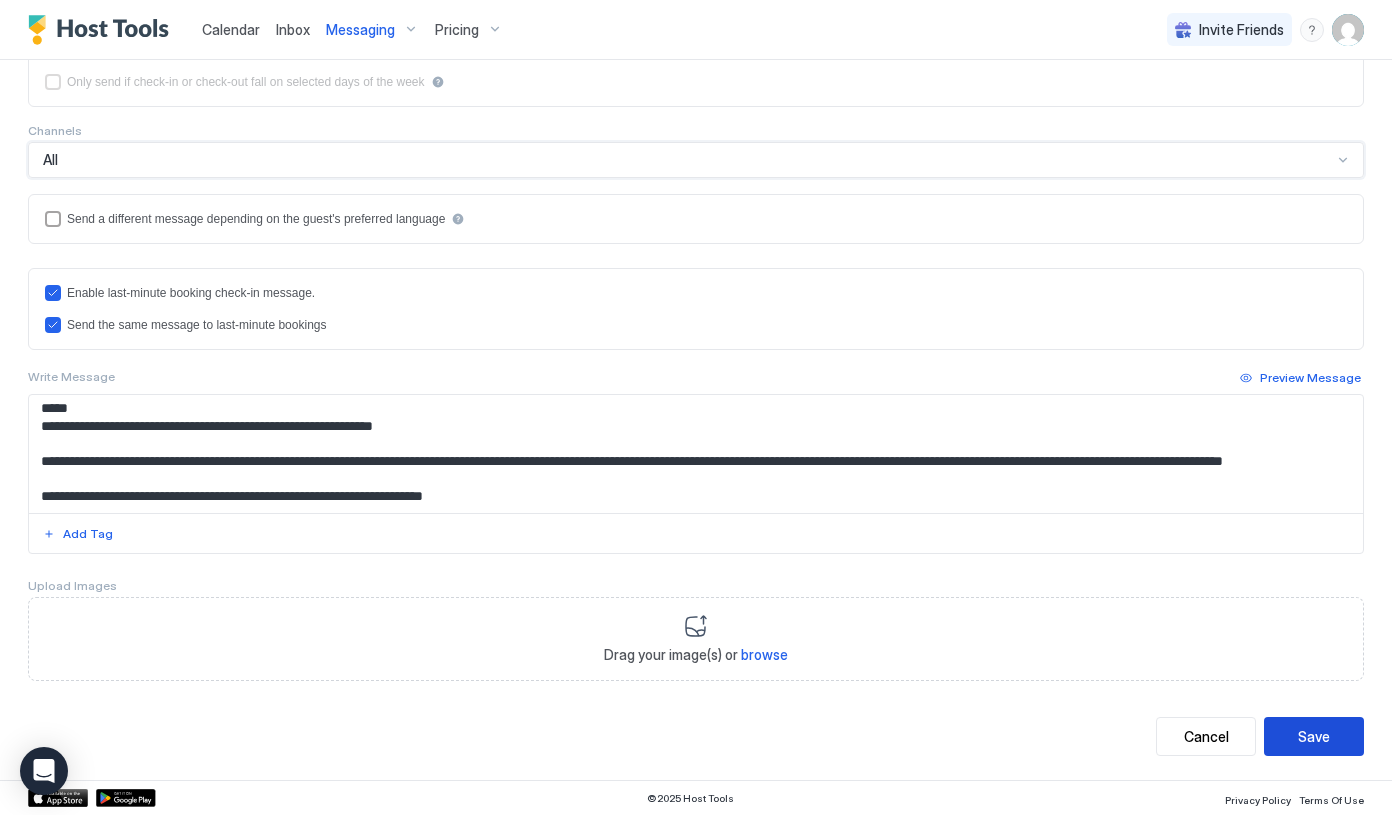 click on "Save" at bounding box center [1314, 736] 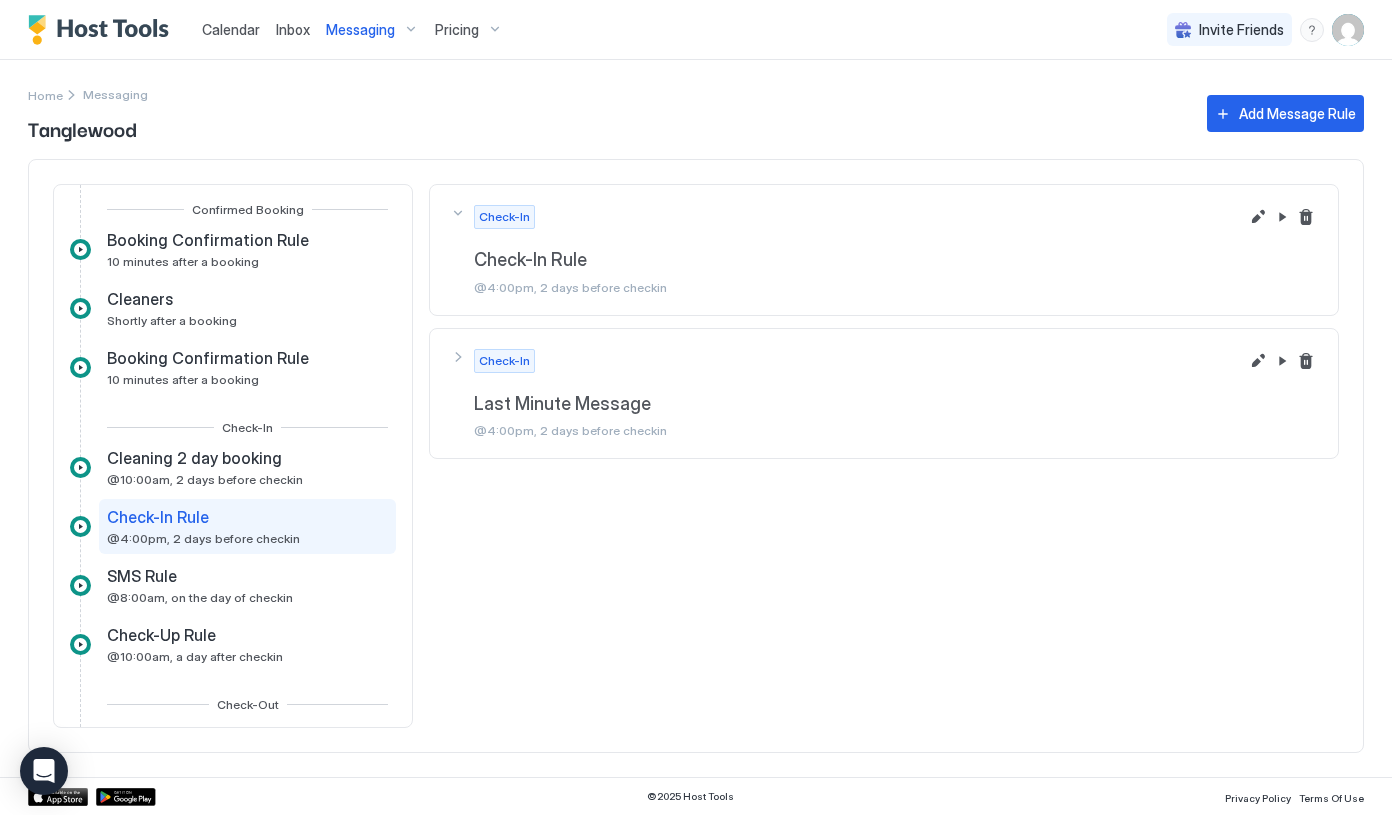 scroll, scrollTop: 0, scrollLeft: 0, axis: both 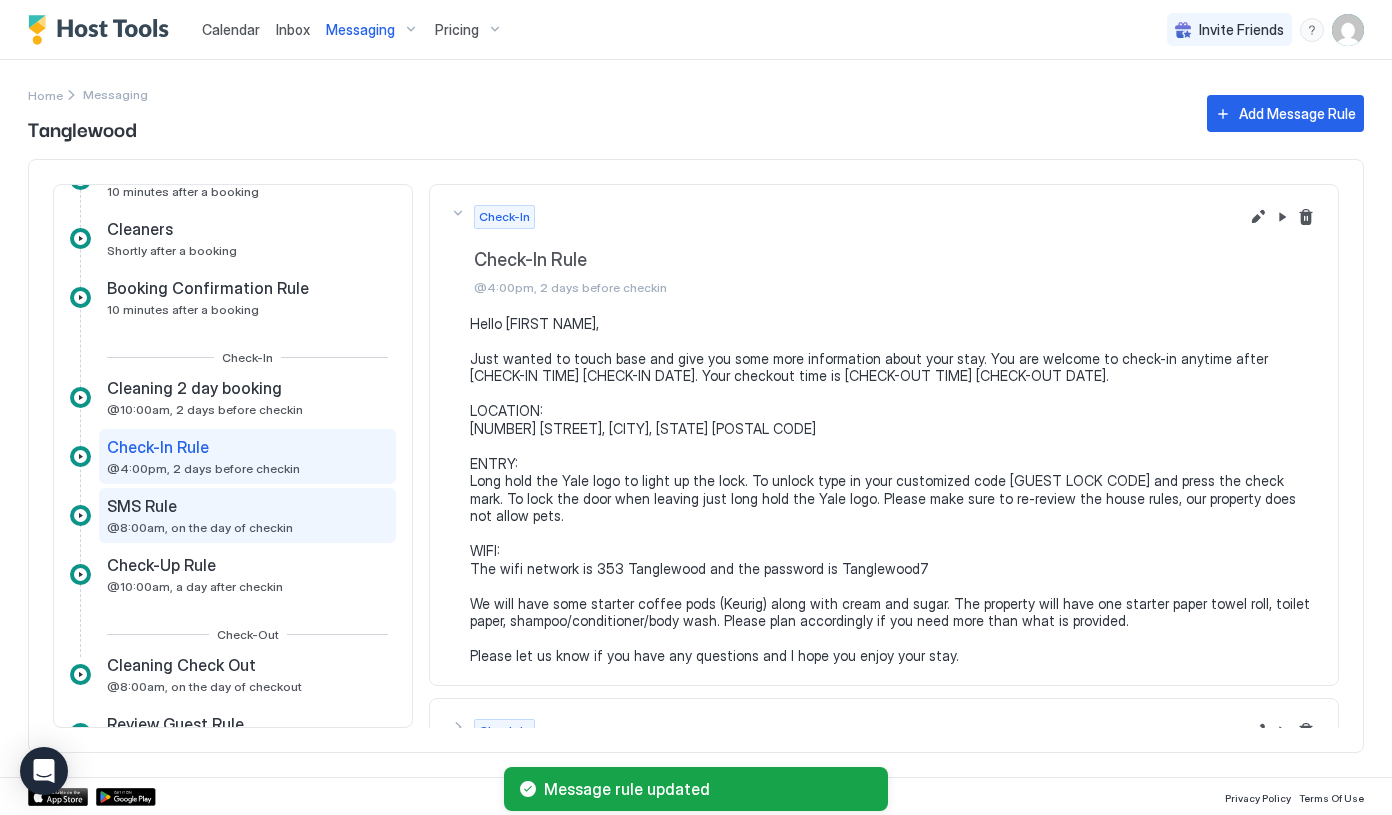 click on "SMS Rule" at bounding box center (200, 506) 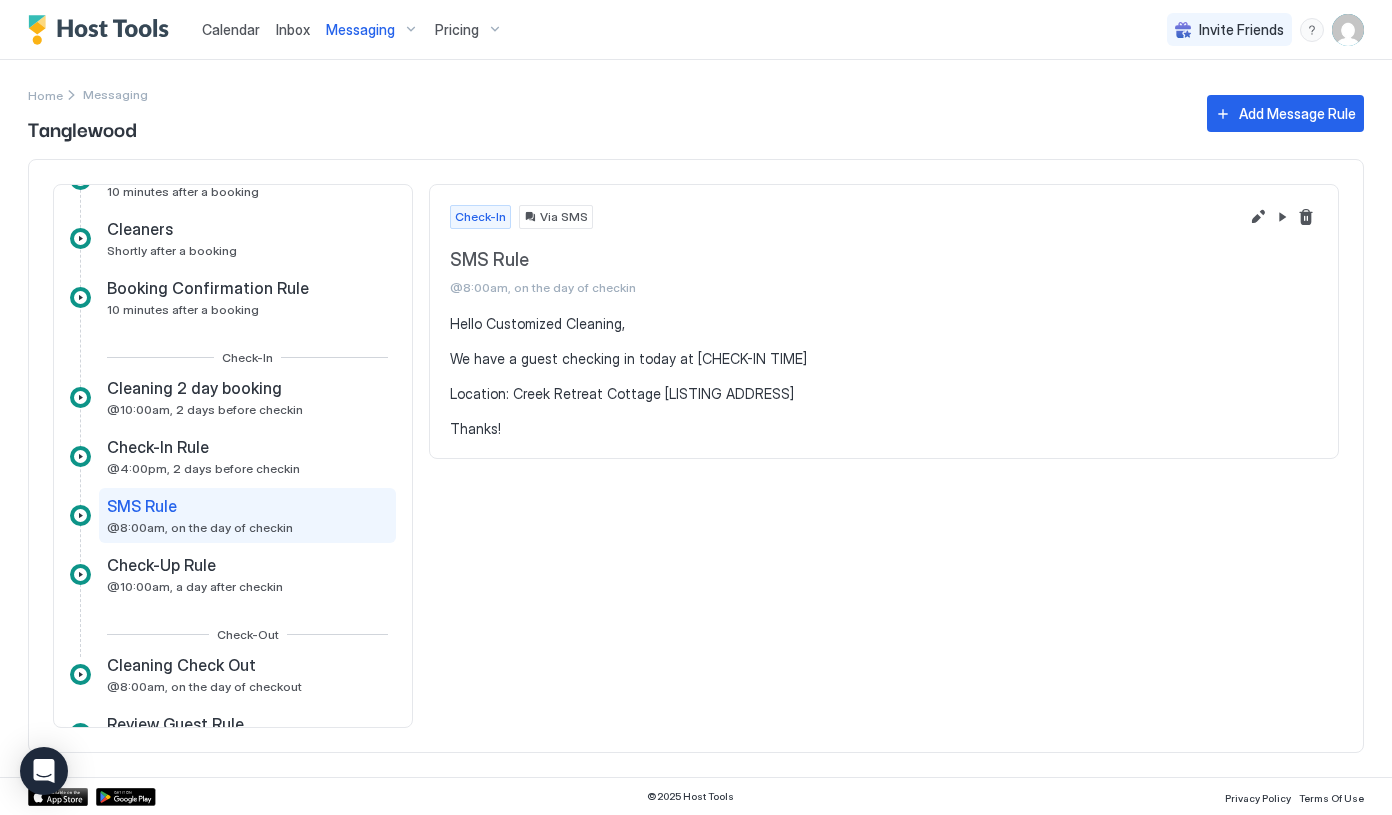 click on "Hello Customized Cleaning,
We have a guest checking in today at [CHECK-IN TIME]
Location: Creek Retreat Cottage [LISTING ADDRESS]
Thanks!" at bounding box center (884, 376) 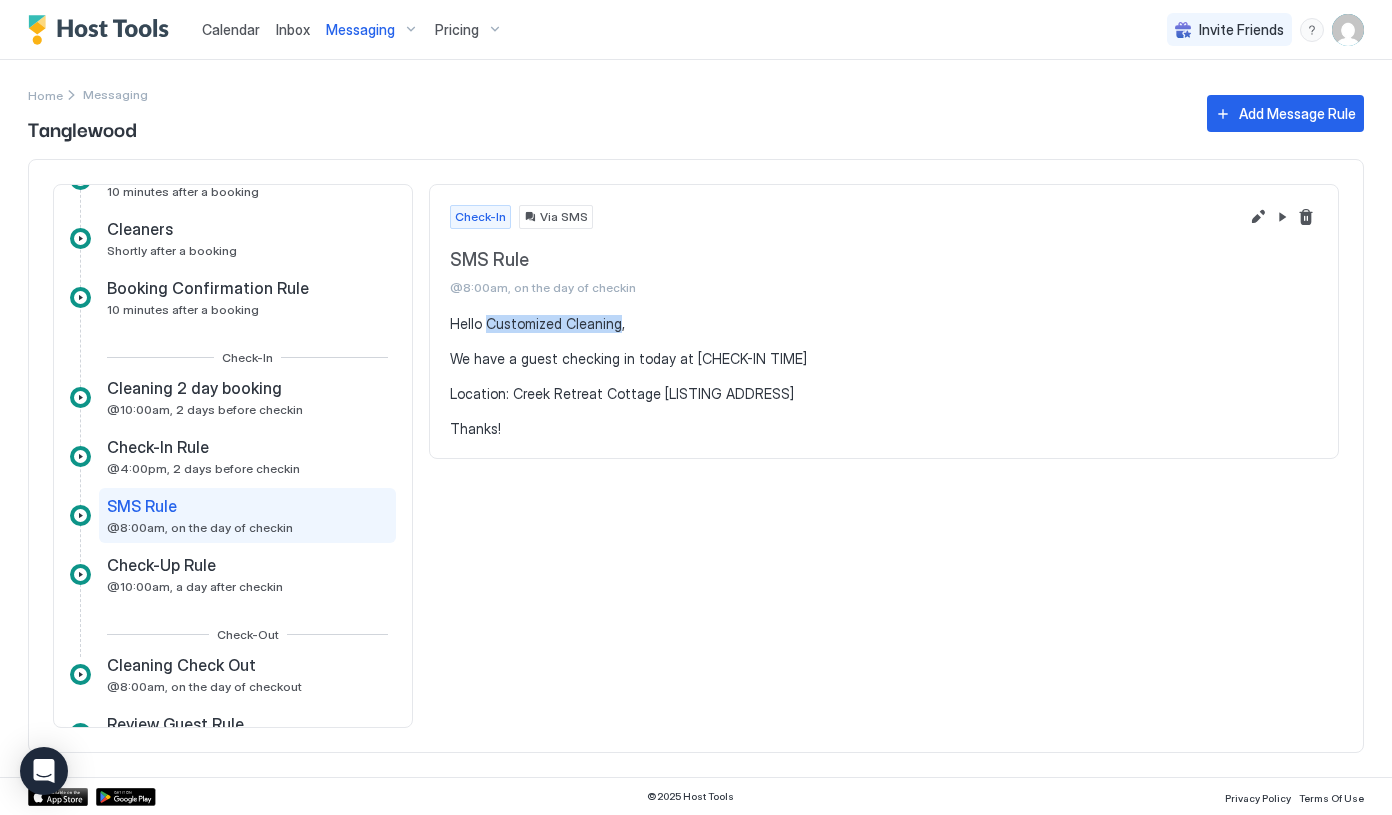 drag, startPoint x: 613, startPoint y: 323, endPoint x: 487, endPoint y: 321, distance: 126.01587 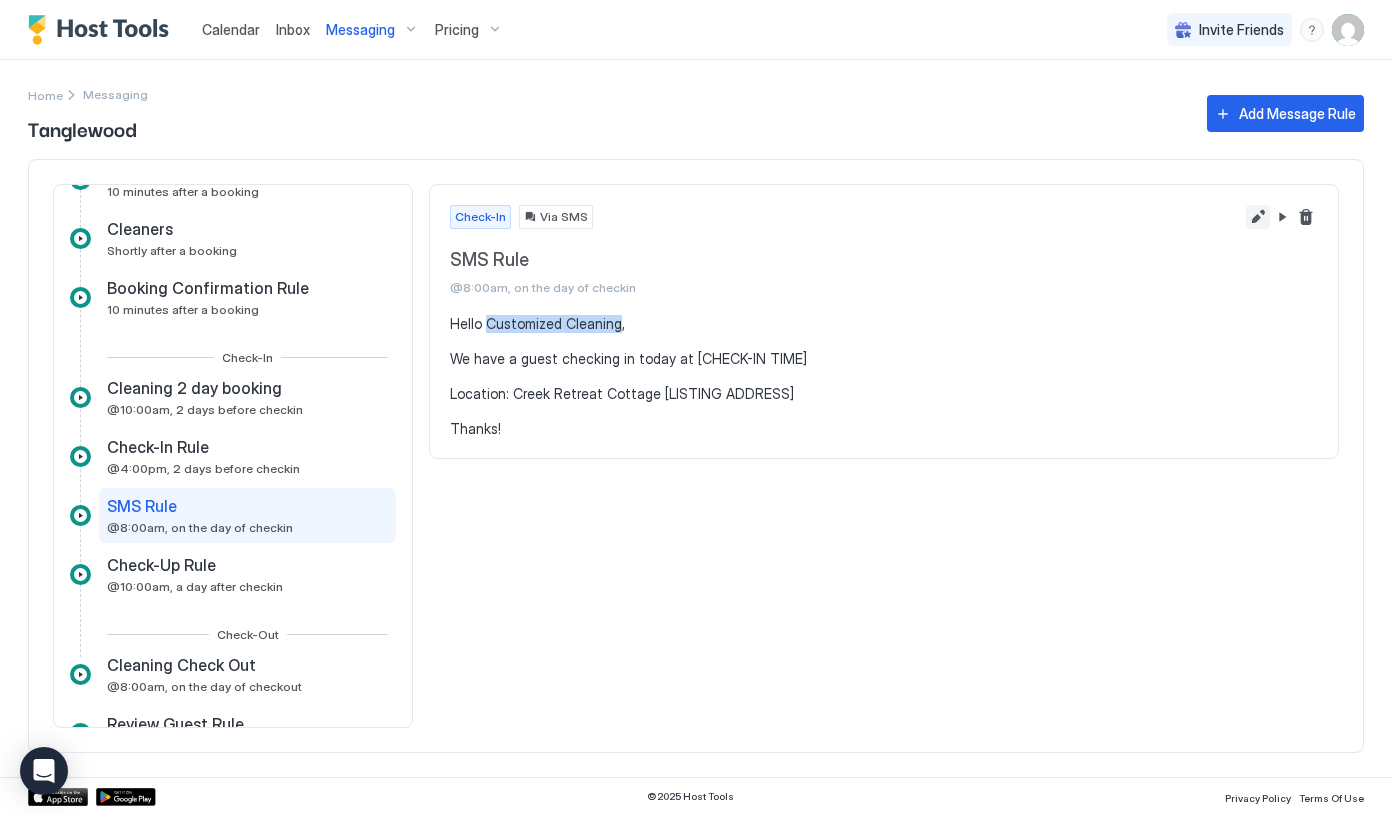click at bounding box center (1258, 217) 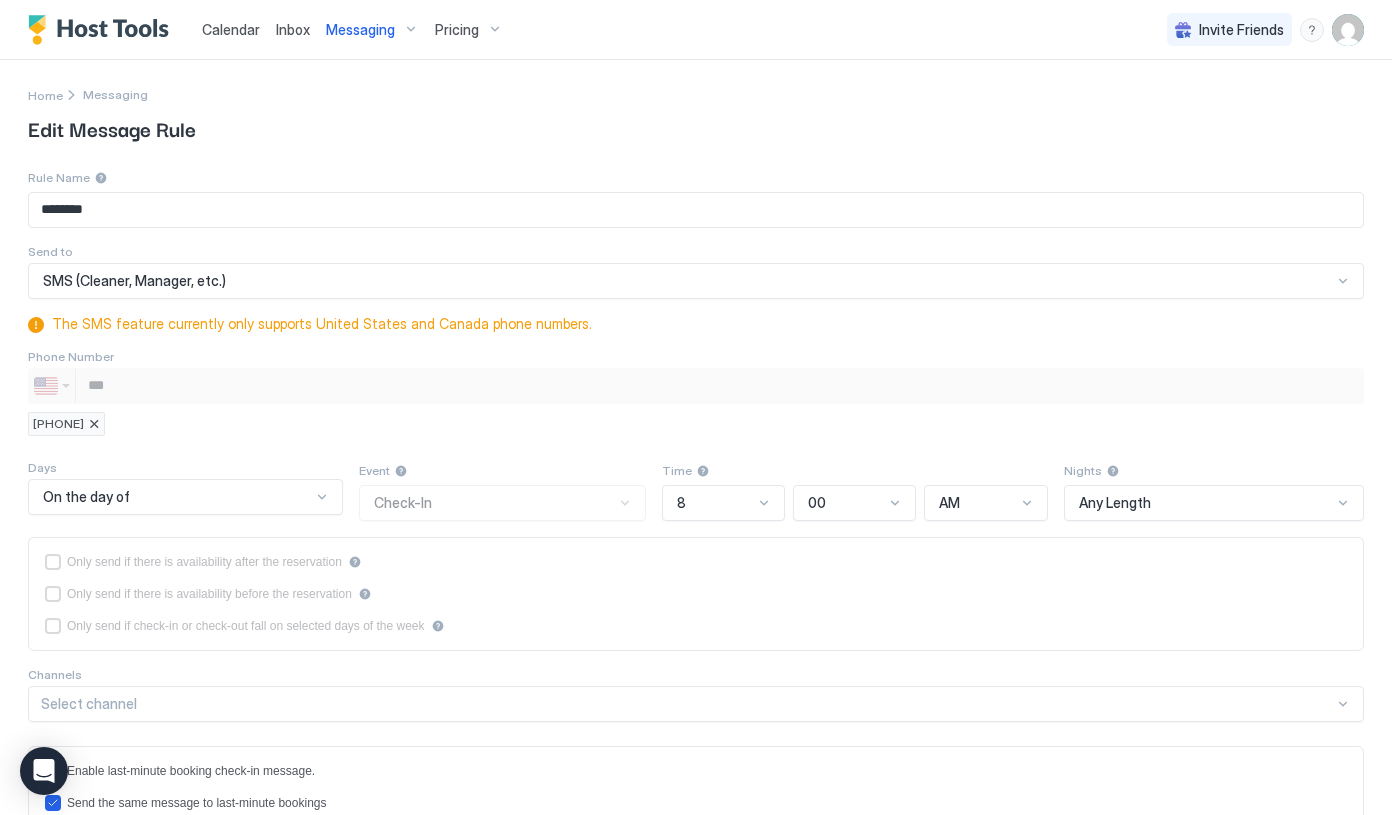 scroll, scrollTop: 6, scrollLeft: 0, axis: vertical 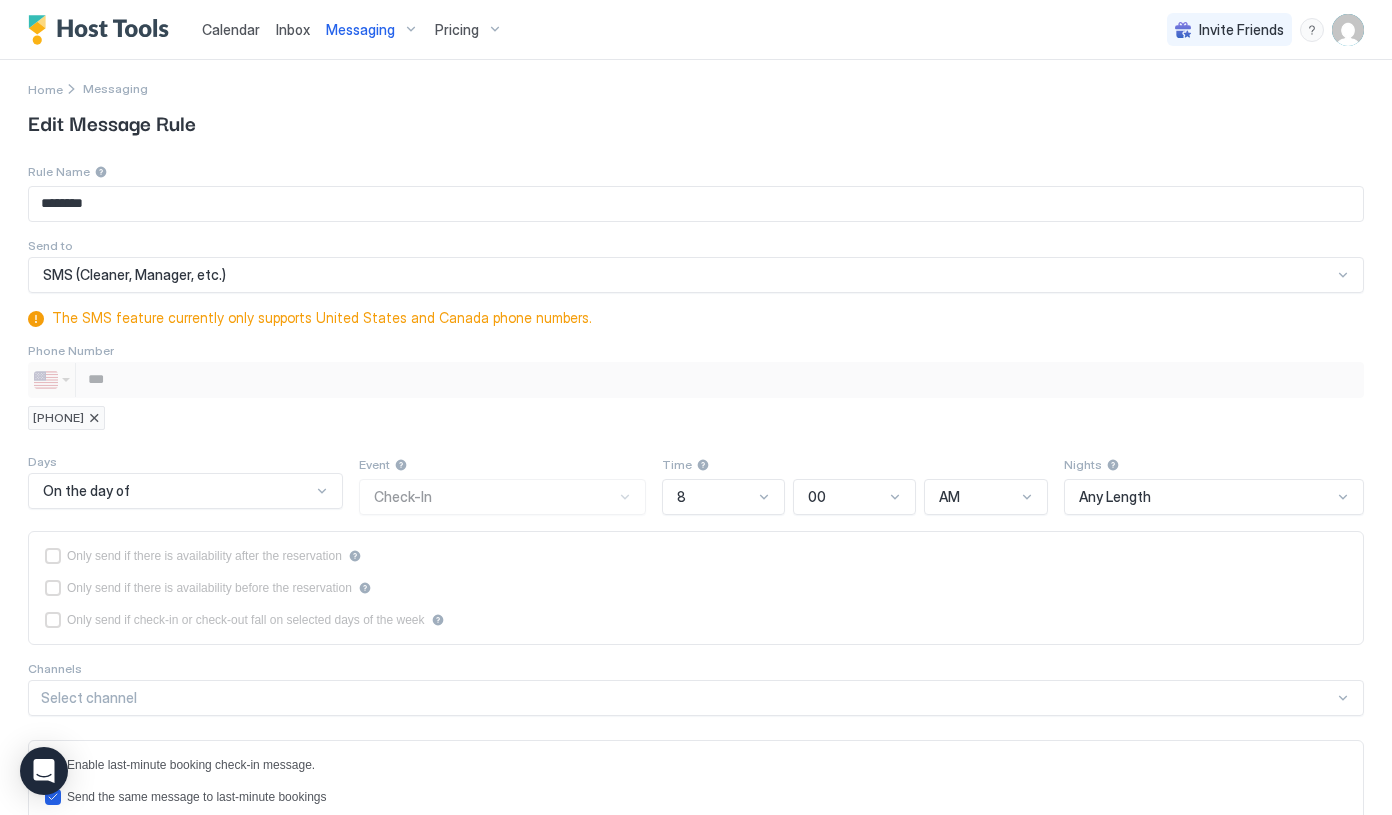 click at bounding box center (94, 418) 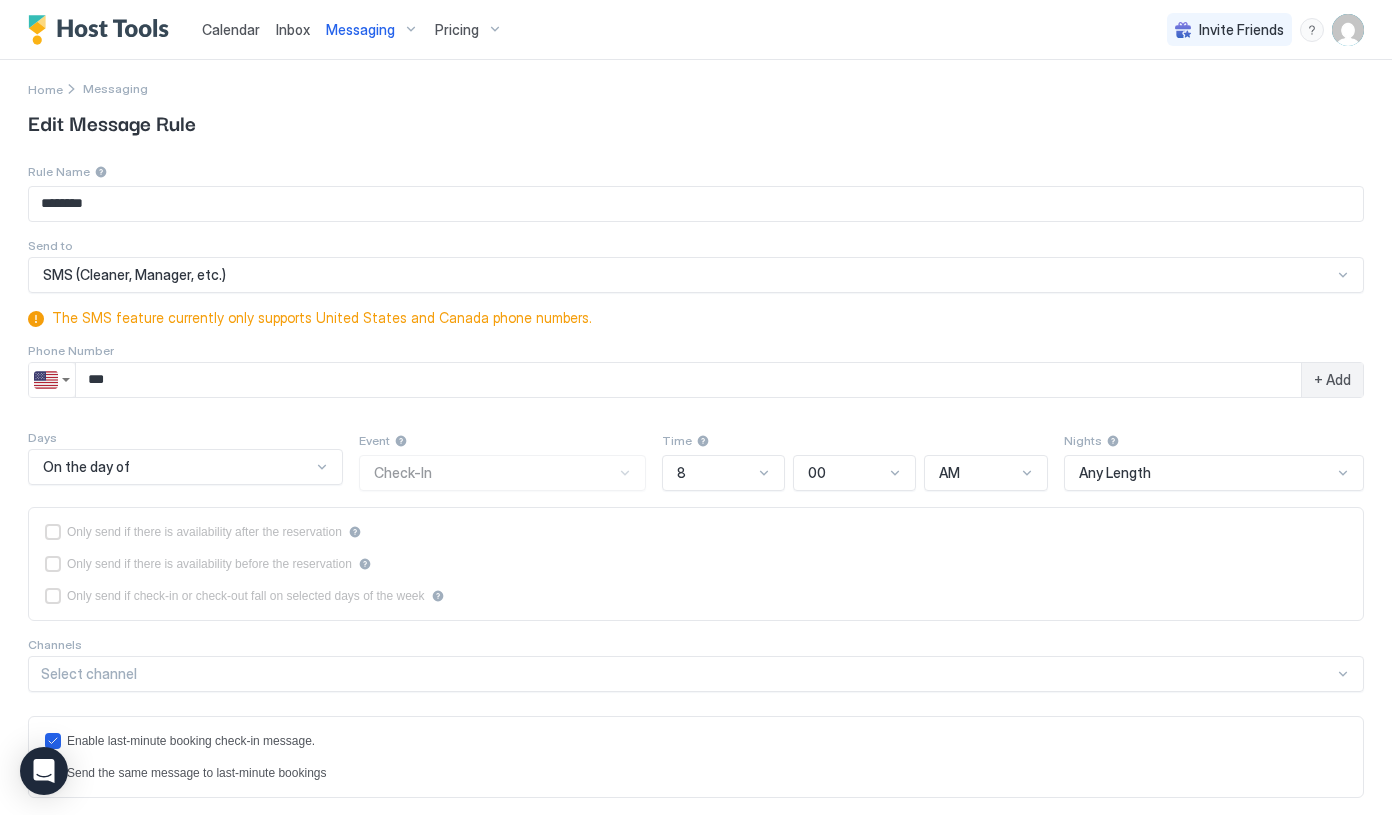 click on "**" at bounding box center [688, 380] 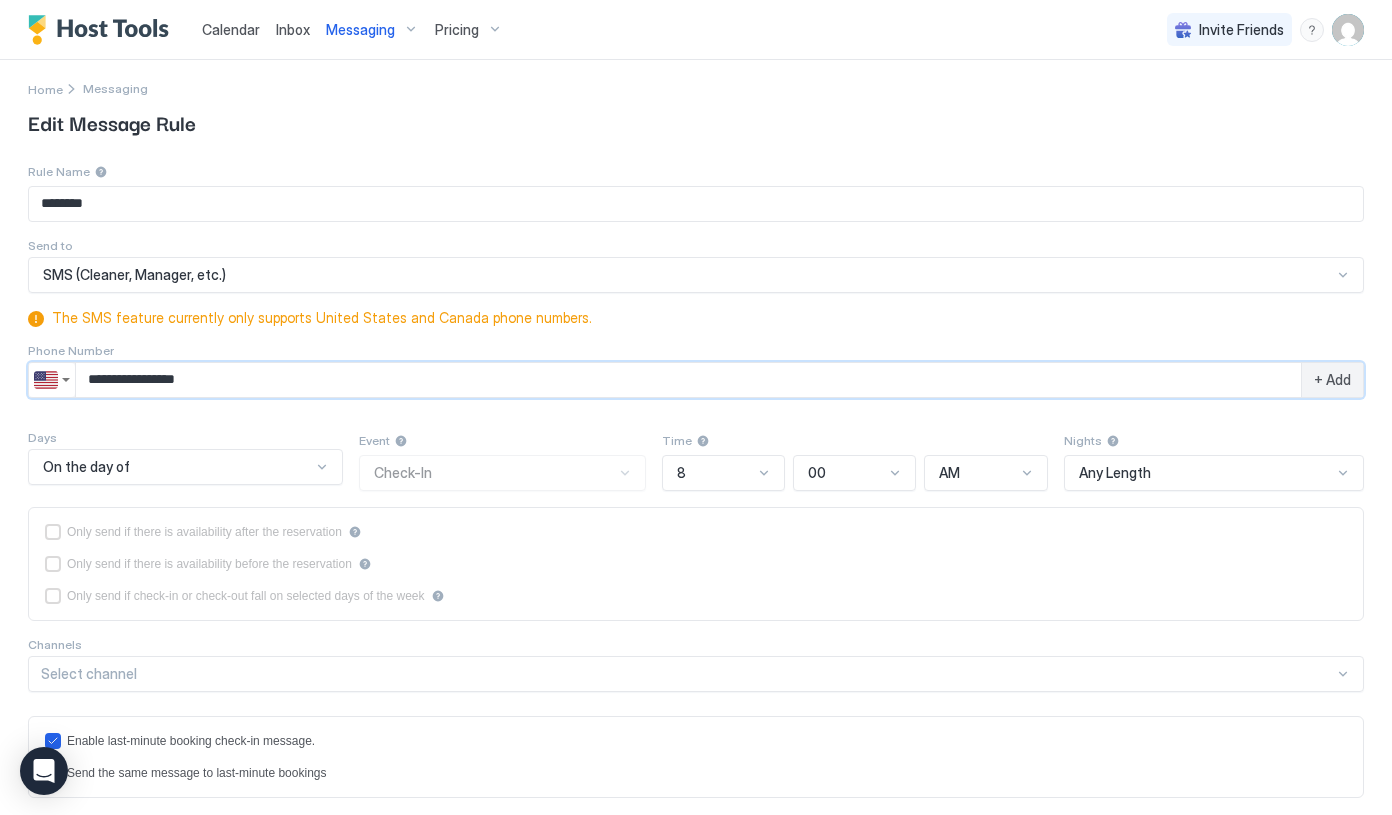 click on "+ Add" at bounding box center [1332, 380] 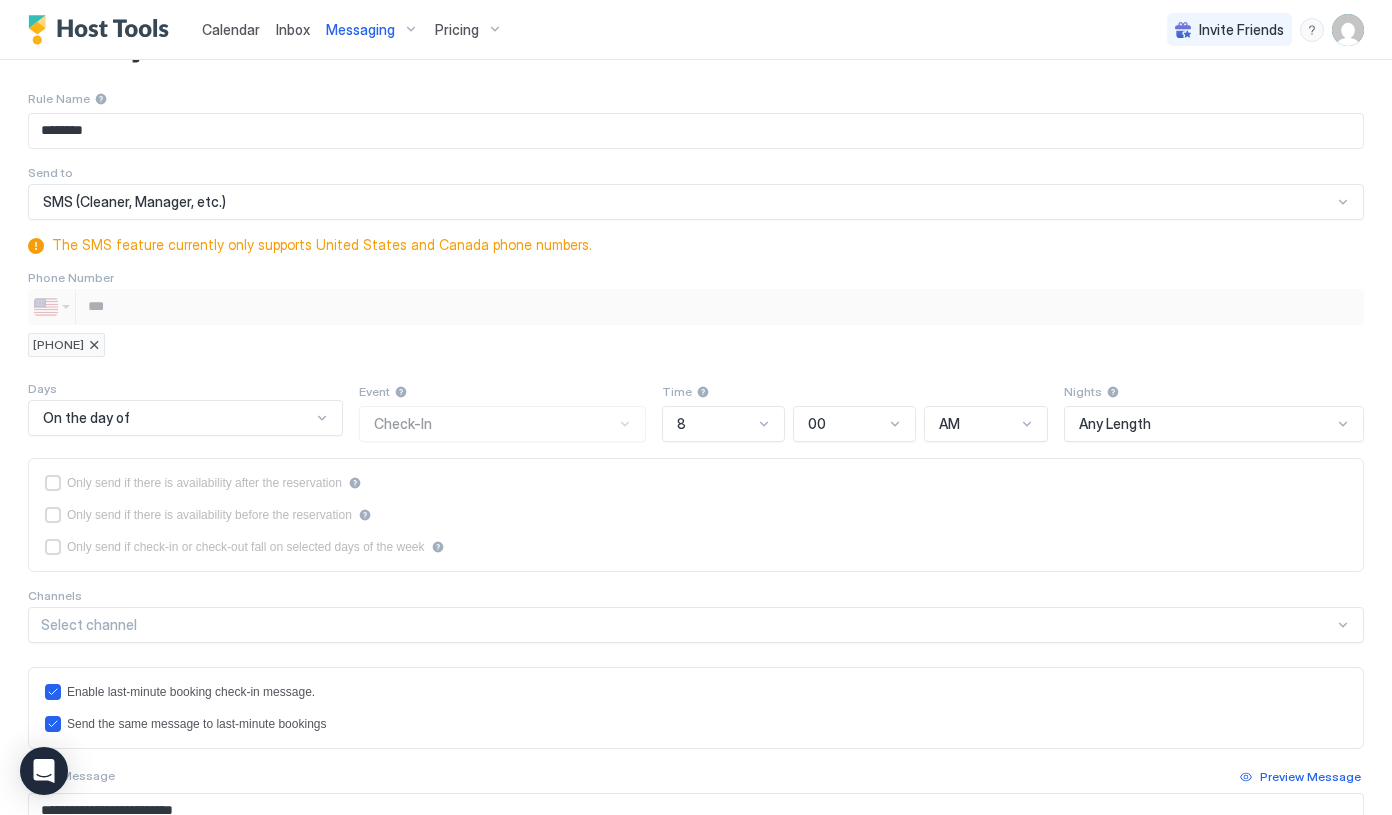 scroll, scrollTop: 90, scrollLeft: 0, axis: vertical 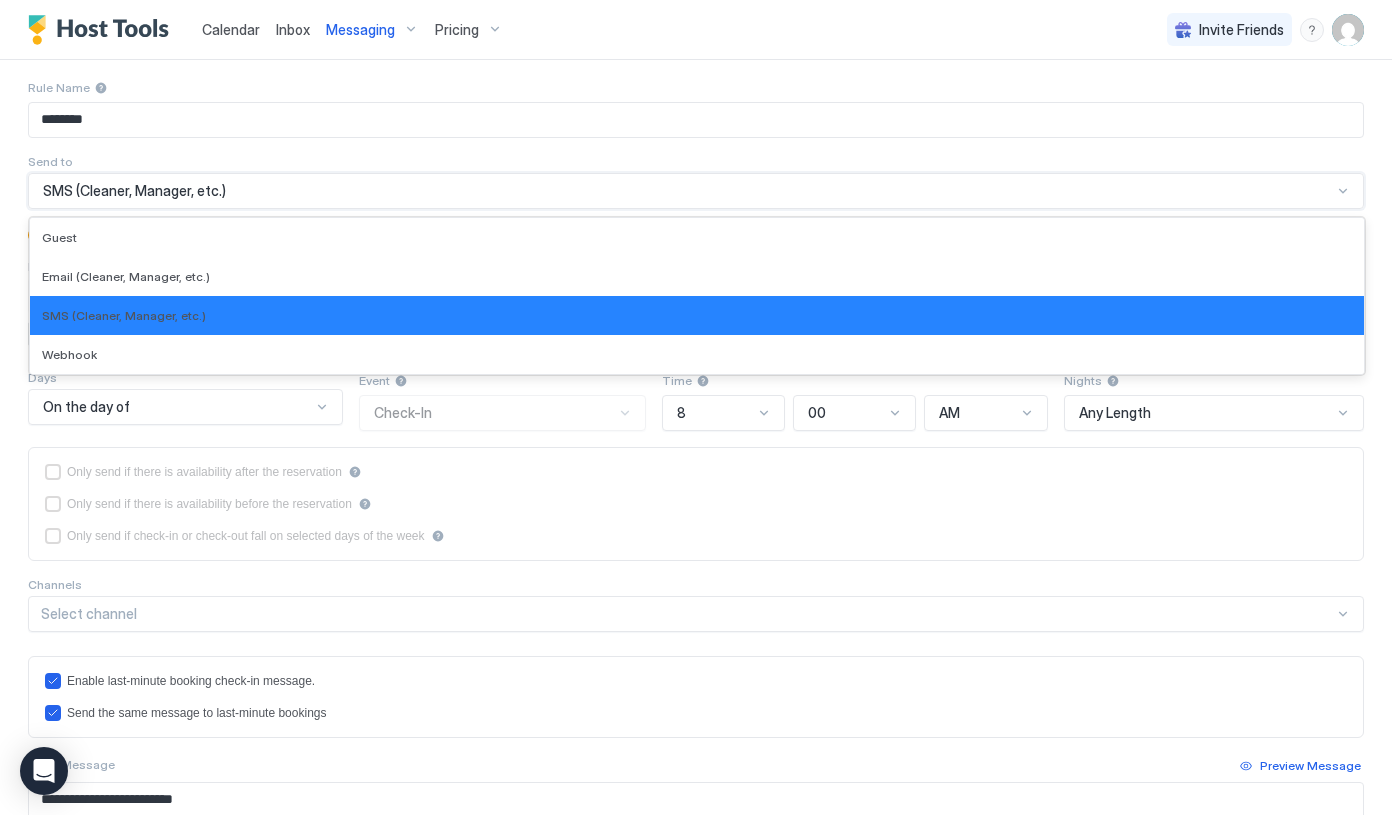 click on "SMS (Cleaner, Manager, etc.)" at bounding box center (687, 191) 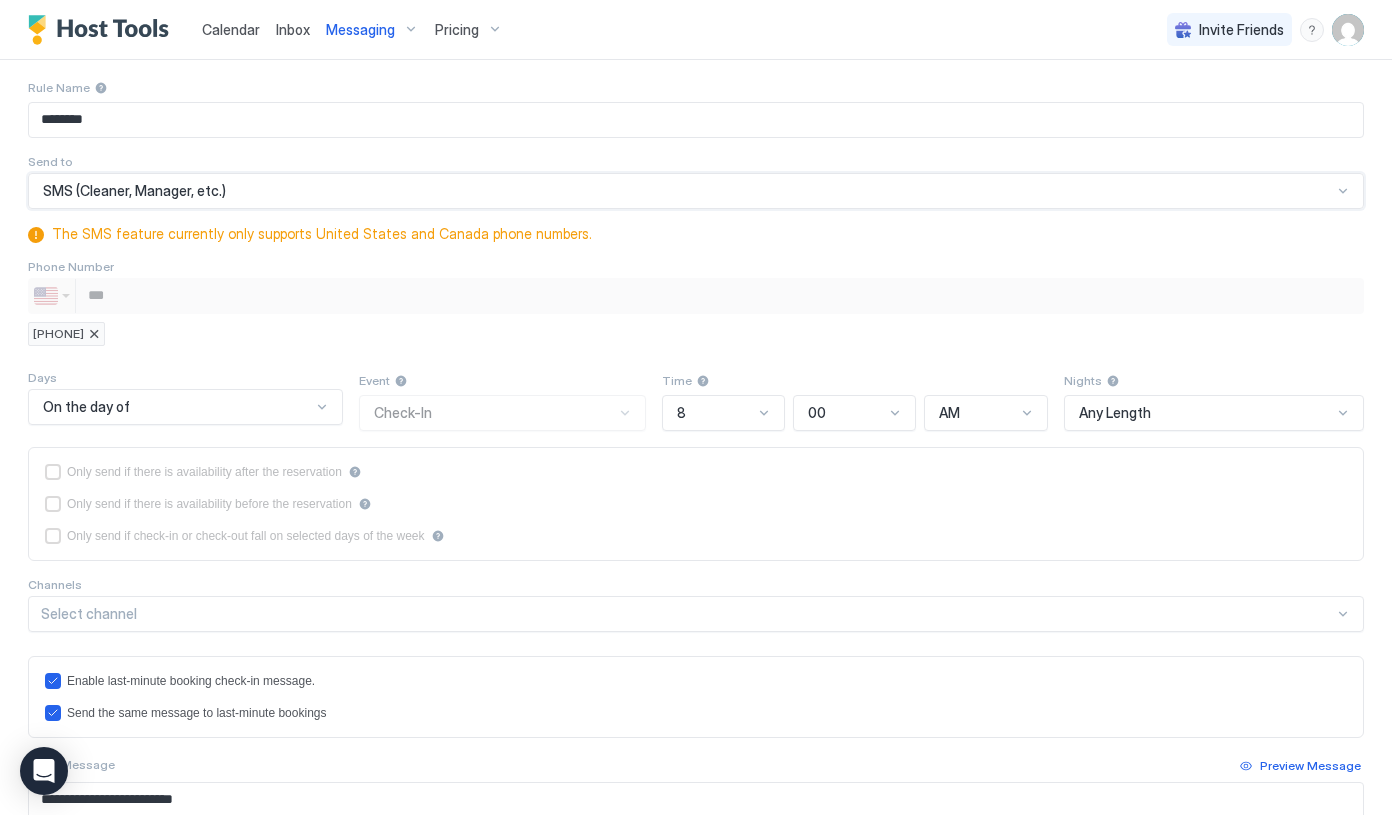 click on "SMS (Cleaner, Manager, etc.)" at bounding box center [696, 191] 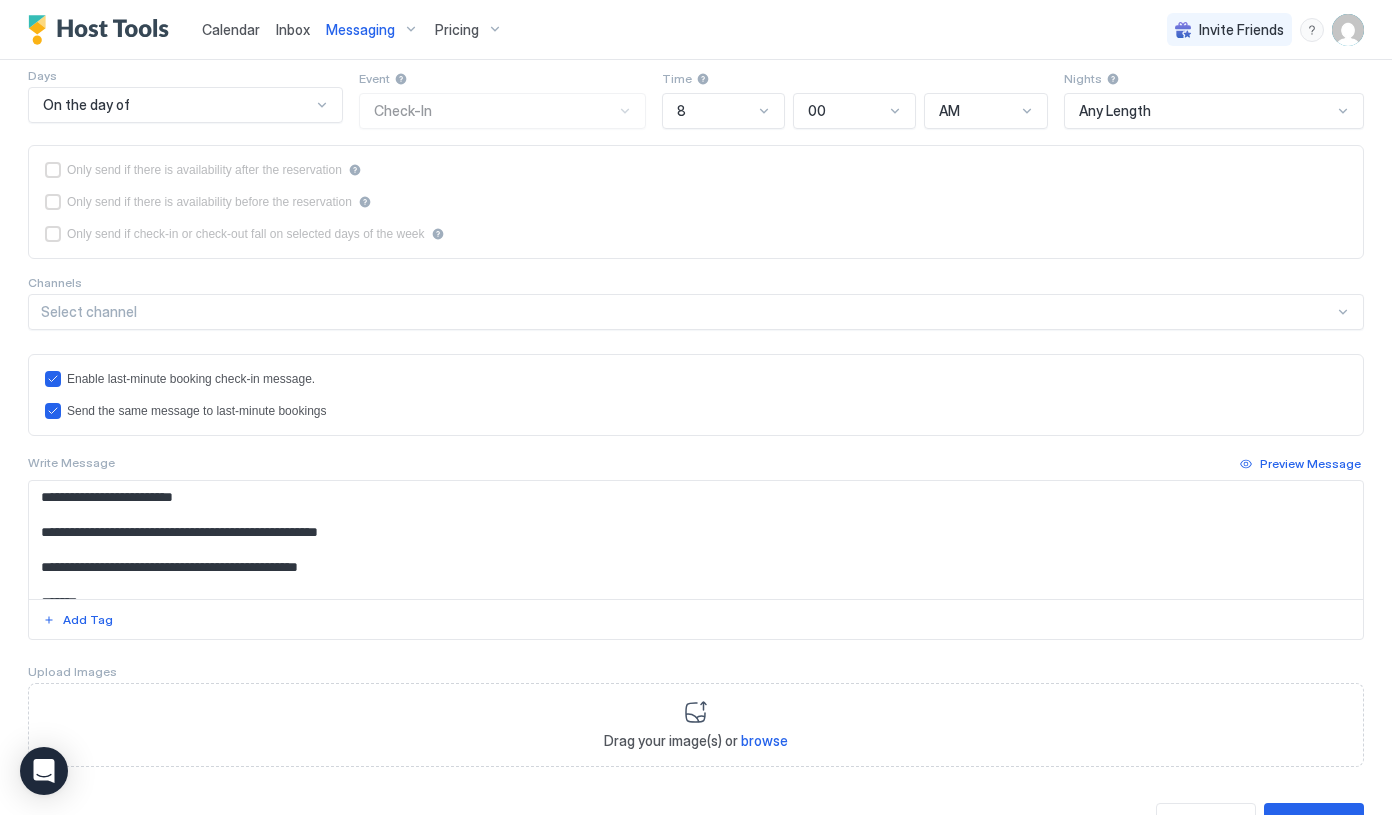 scroll, scrollTop: 403, scrollLeft: 0, axis: vertical 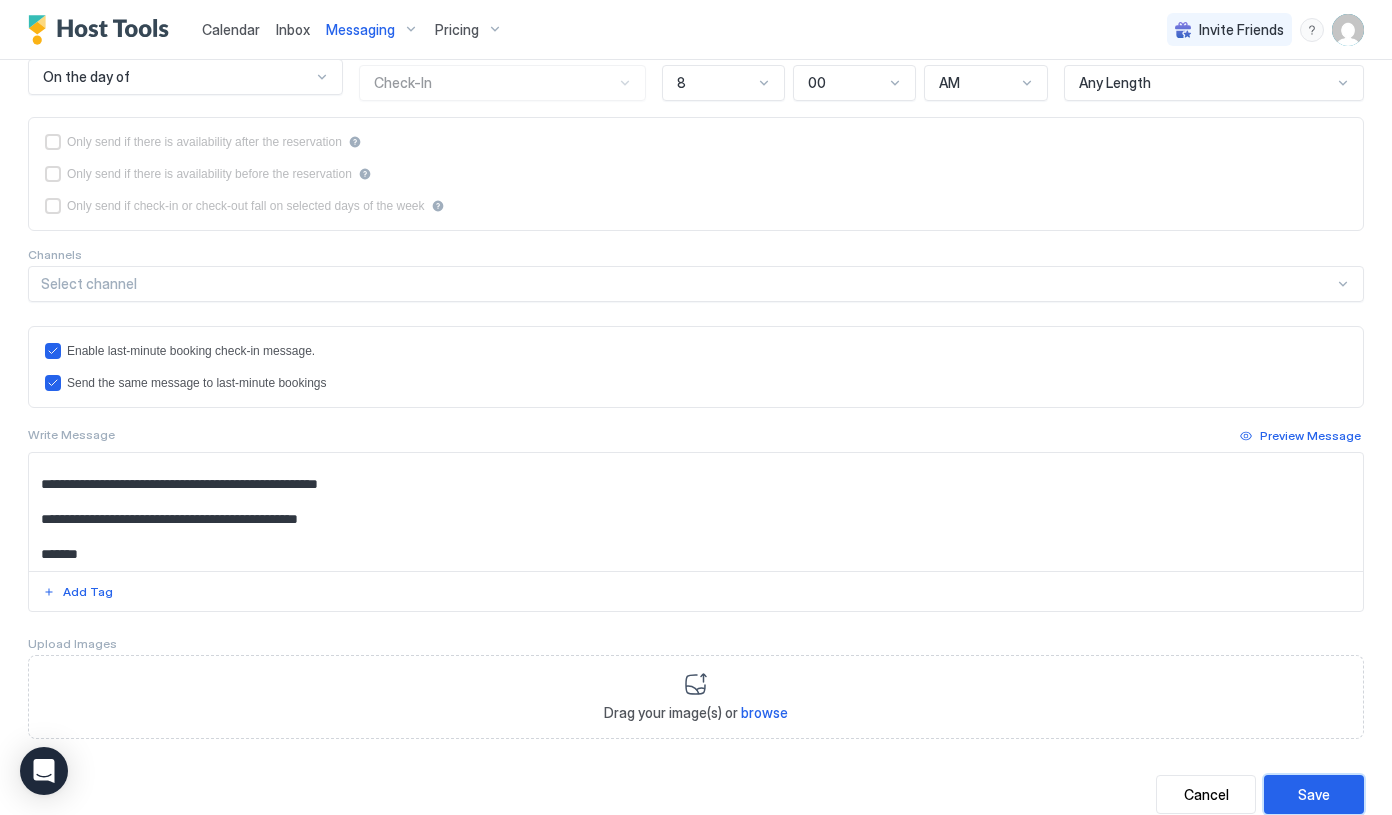 click on "Save" at bounding box center [1314, 794] 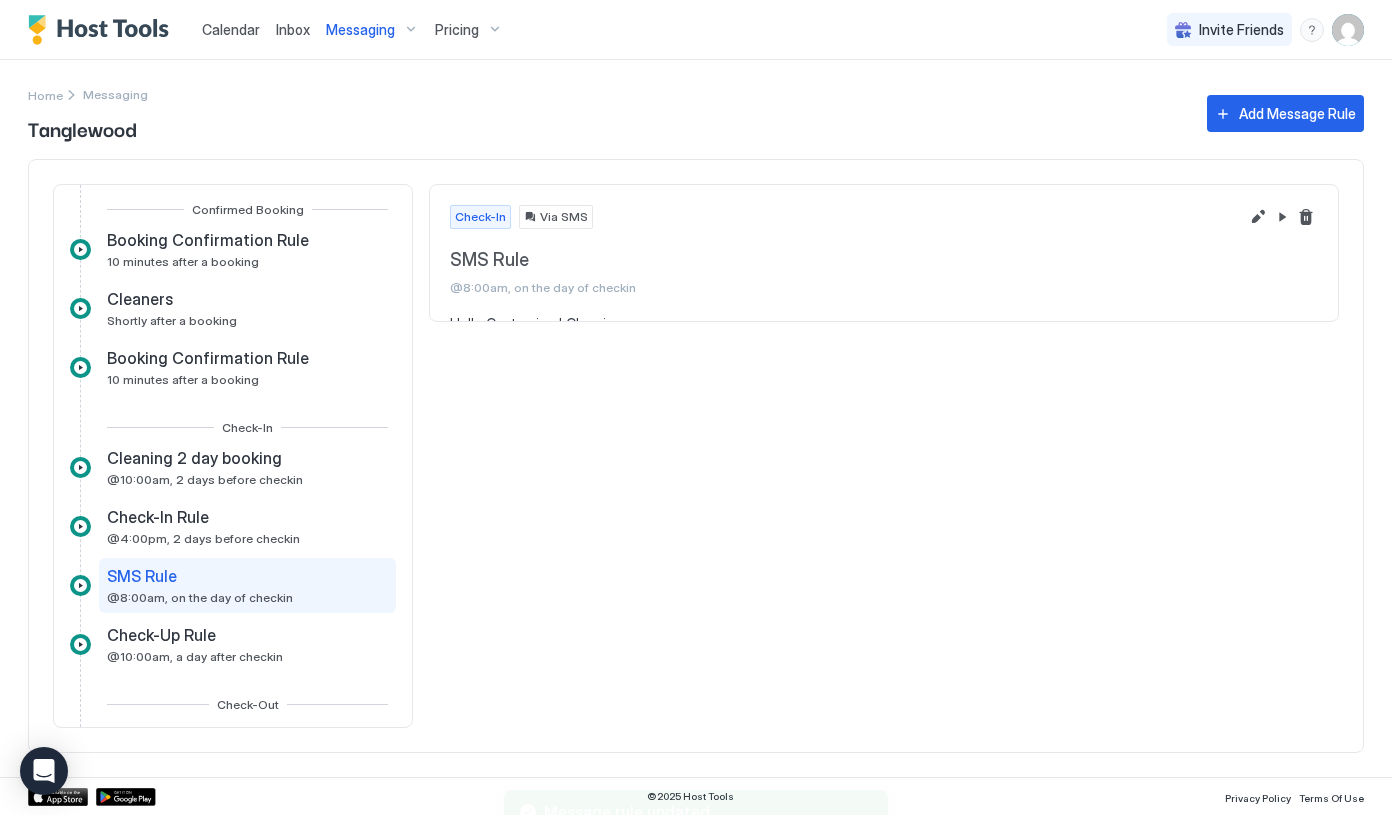 scroll, scrollTop: 0, scrollLeft: 0, axis: both 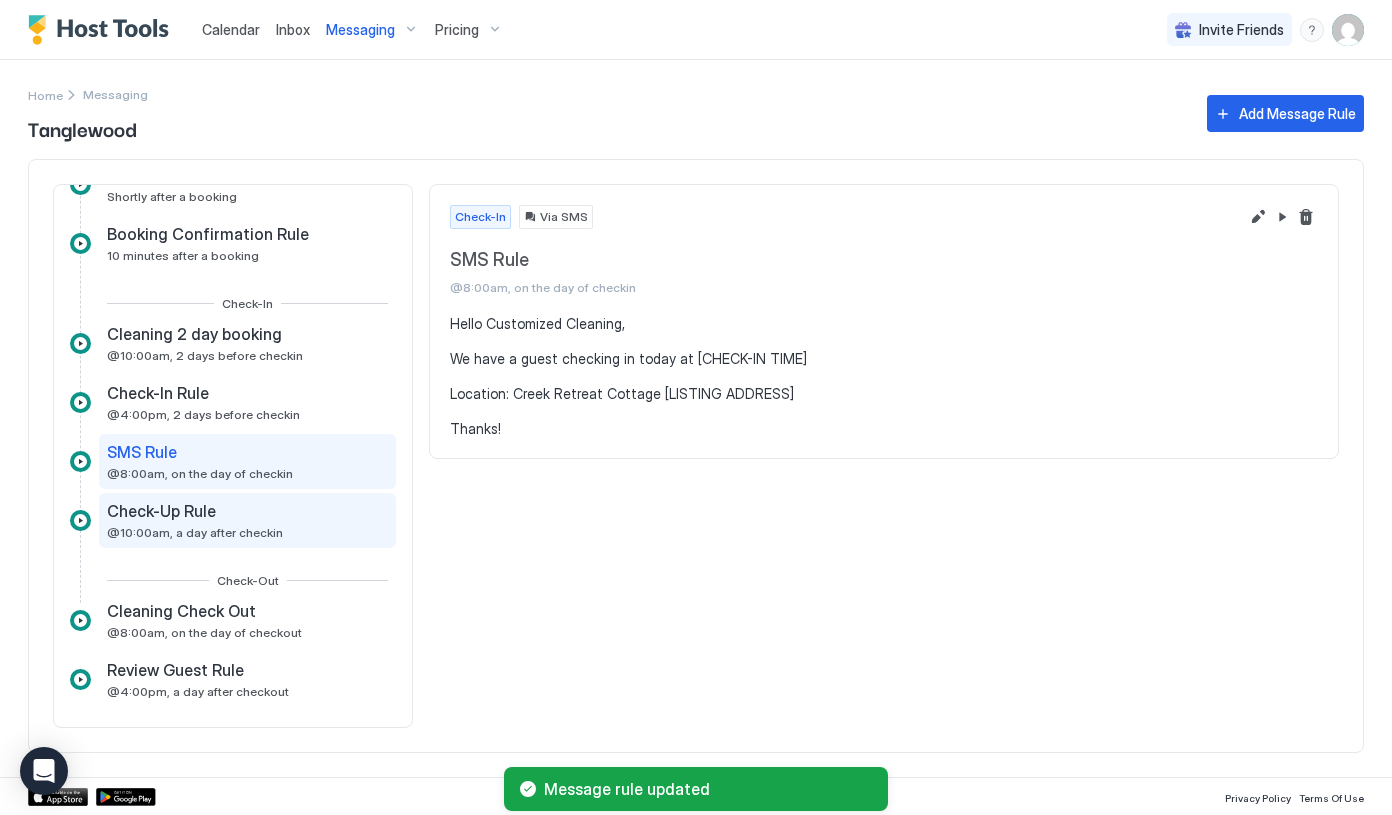click on "Check-Up Rule" at bounding box center (195, 511) 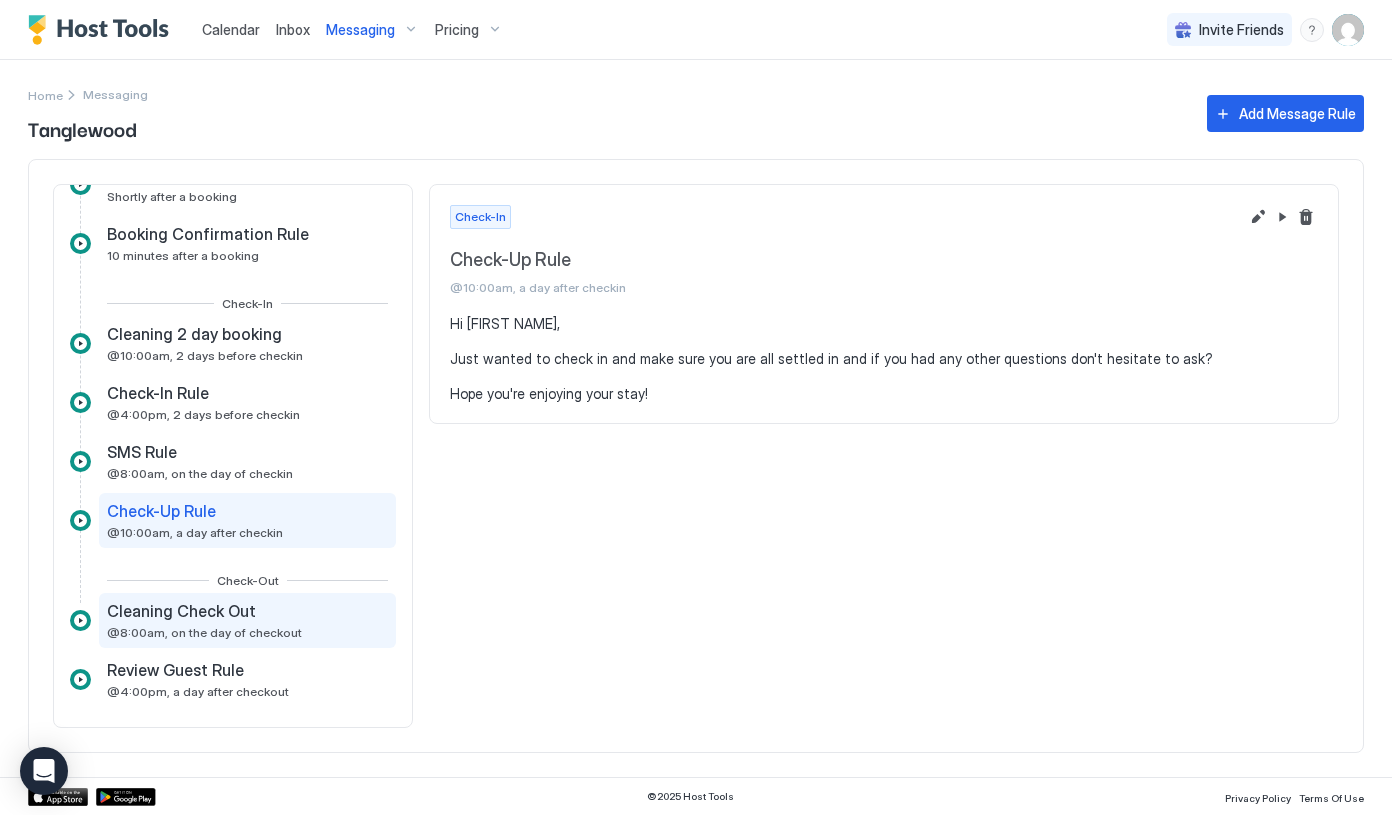 click on "Cleaning Check Out" at bounding box center [204, 611] 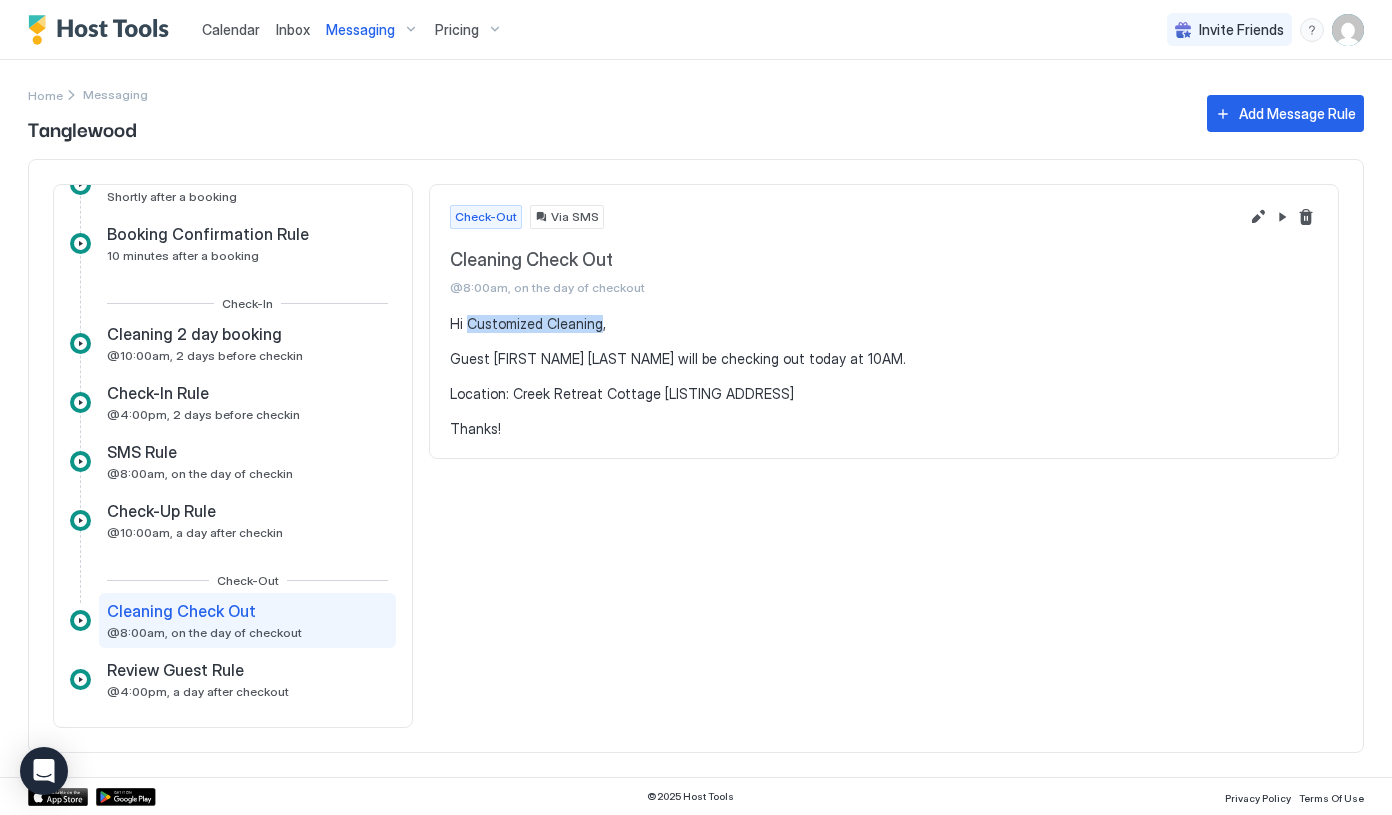 drag, startPoint x: 594, startPoint y: 322, endPoint x: 469, endPoint y: 320, distance: 125.016 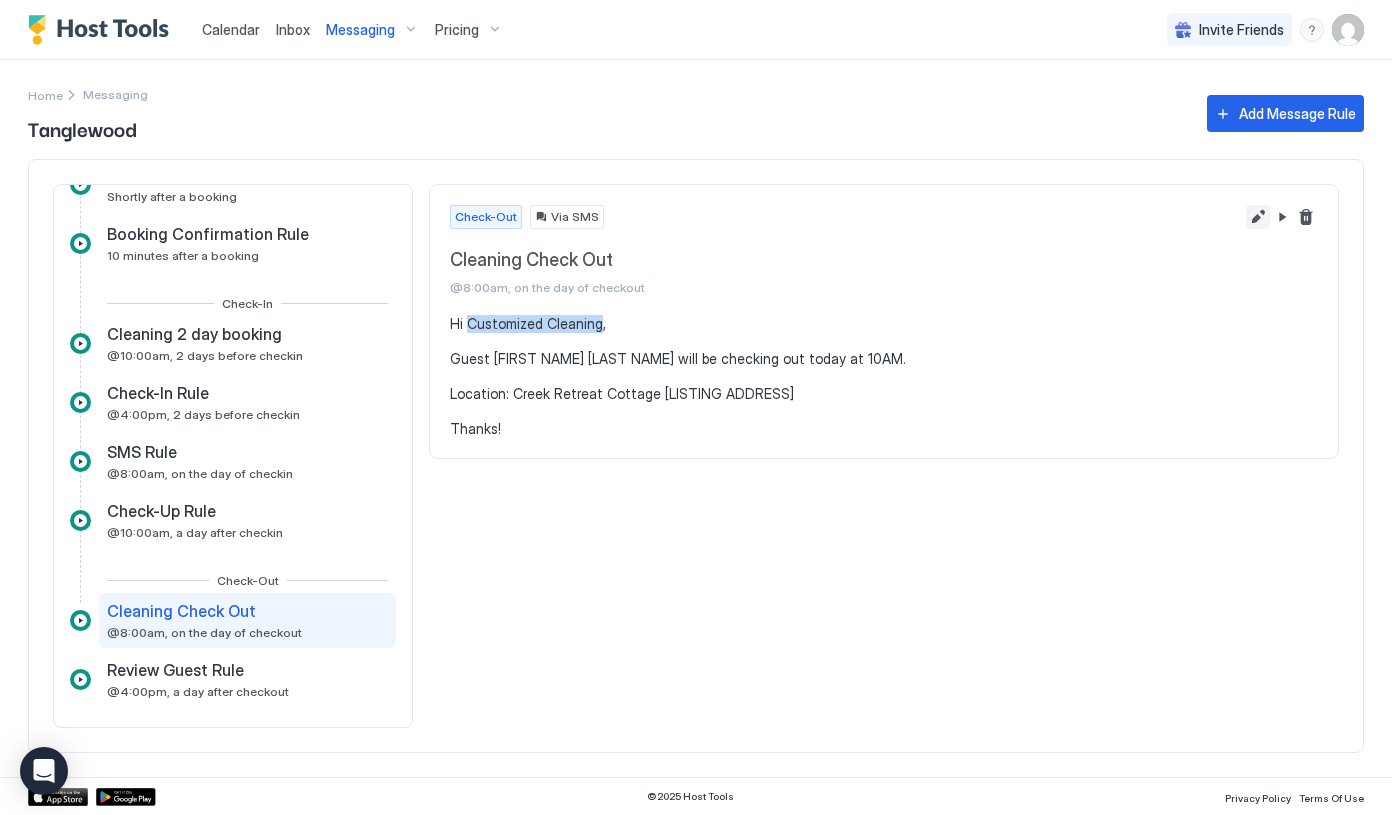 click at bounding box center [1258, 217] 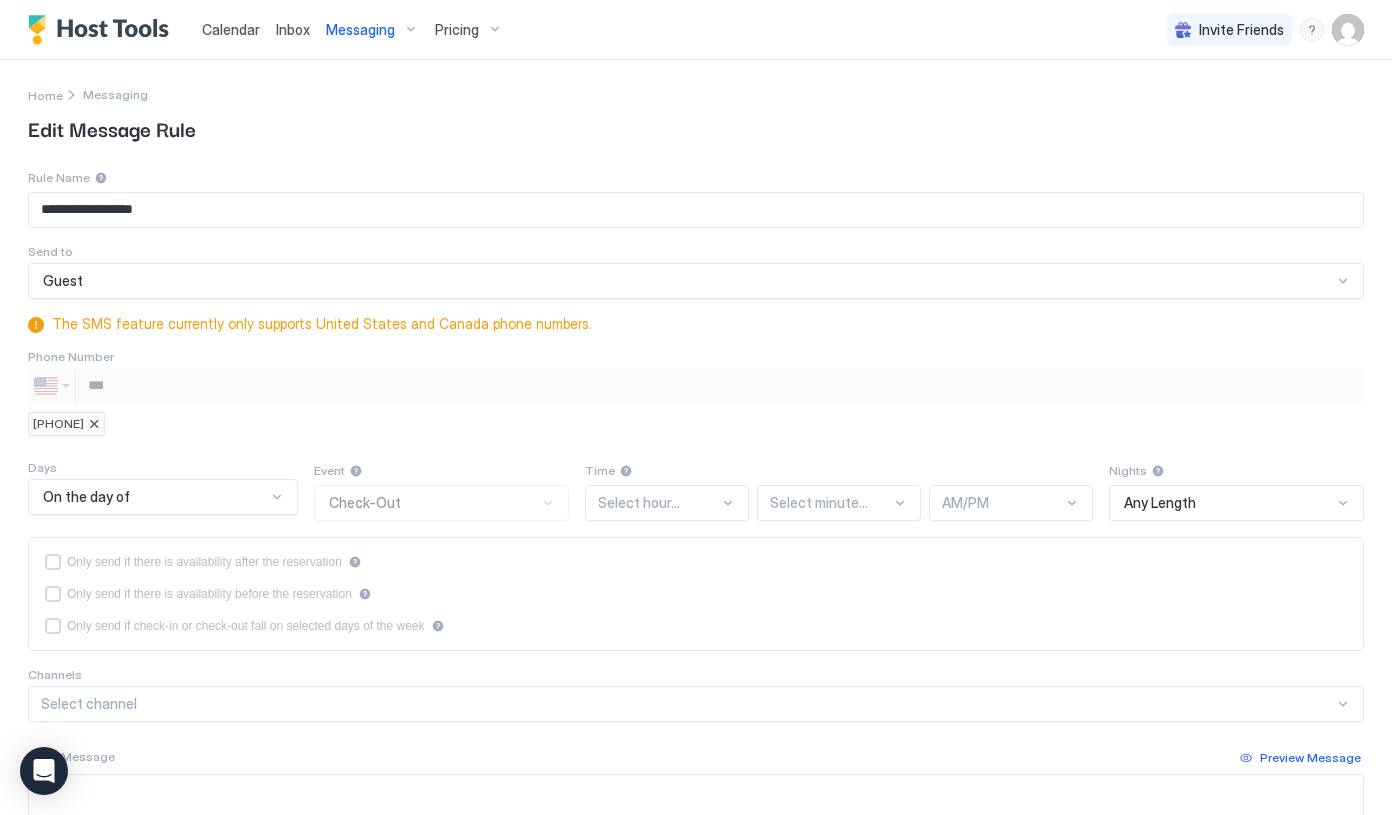 type on "**********" 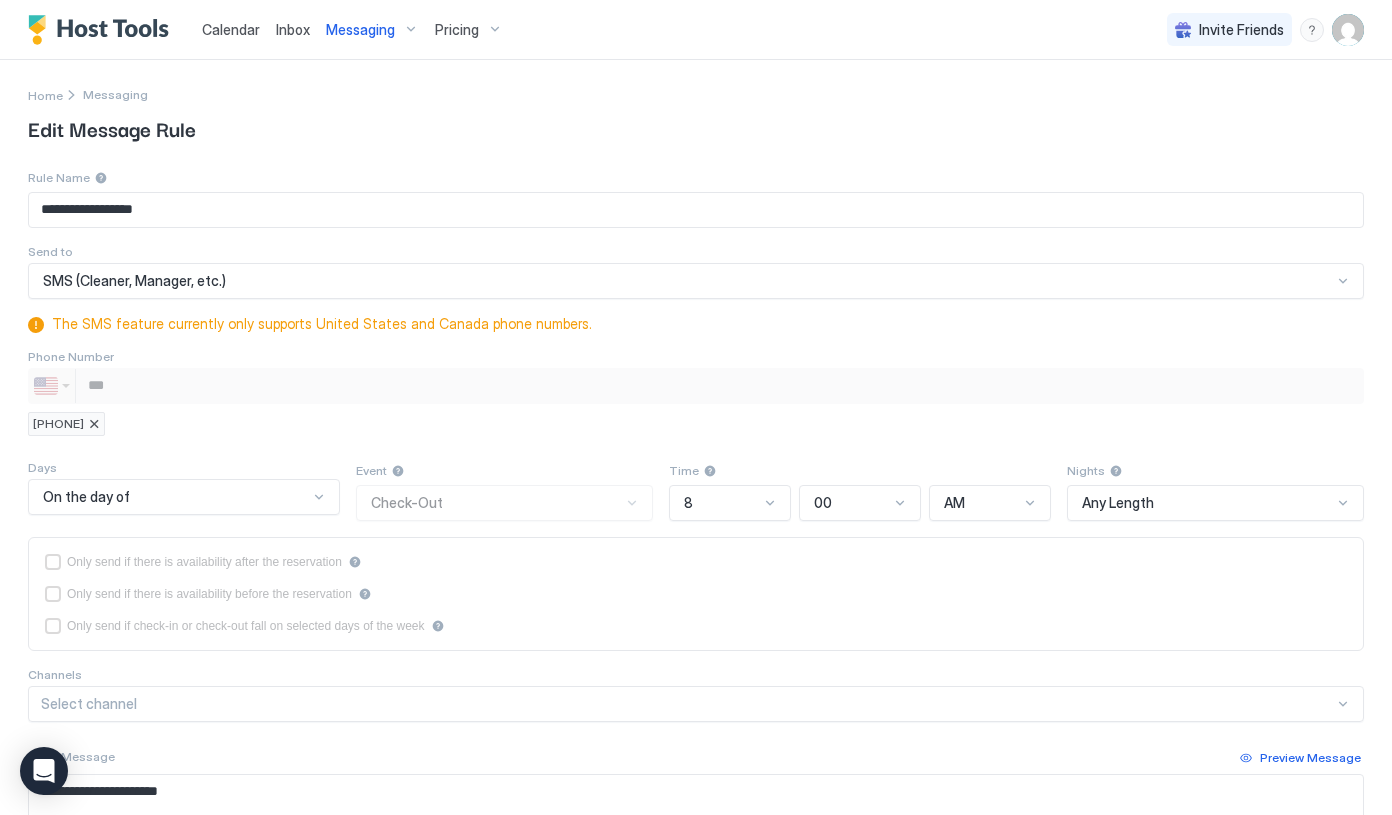 click at bounding box center [94, 424] 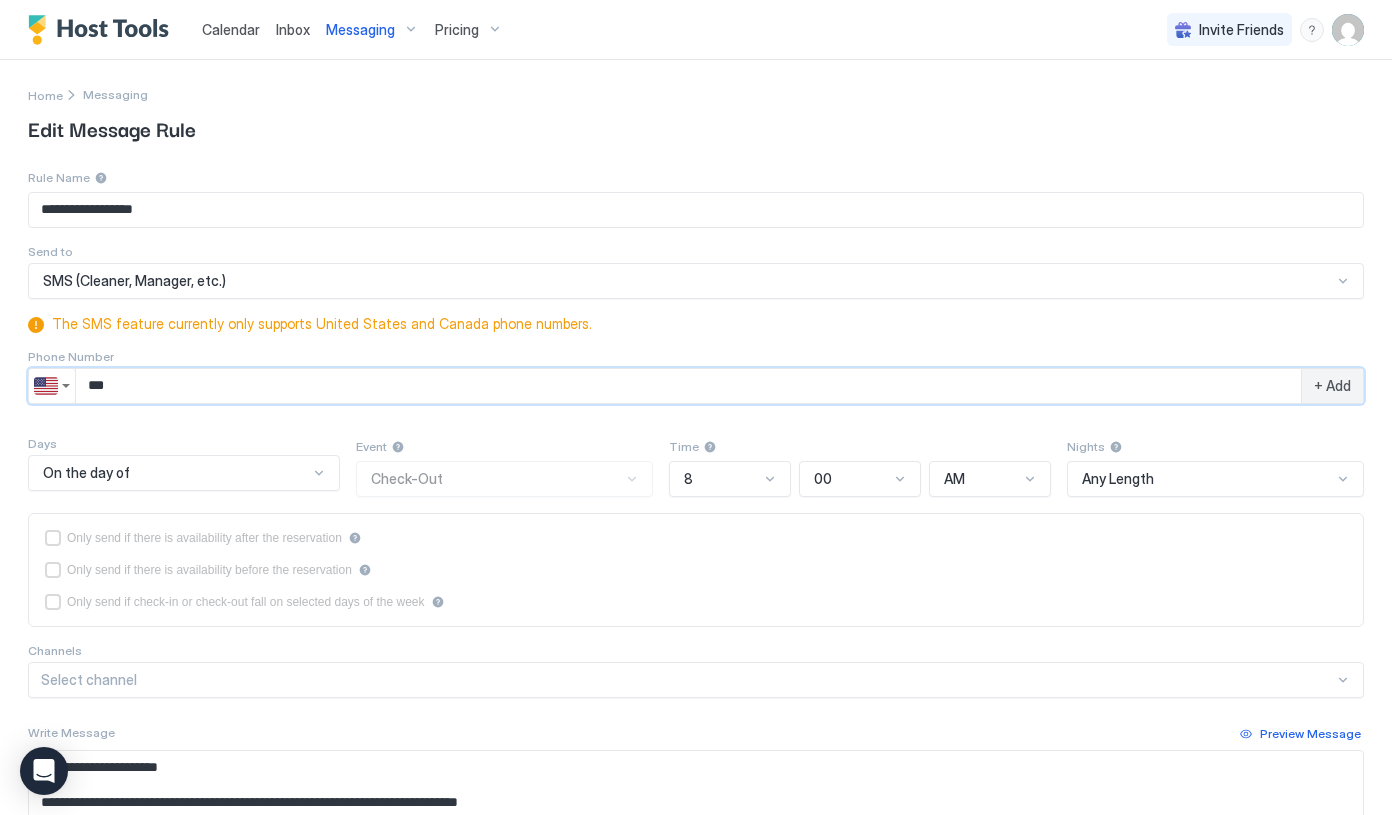 click on "**" at bounding box center (688, 386) 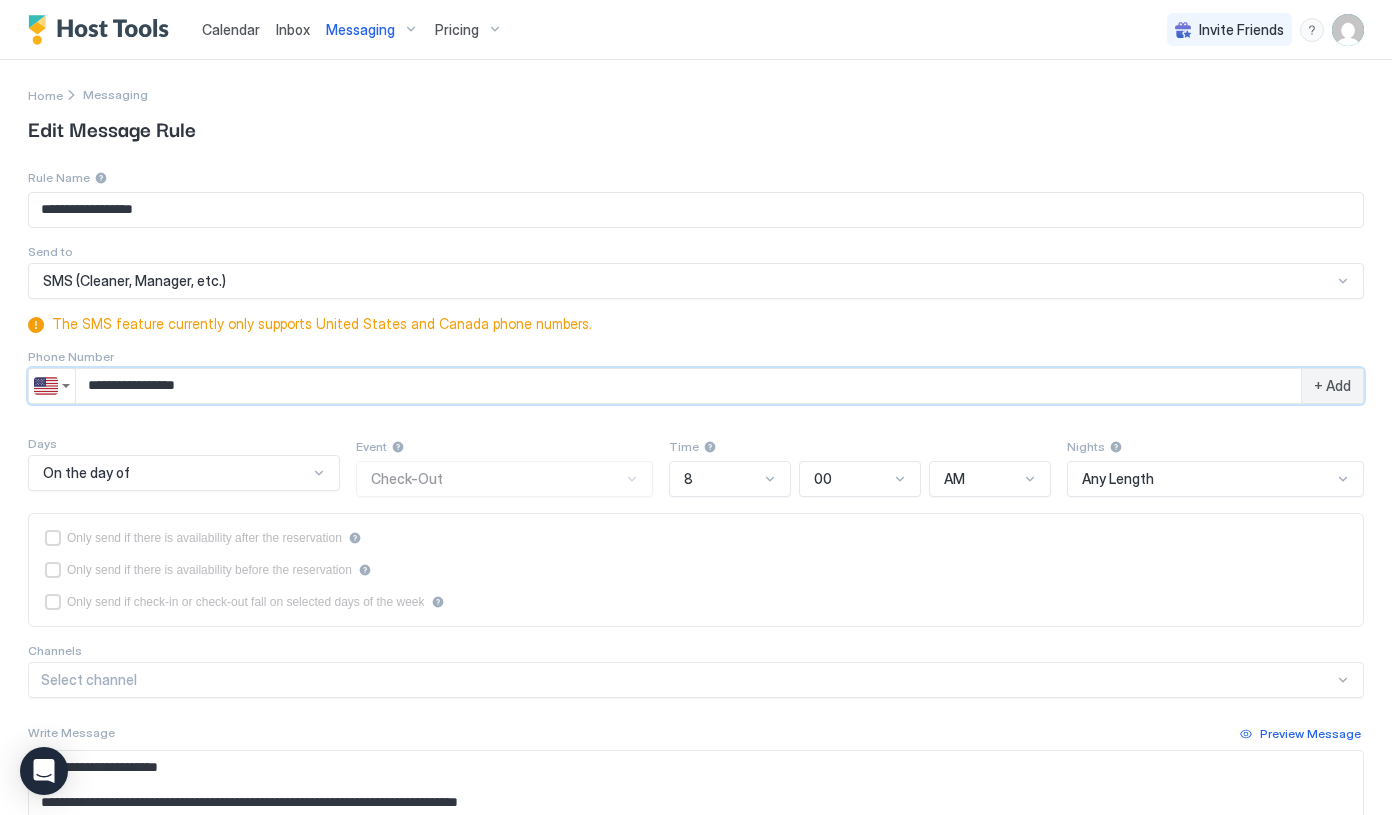 type on "**" 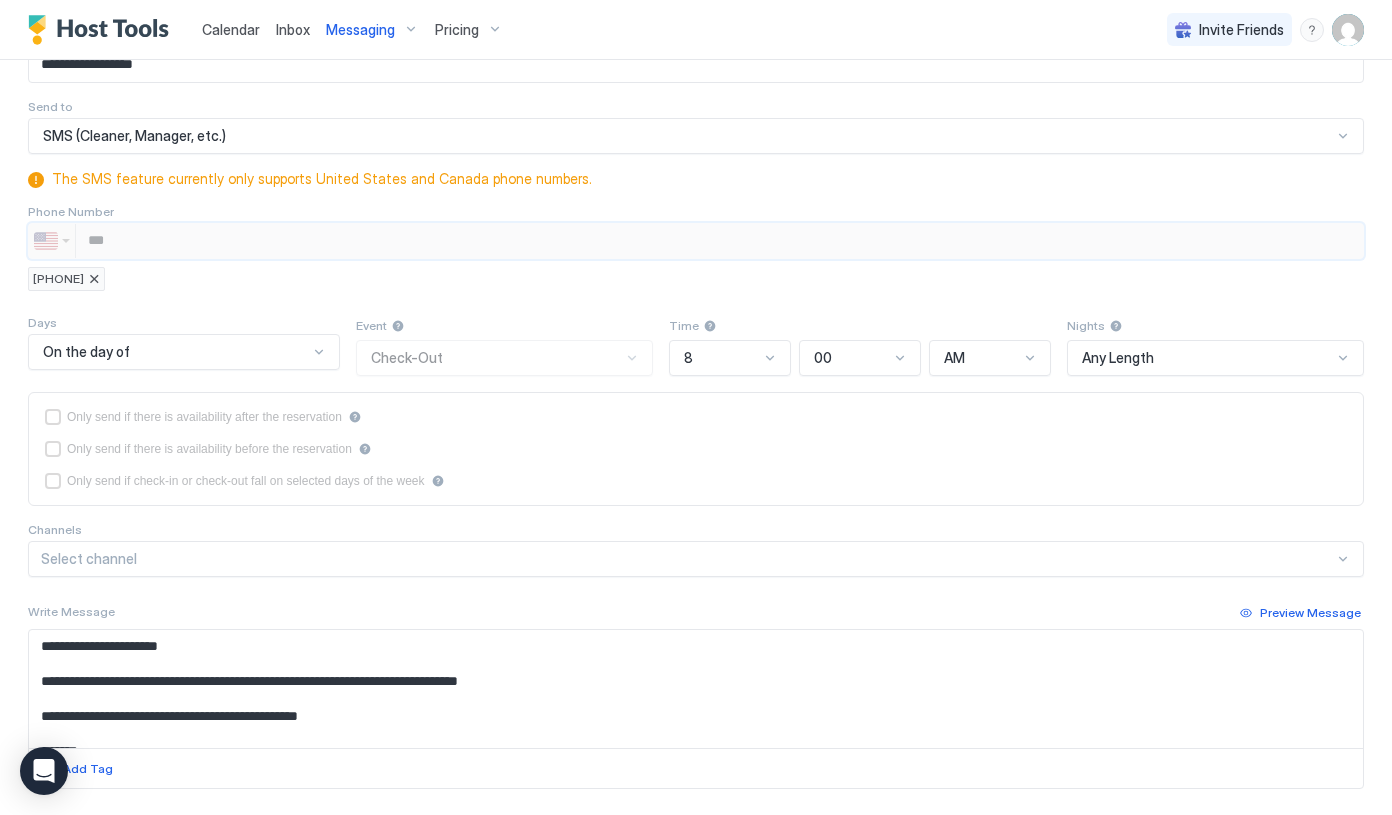 click on "Select channel" at bounding box center [696, 559] 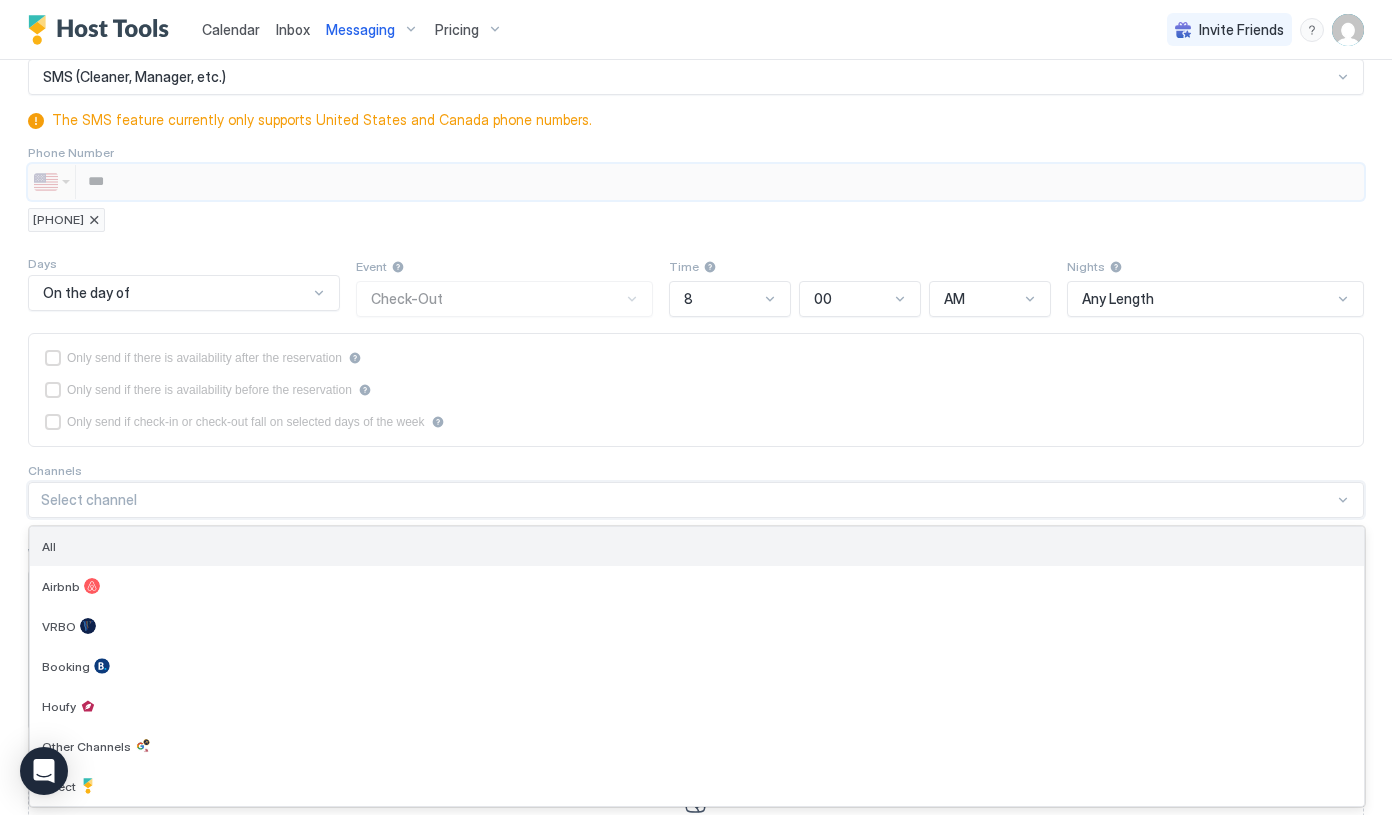 click on "All" at bounding box center [697, 546] 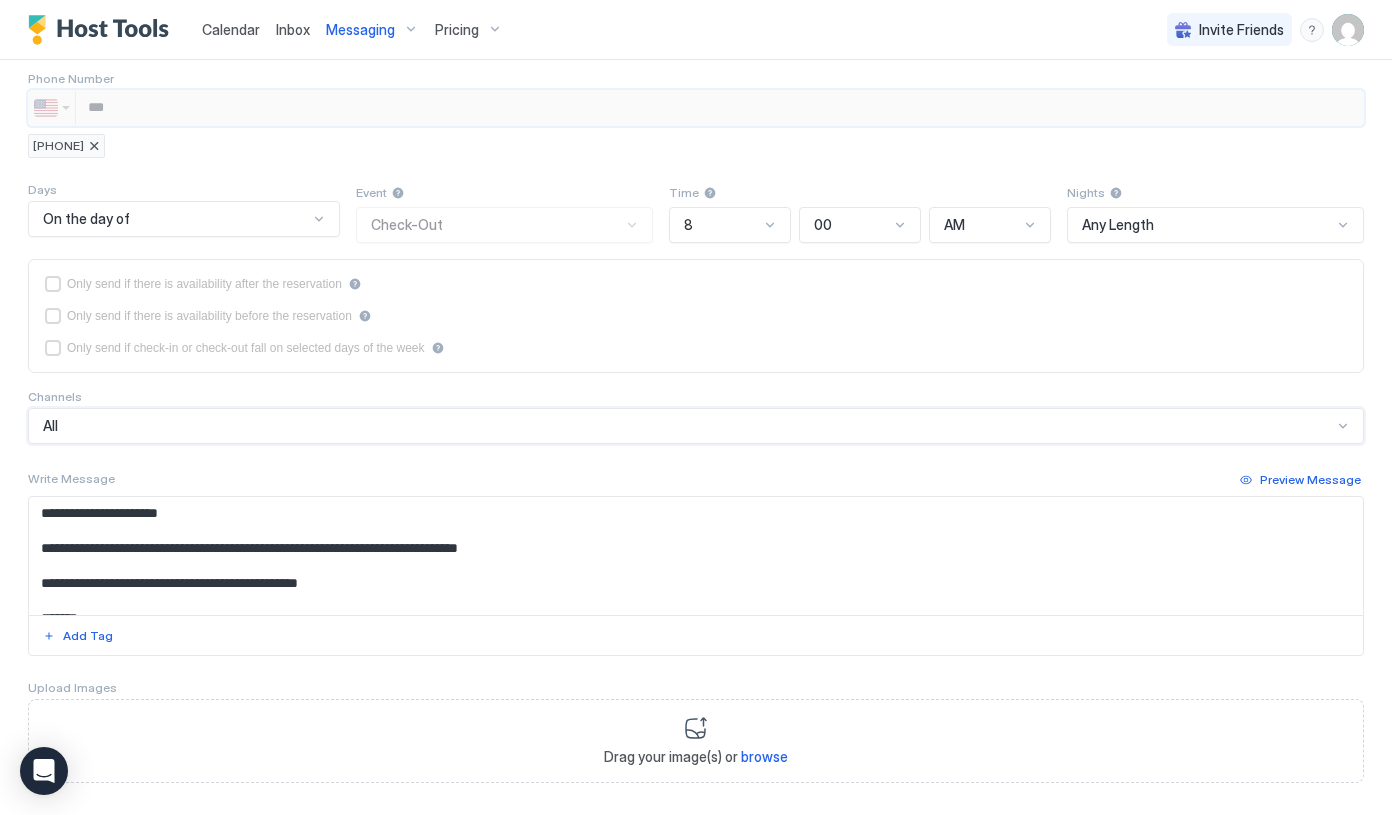 scroll, scrollTop: 311, scrollLeft: 0, axis: vertical 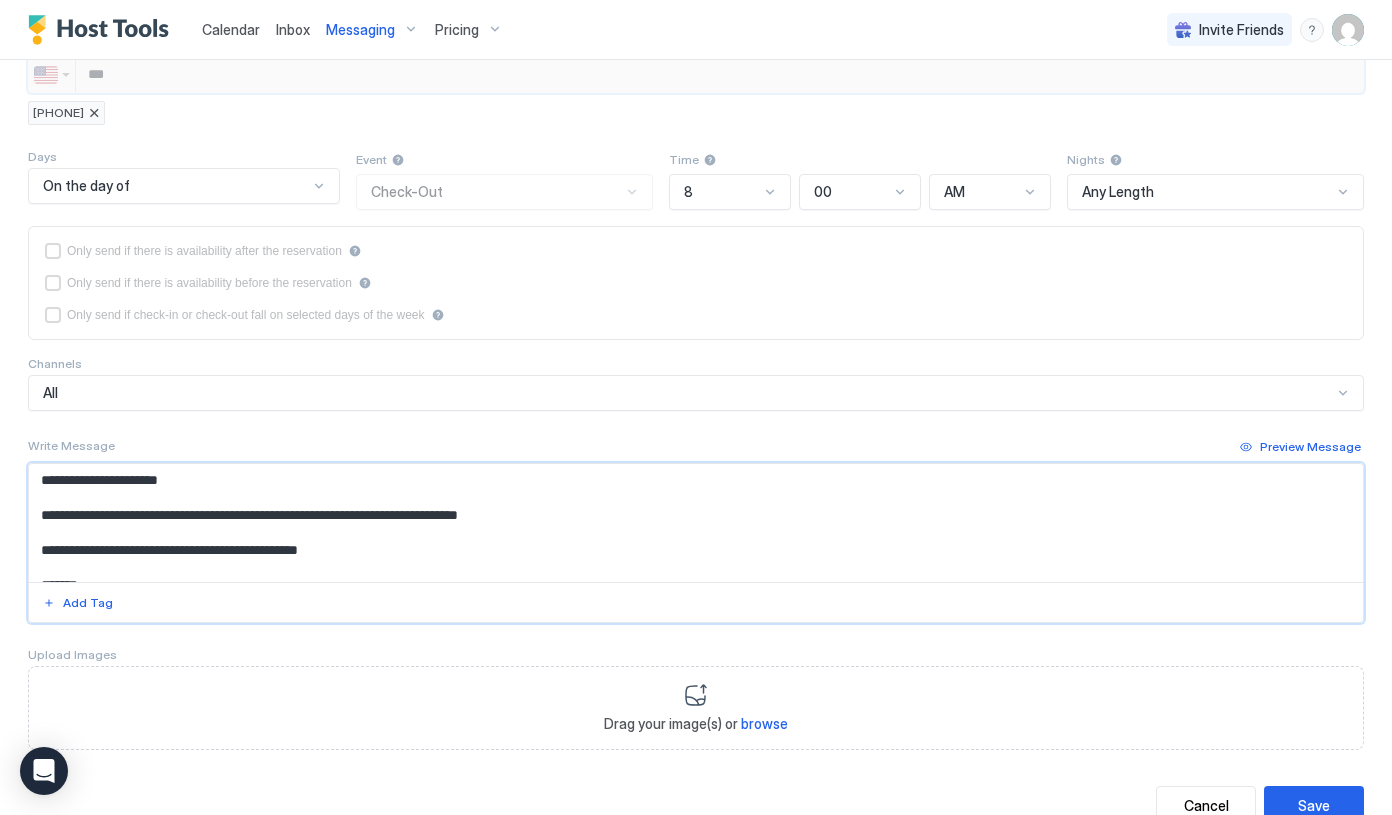 drag, startPoint x: 187, startPoint y: 482, endPoint x: 69, endPoint y: 480, distance: 118.016945 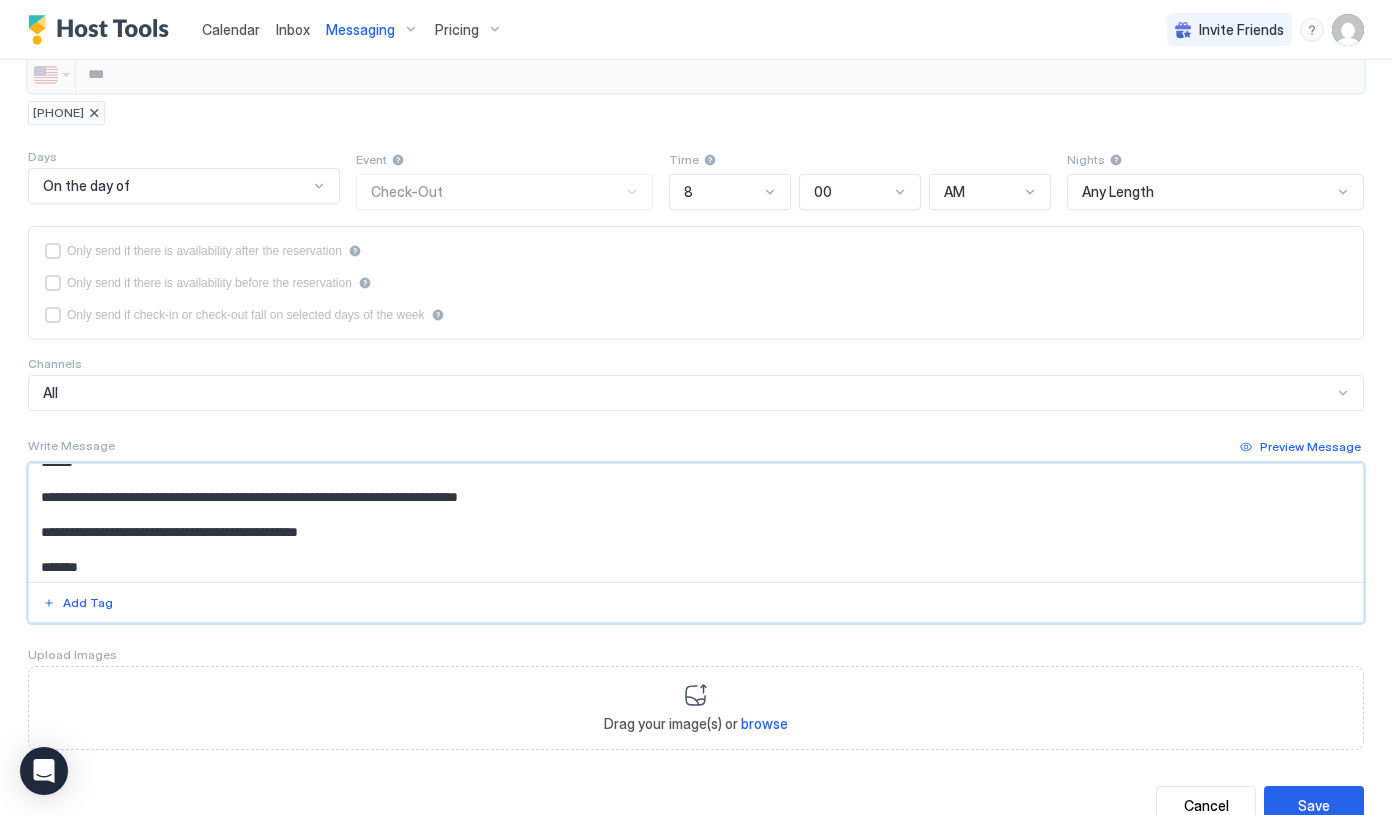scroll, scrollTop: 20, scrollLeft: 0, axis: vertical 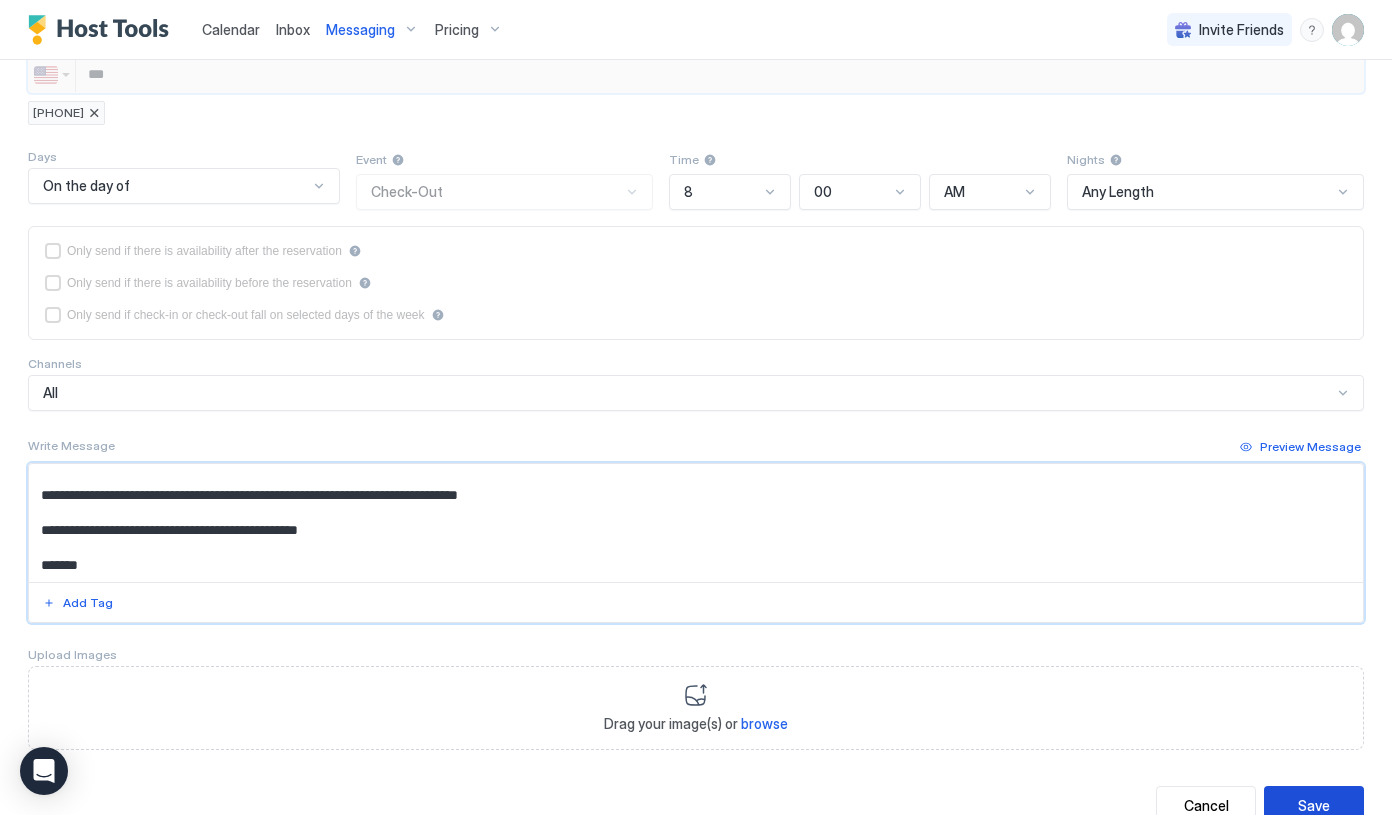 type on "**********" 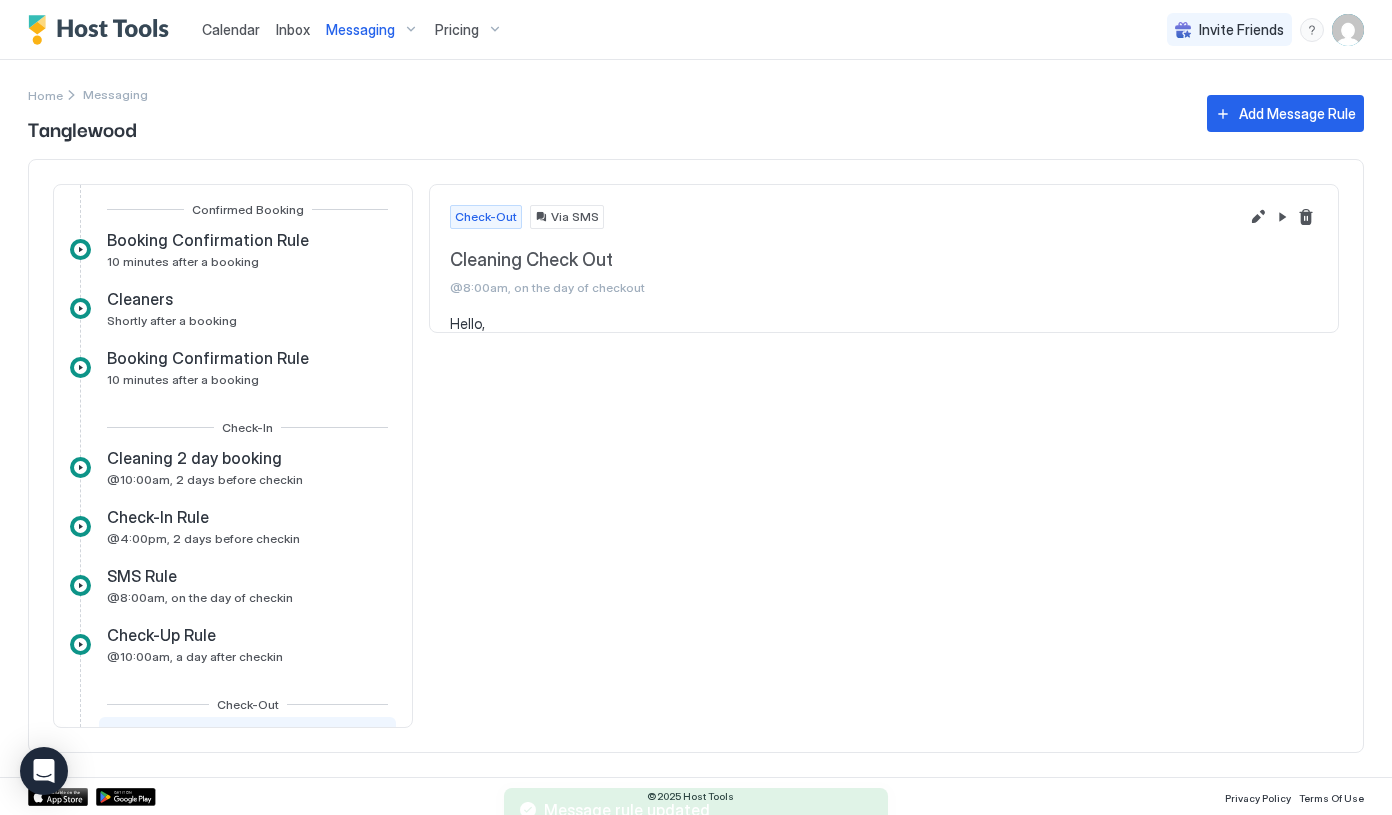 scroll, scrollTop: 0, scrollLeft: 0, axis: both 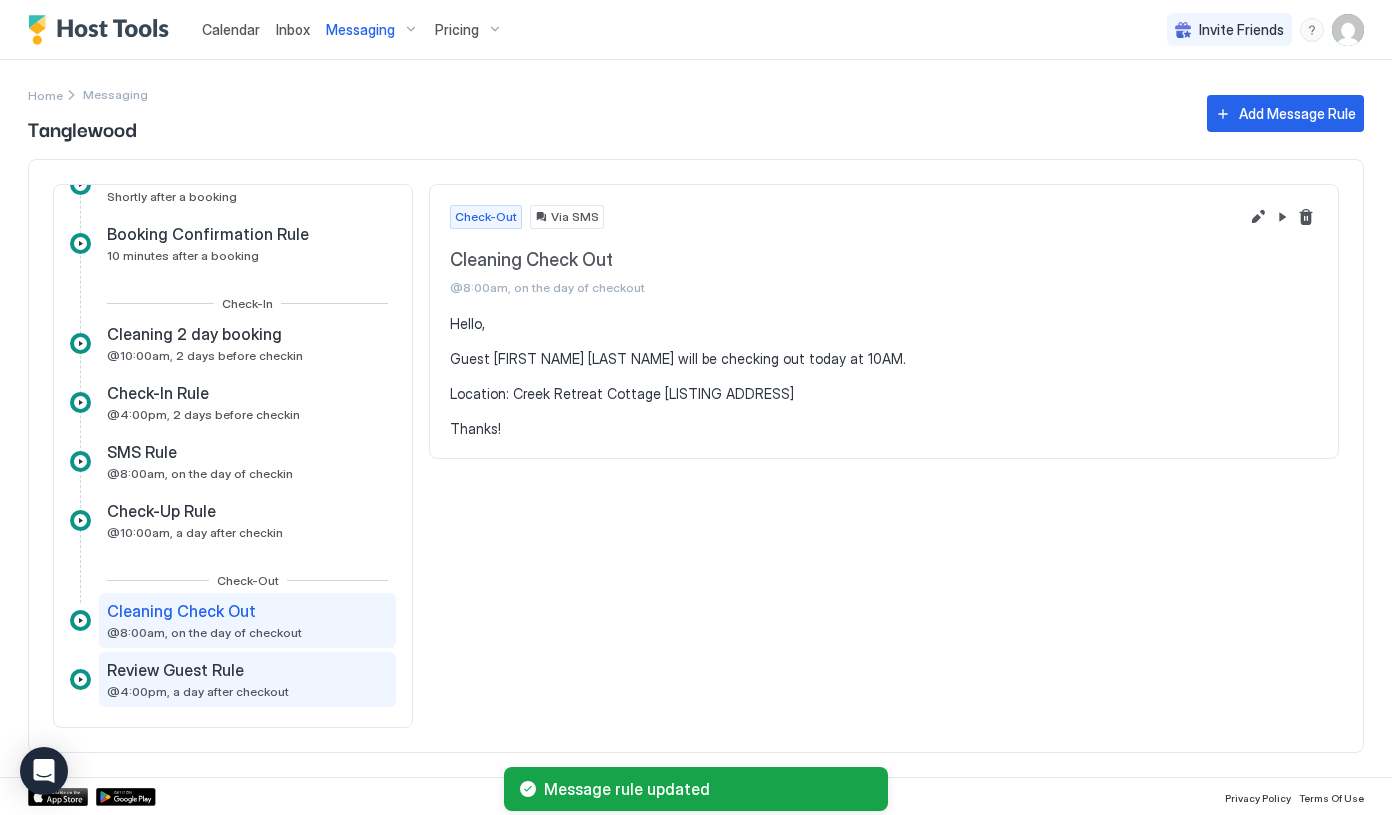 click on "Review Guest Rule" at bounding box center [175, 670] 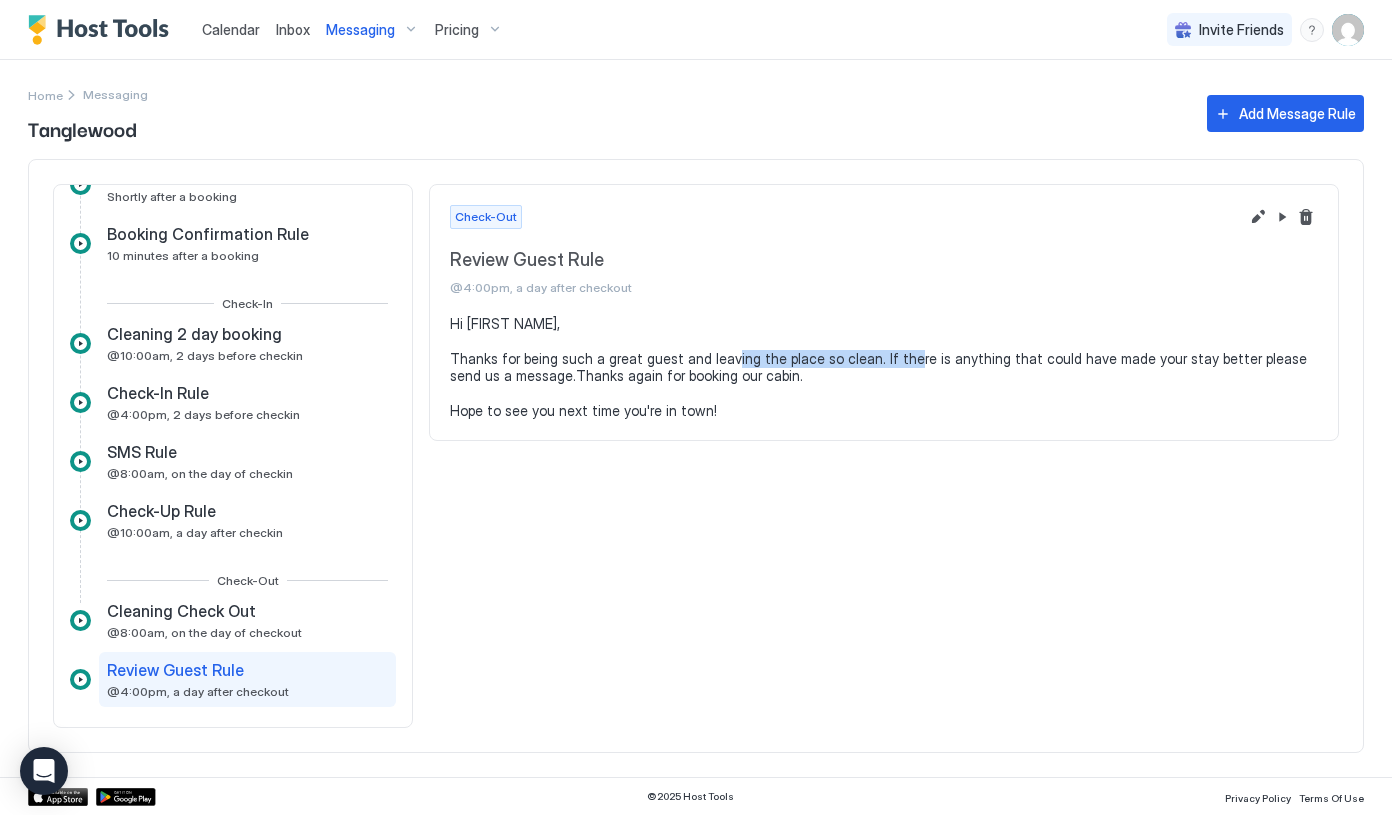 drag, startPoint x: 854, startPoint y: 359, endPoint x: 674, endPoint y: 353, distance: 180.09998 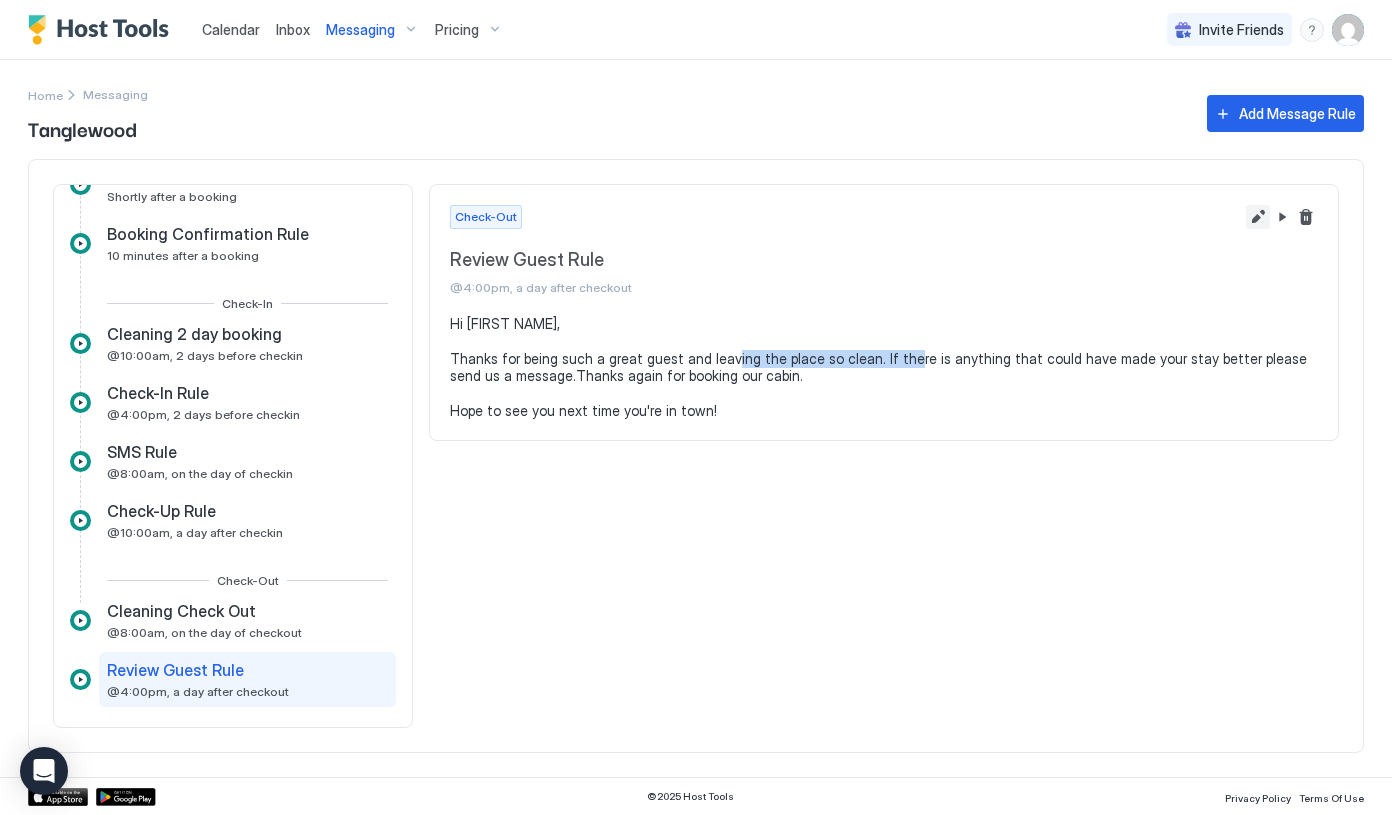 click at bounding box center (1258, 217) 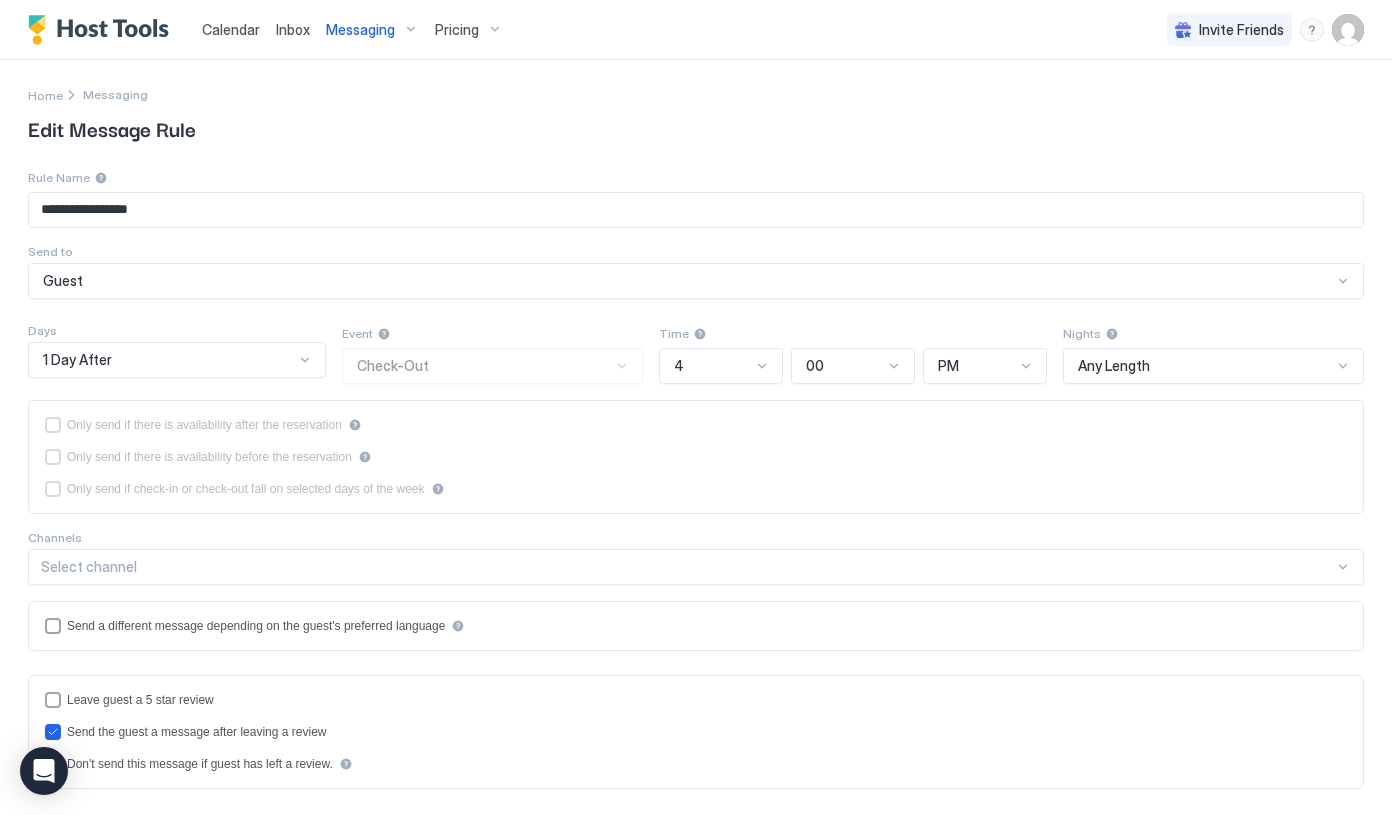scroll, scrollTop: 18, scrollLeft: 0, axis: vertical 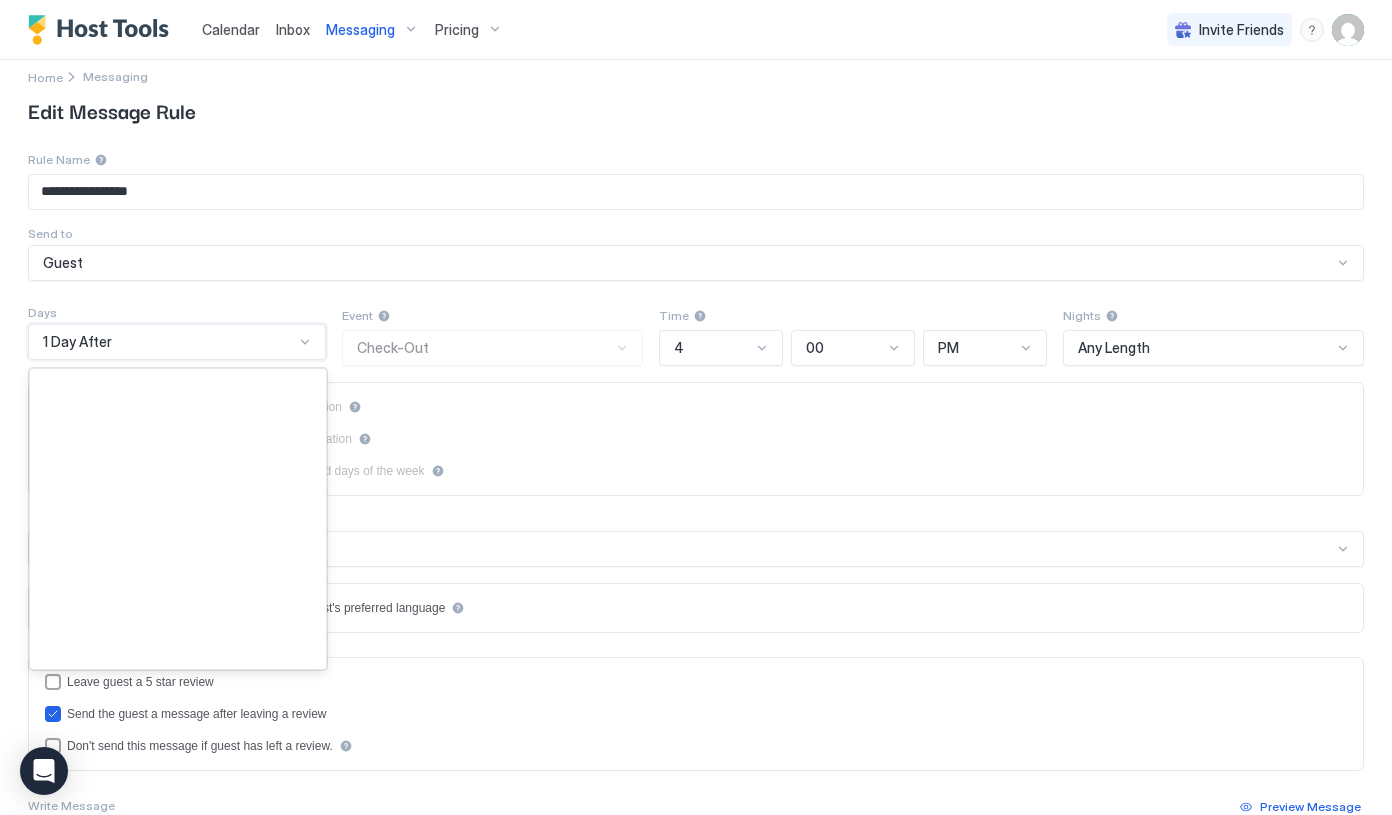 click on "1 Day After" at bounding box center (168, 342) 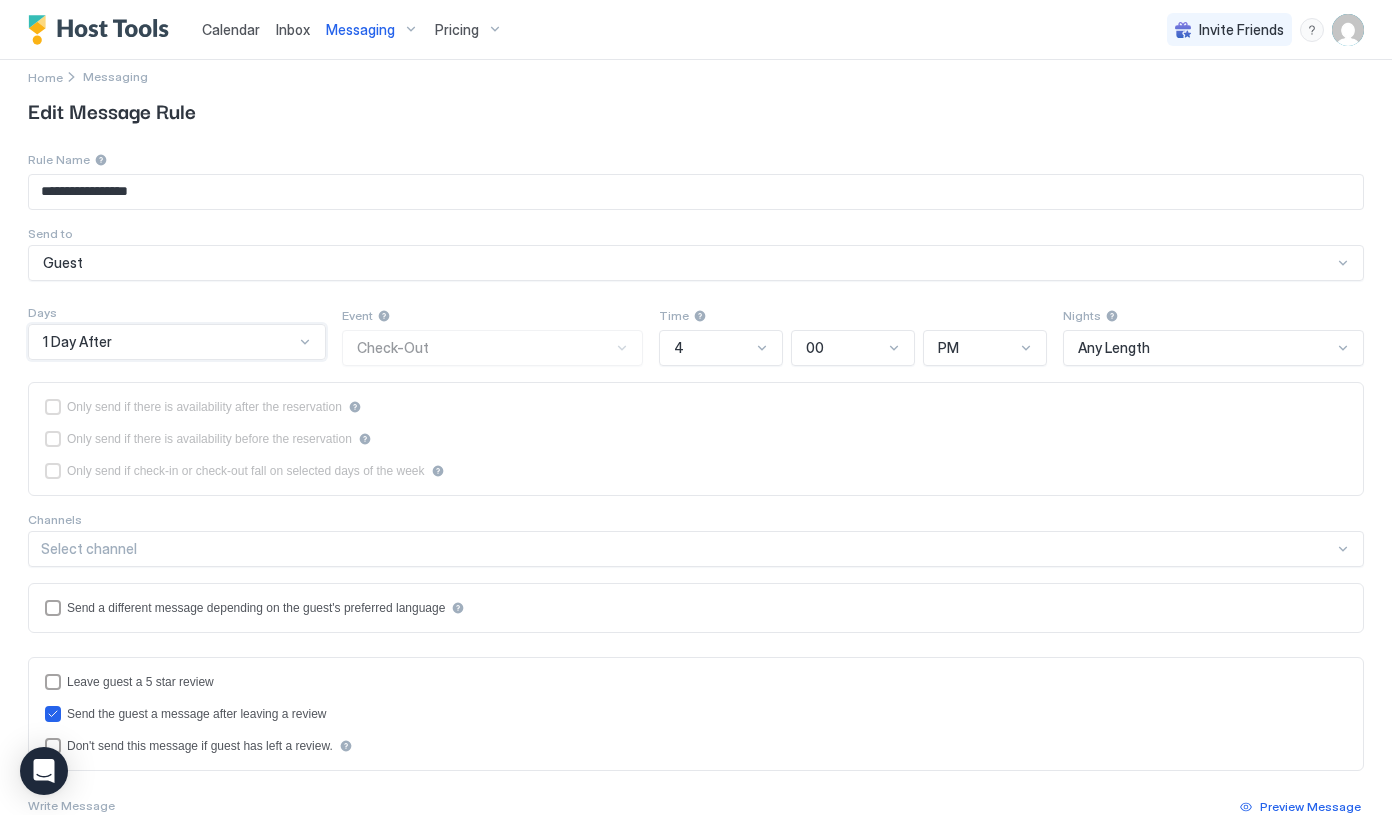 drag, startPoint x: 255, startPoint y: 344, endPoint x: 215, endPoint y: 406, distance: 73.78347 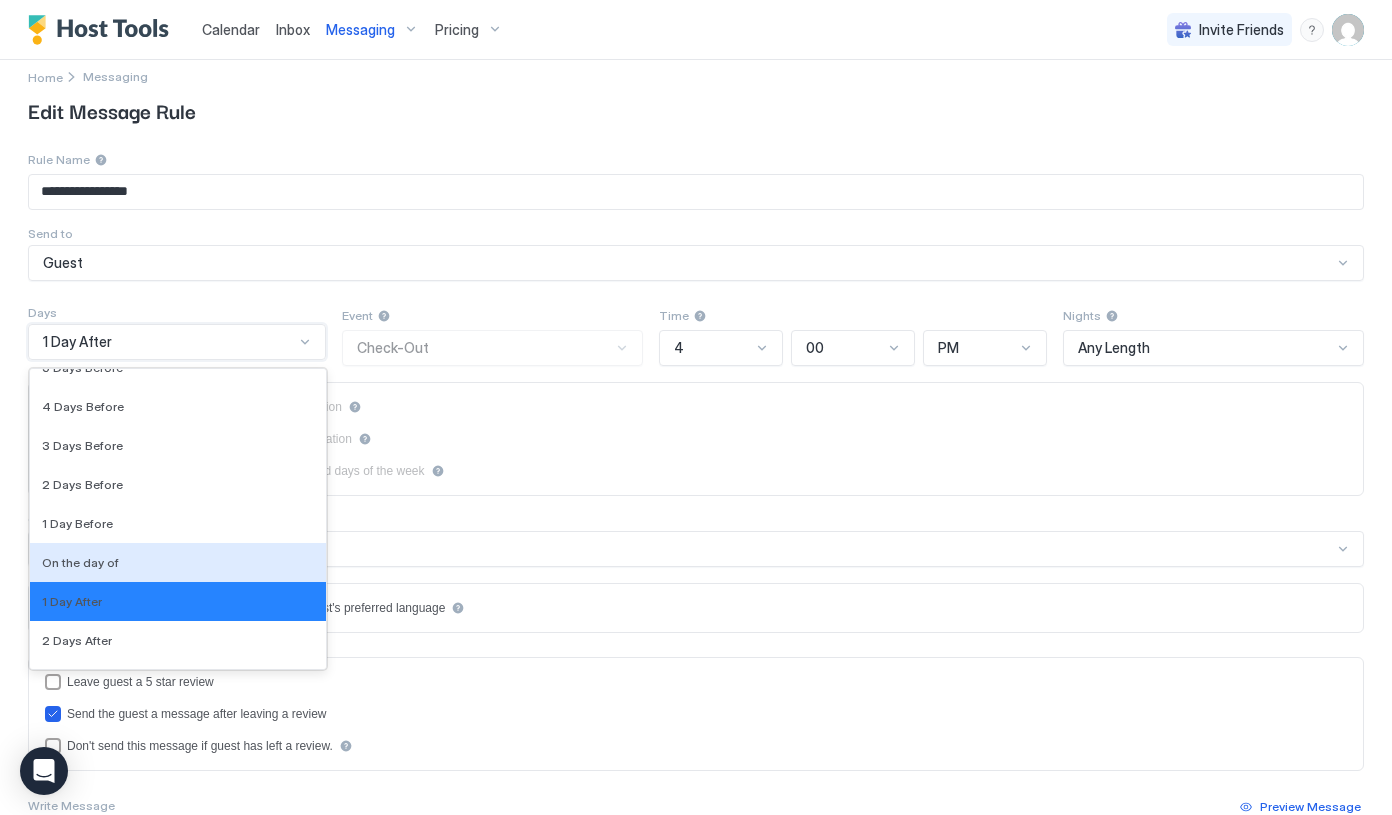 scroll, scrollTop: 3044, scrollLeft: 0, axis: vertical 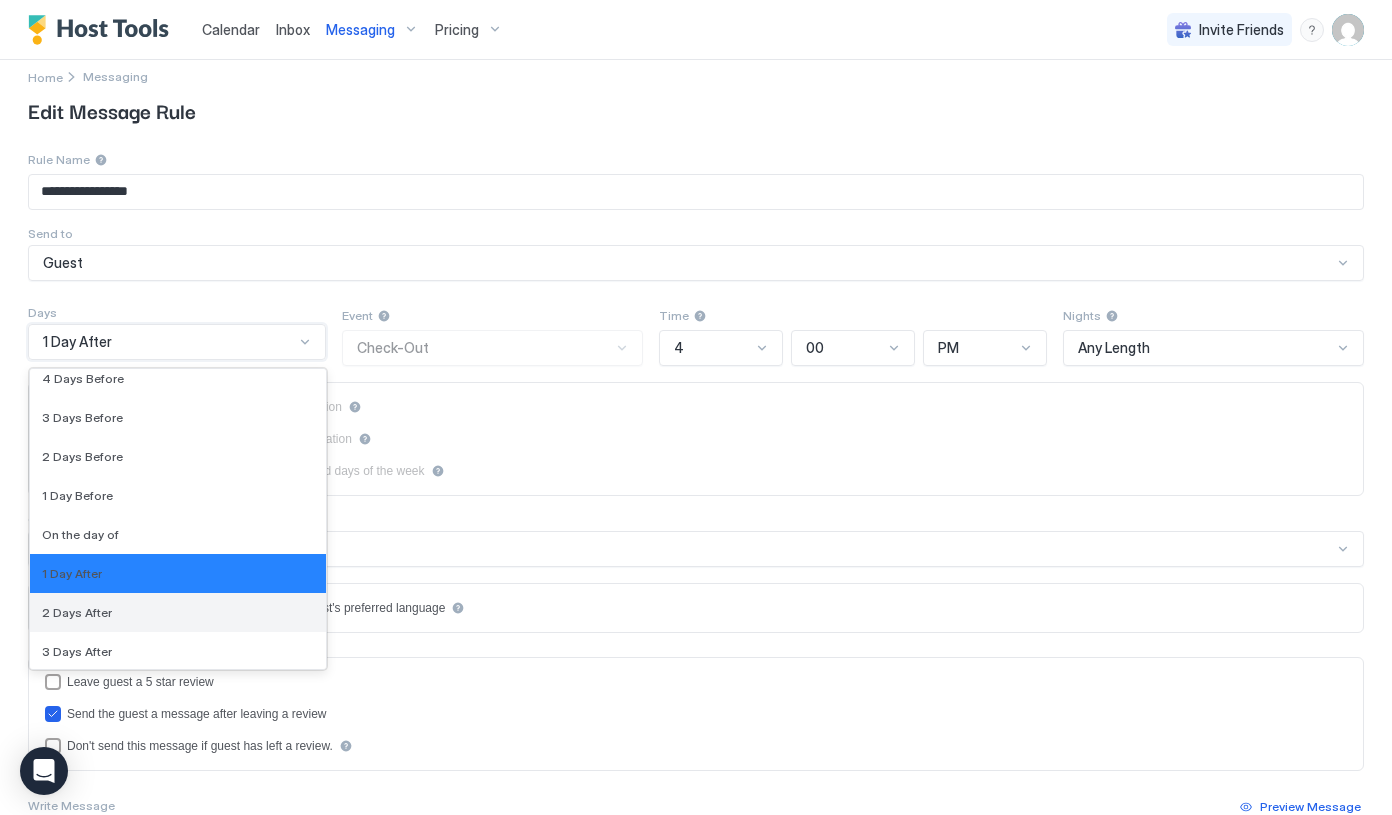 click on "2 Days After" at bounding box center [178, 612] 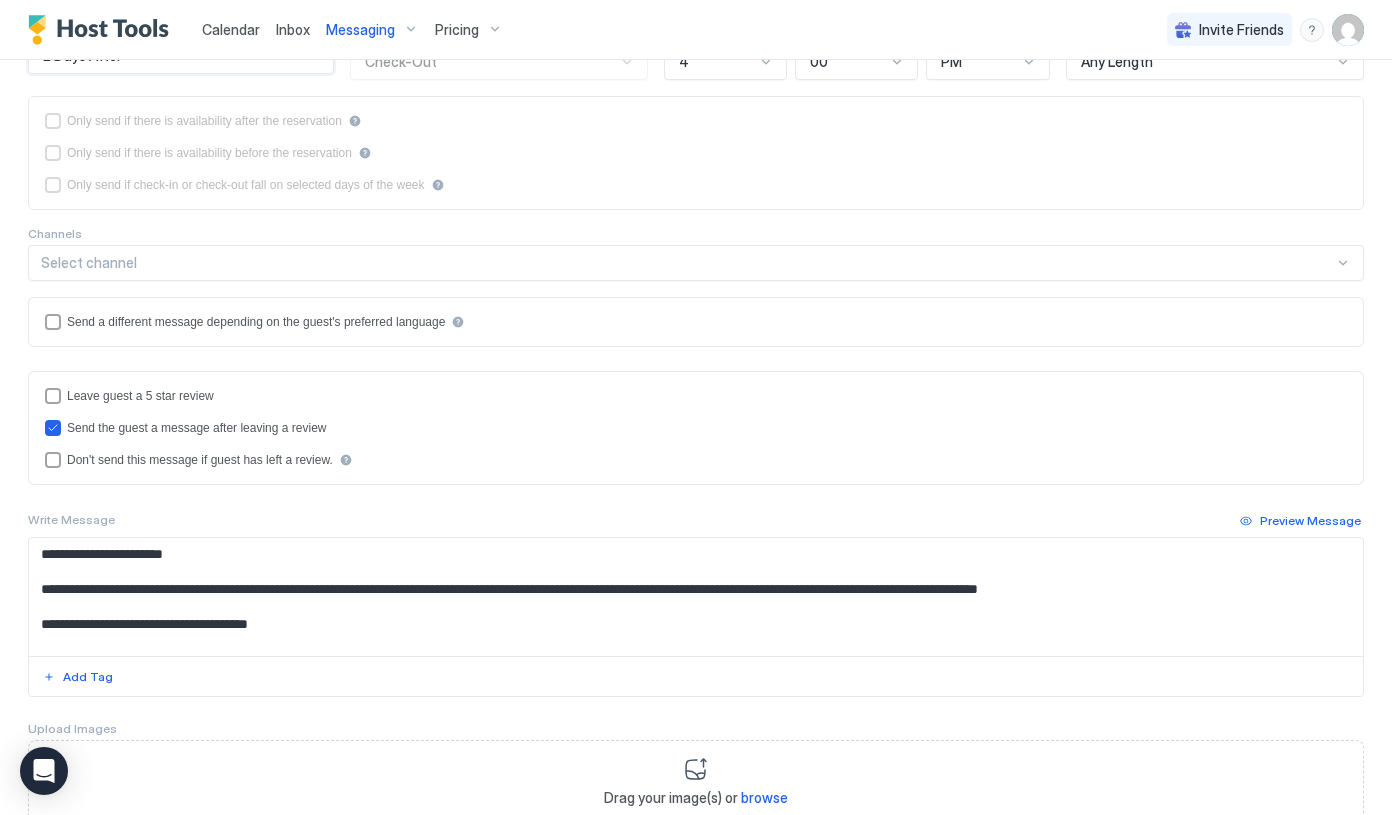 scroll, scrollTop: 313, scrollLeft: 0, axis: vertical 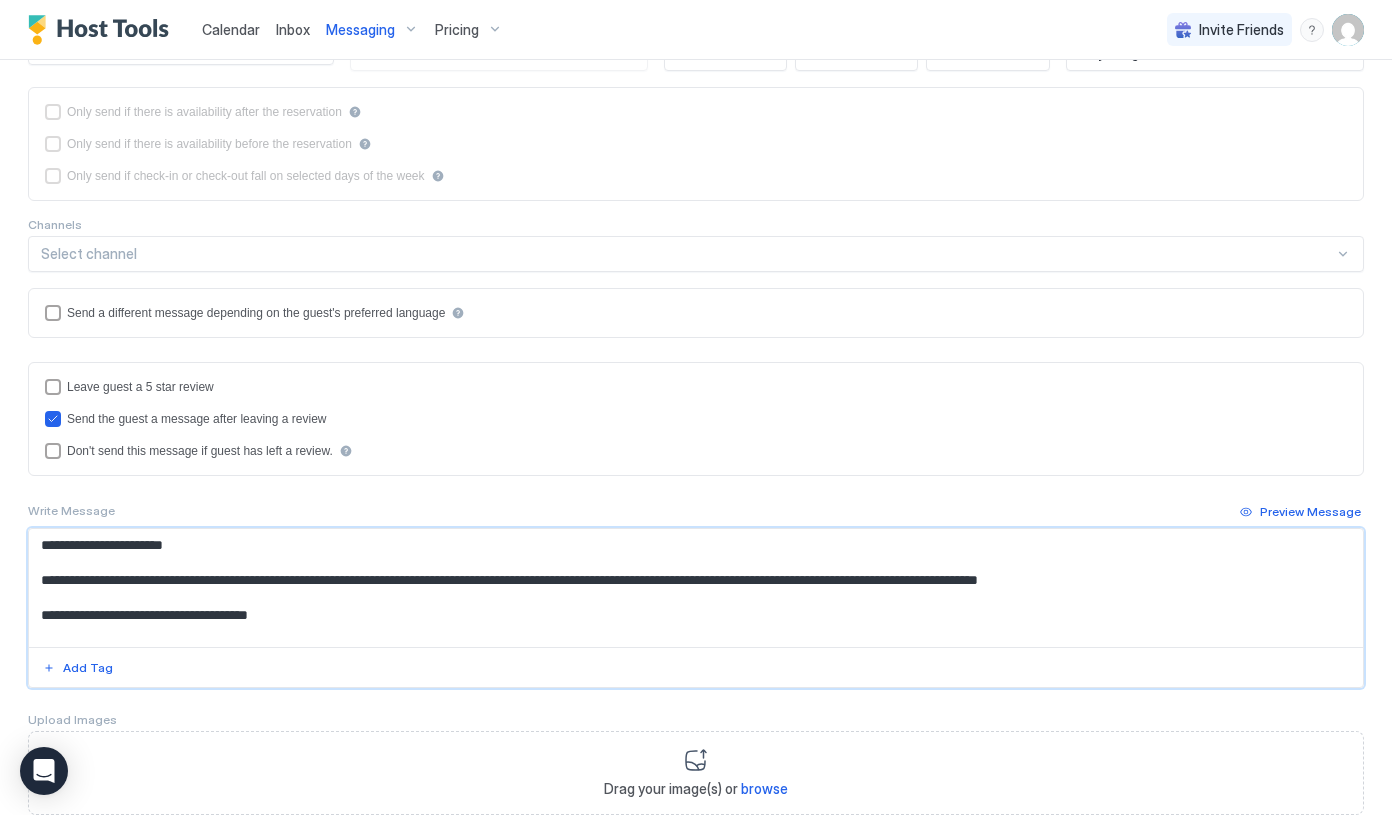 click on "**********" at bounding box center (696, 588) 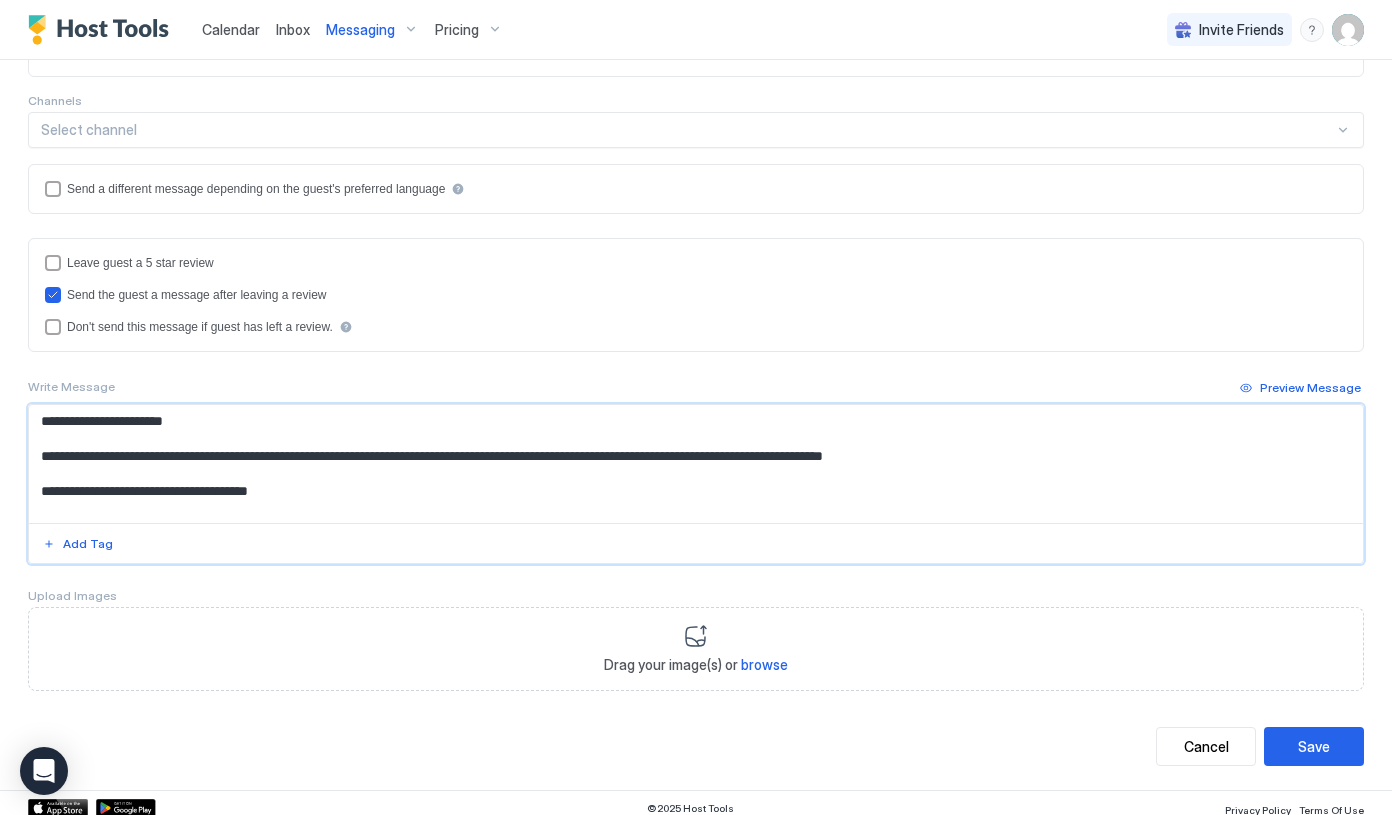 scroll, scrollTop: 447, scrollLeft: 0, axis: vertical 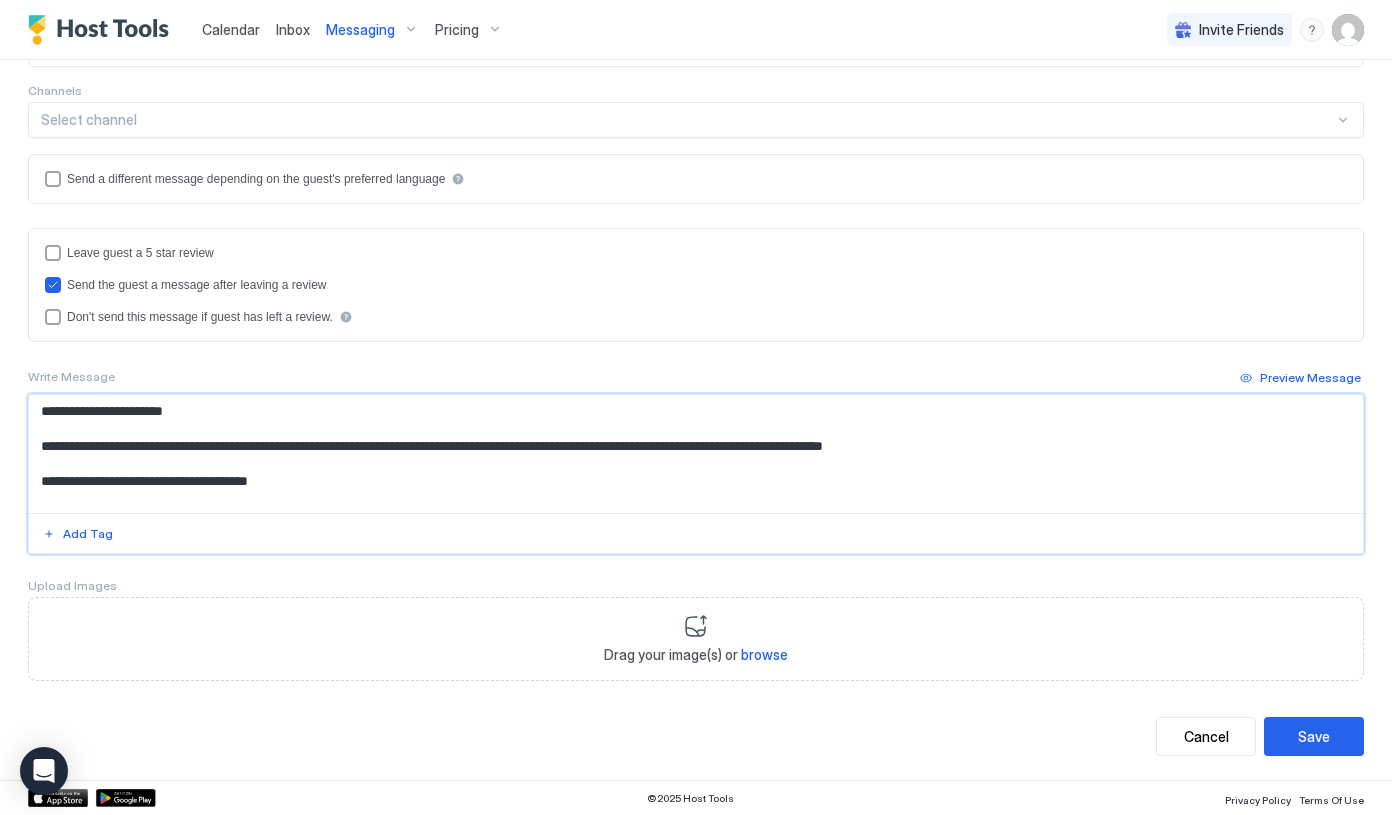 type on "**********" 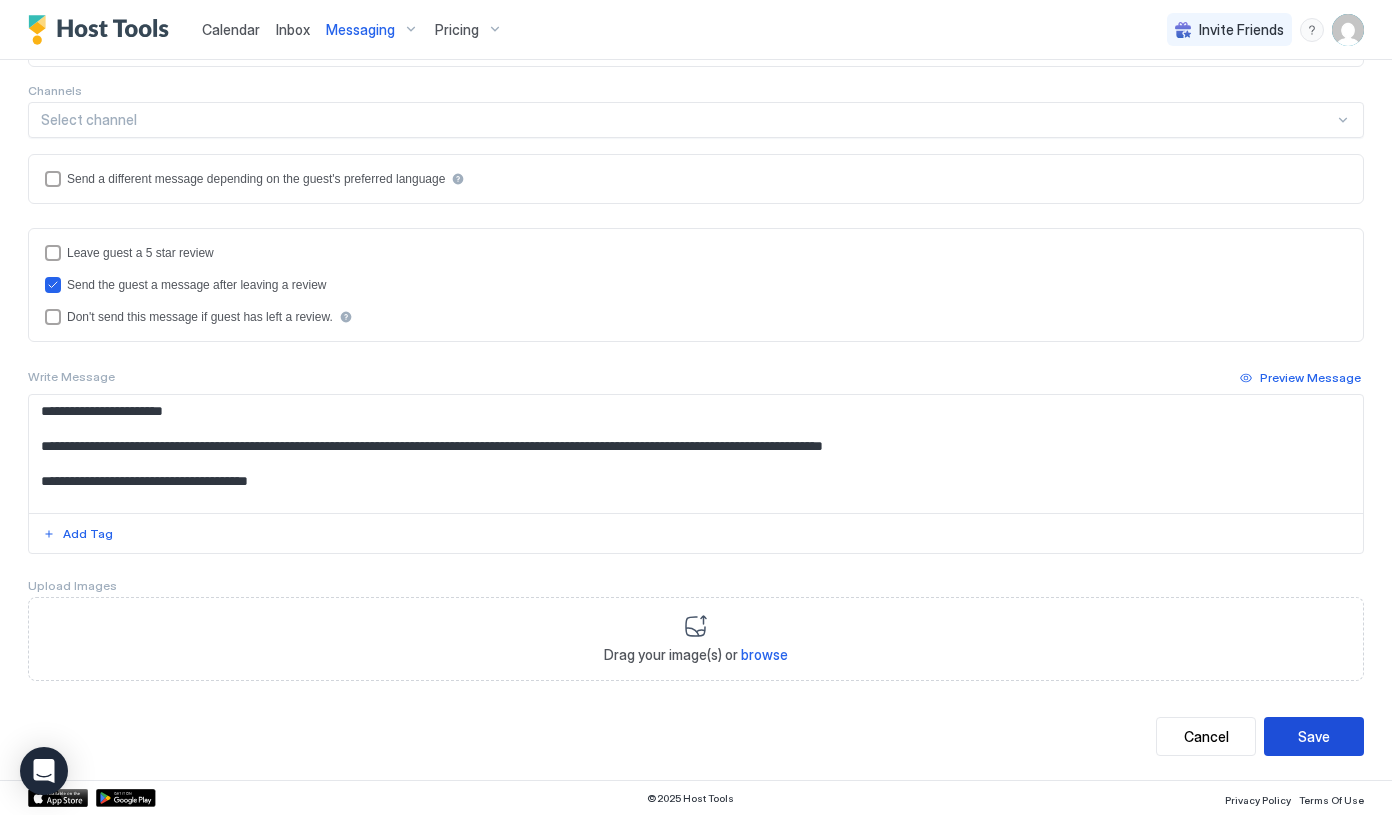 click on "Save" at bounding box center (1314, 736) 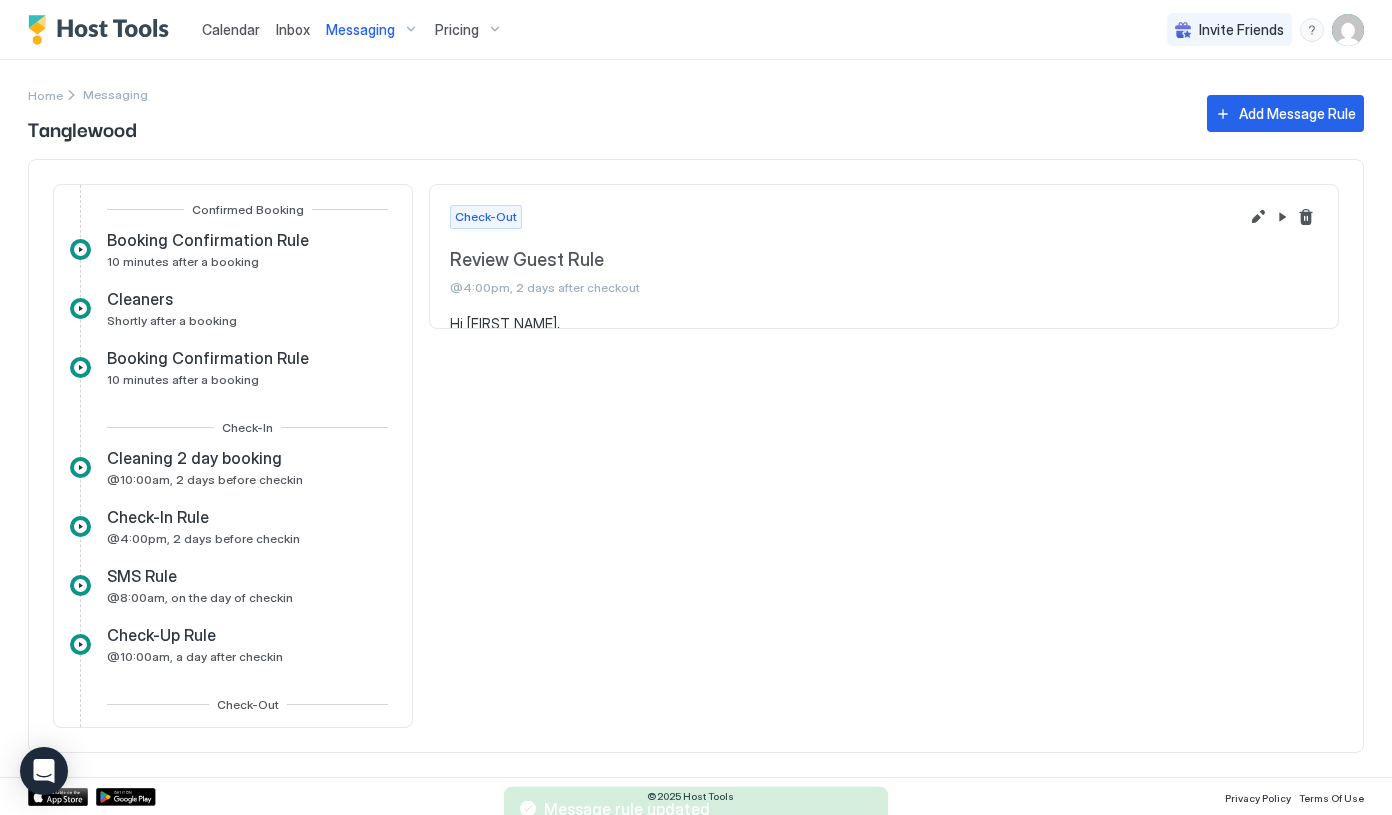 scroll, scrollTop: 0, scrollLeft: 0, axis: both 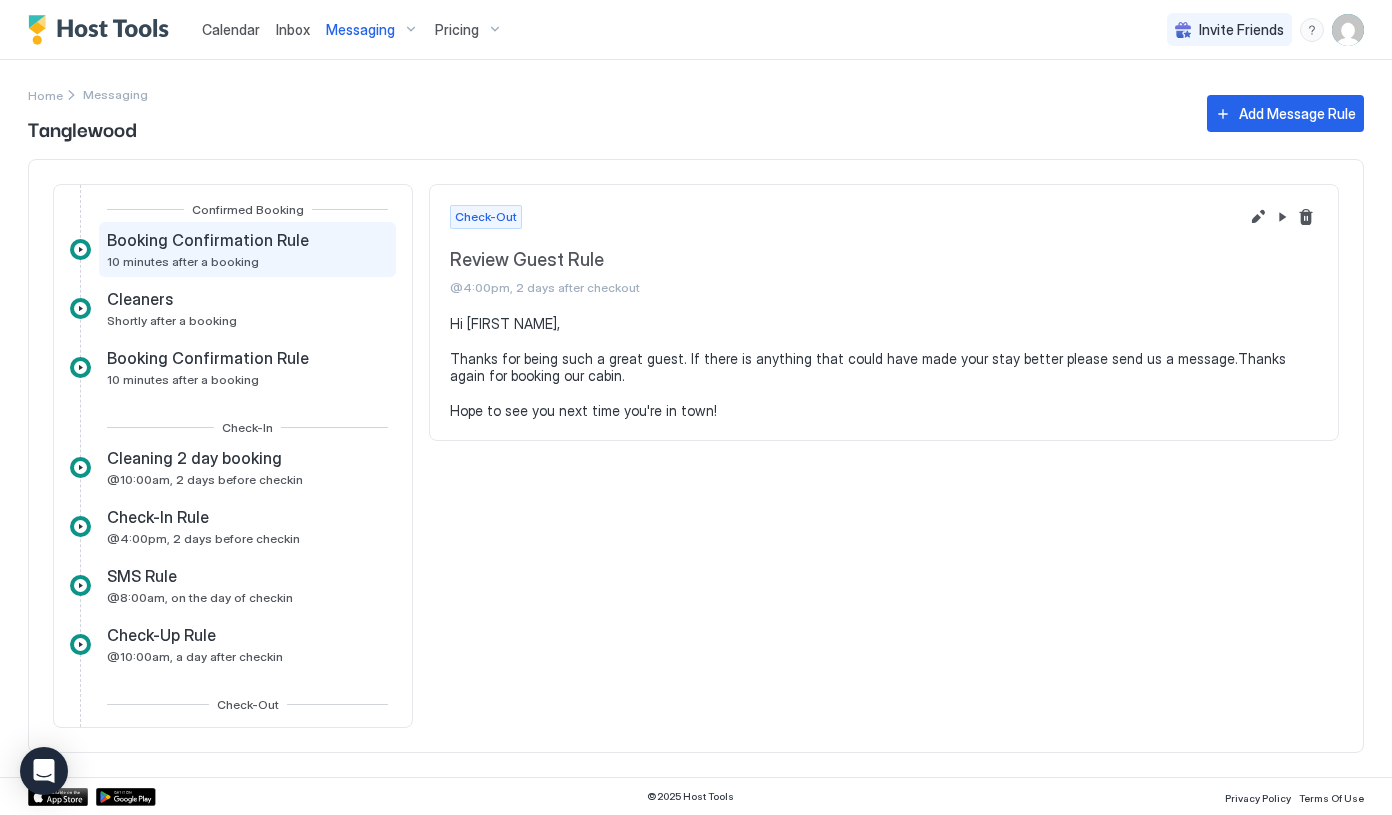 click on "10 minutes after a booking" at bounding box center (183, 261) 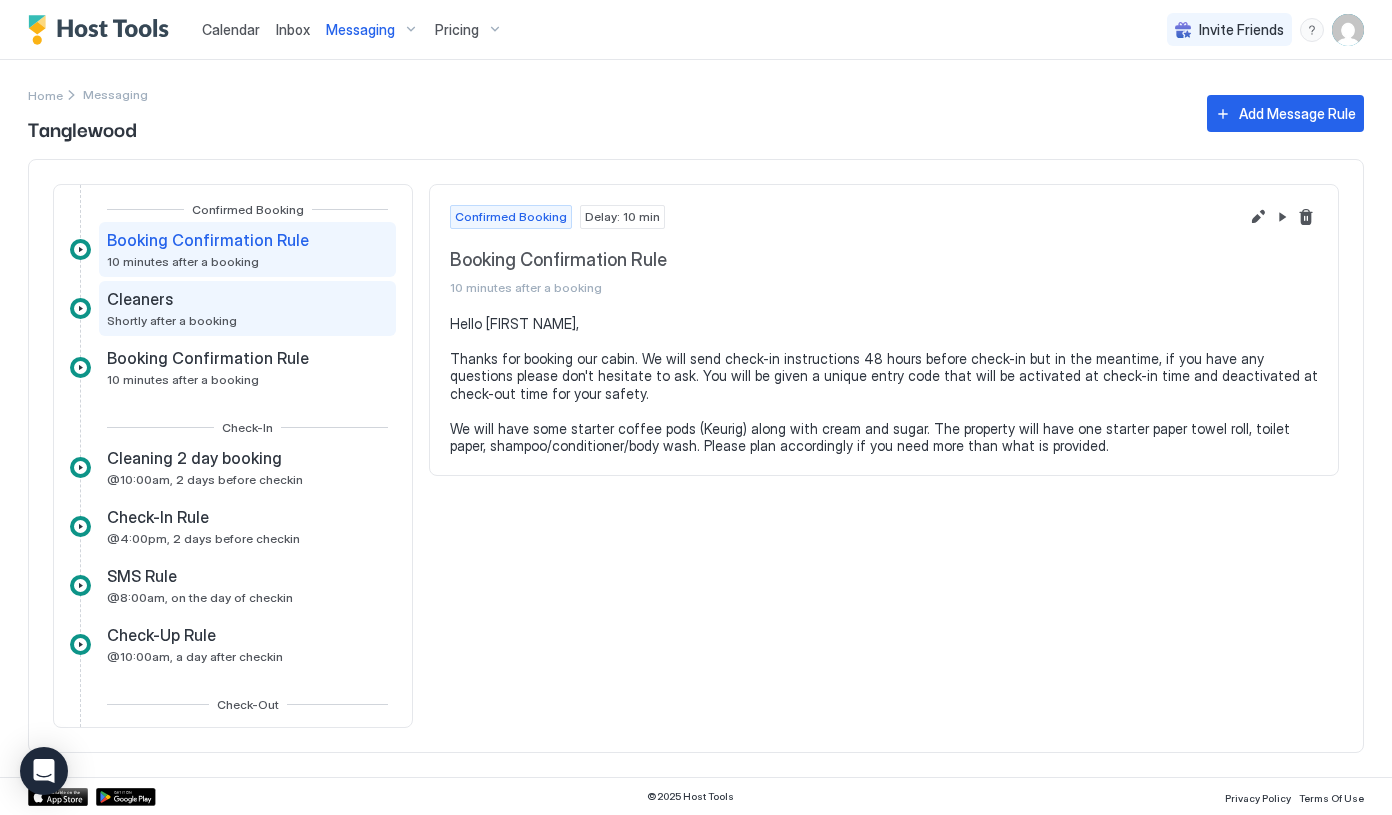 click on "Cleaners" at bounding box center [172, 299] 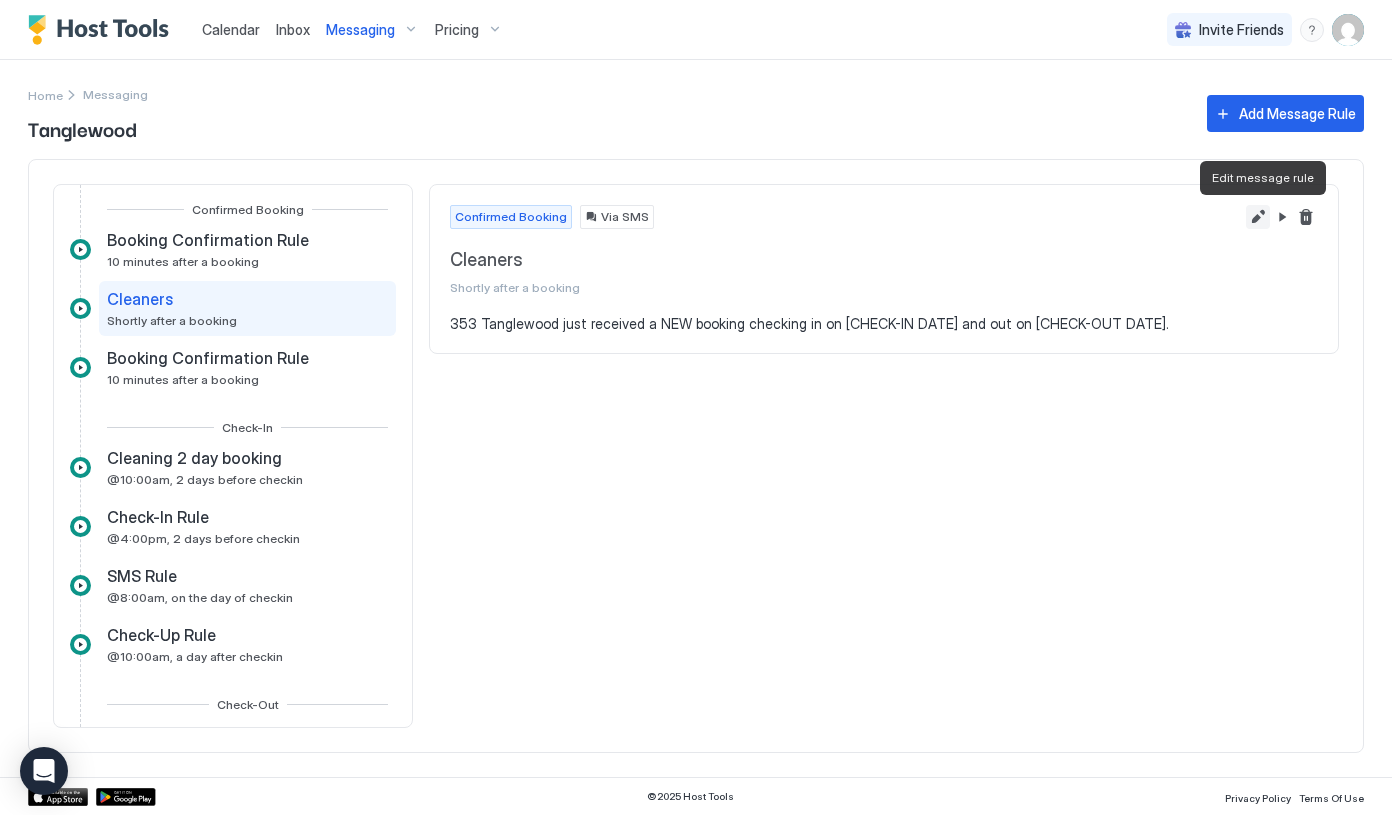 click at bounding box center [1258, 217] 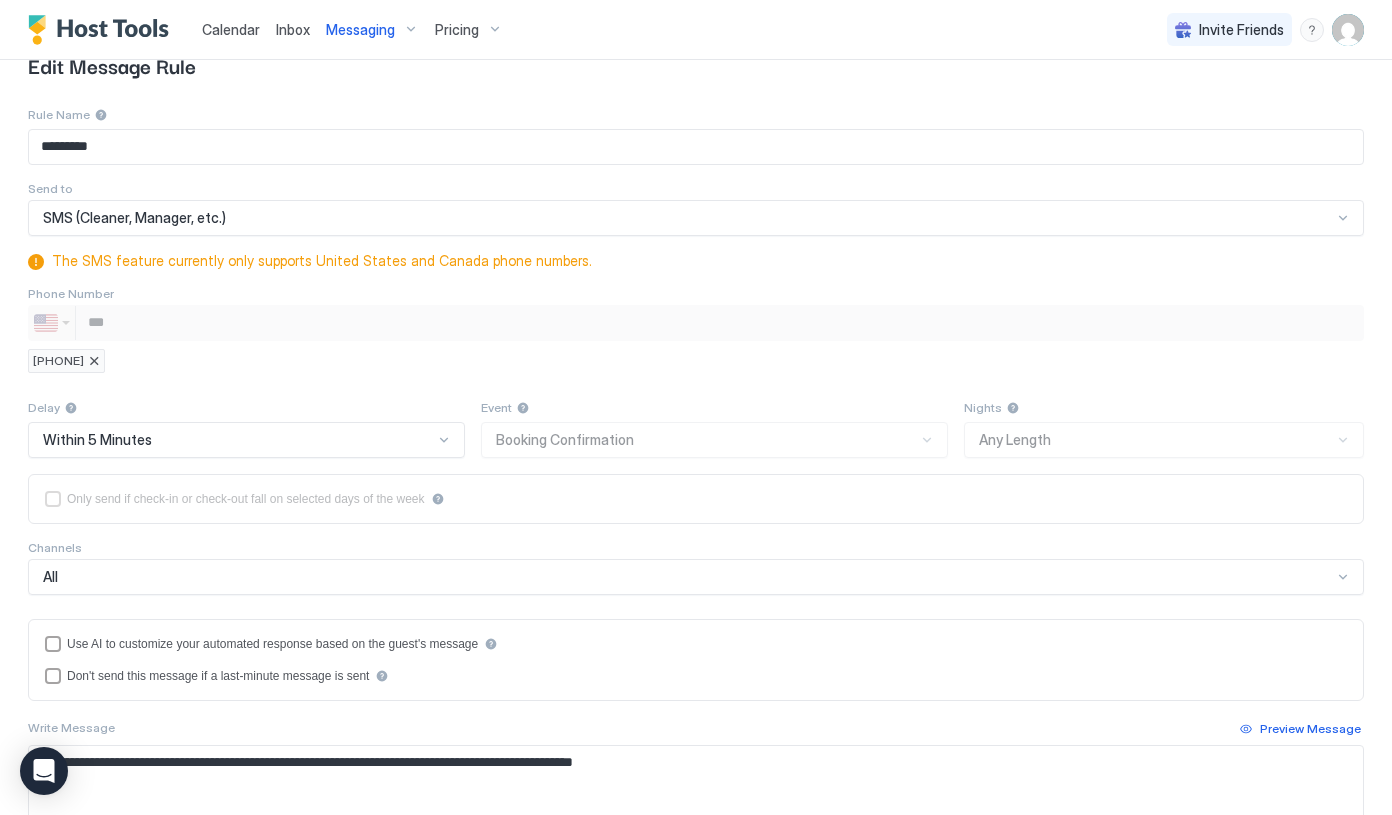 scroll, scrollTop: 0, scrollLeft: 0, axis: both 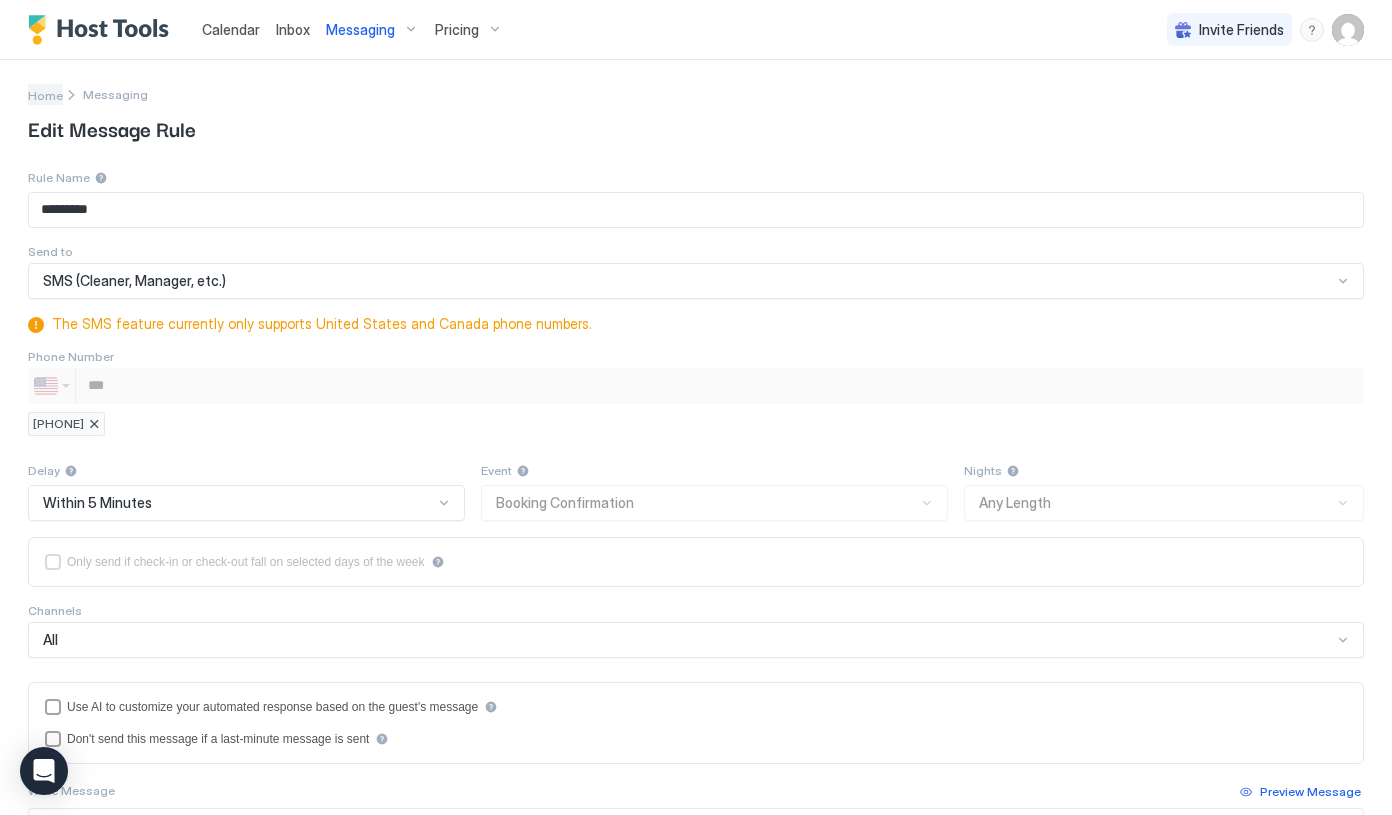click on "Home" at bounding box center [45, 95] 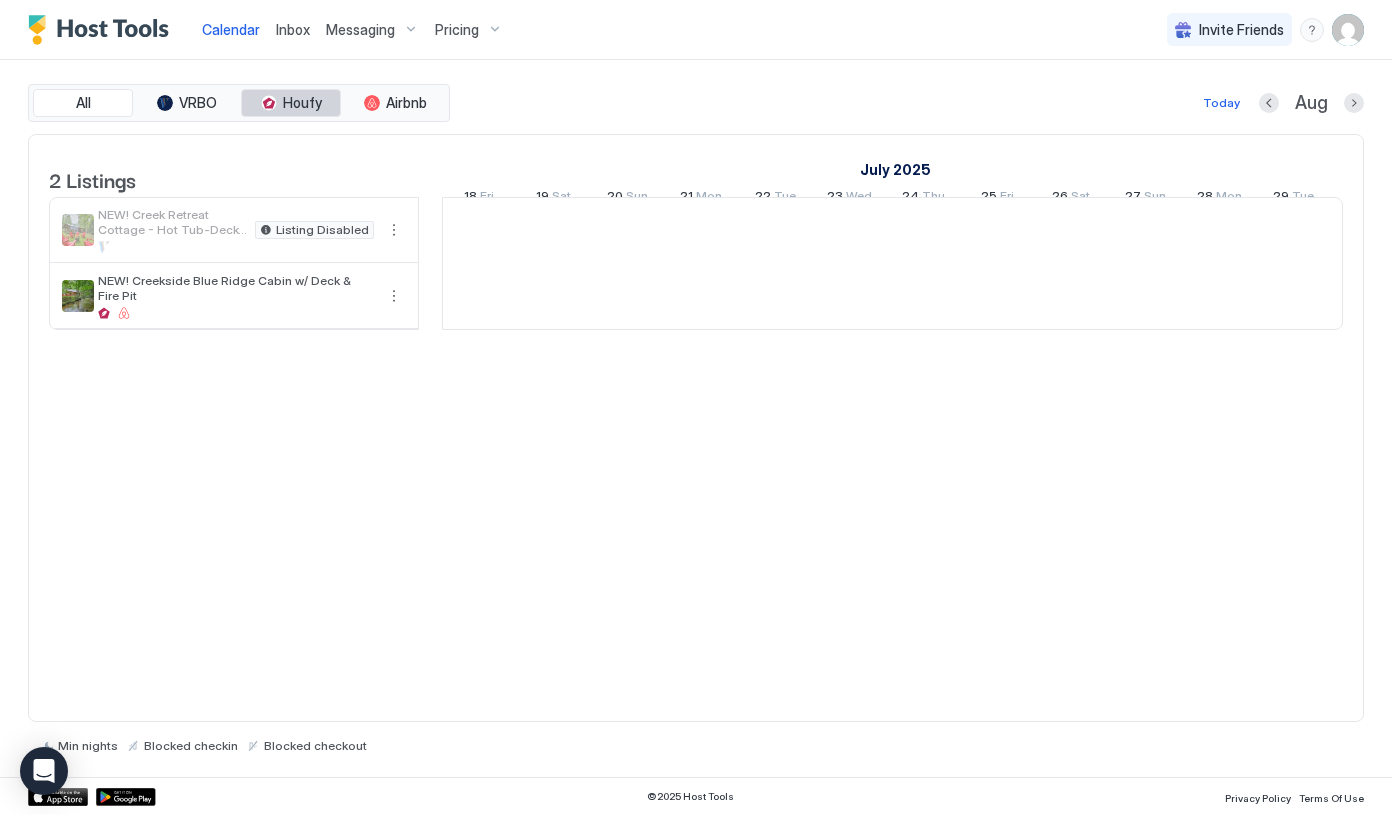scroll, scrollTop: 0, scrollLeft: 1111, axis: horizontal 